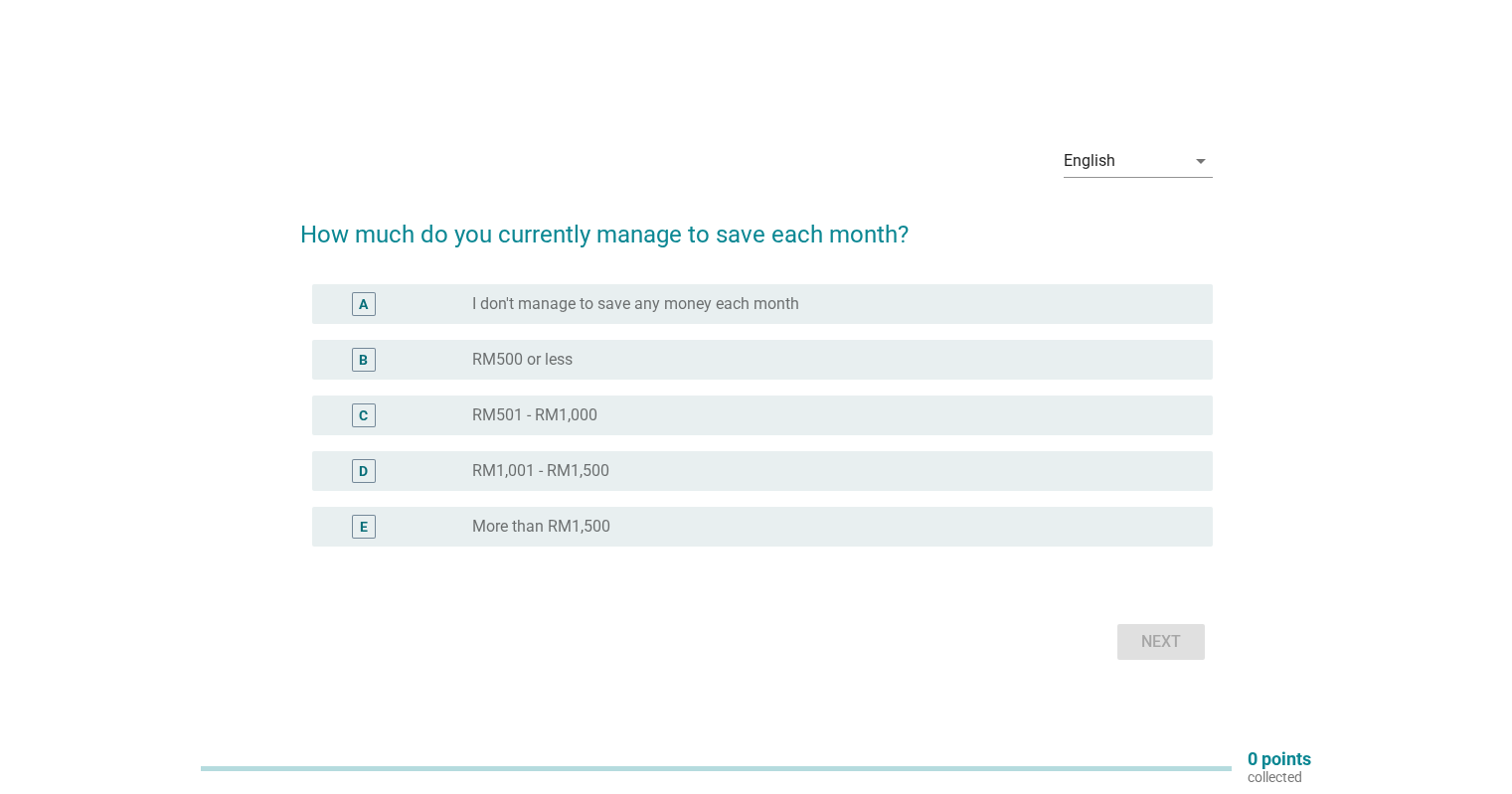 scroll, scrollTop: 0, scrollLeft: 0, axis: both 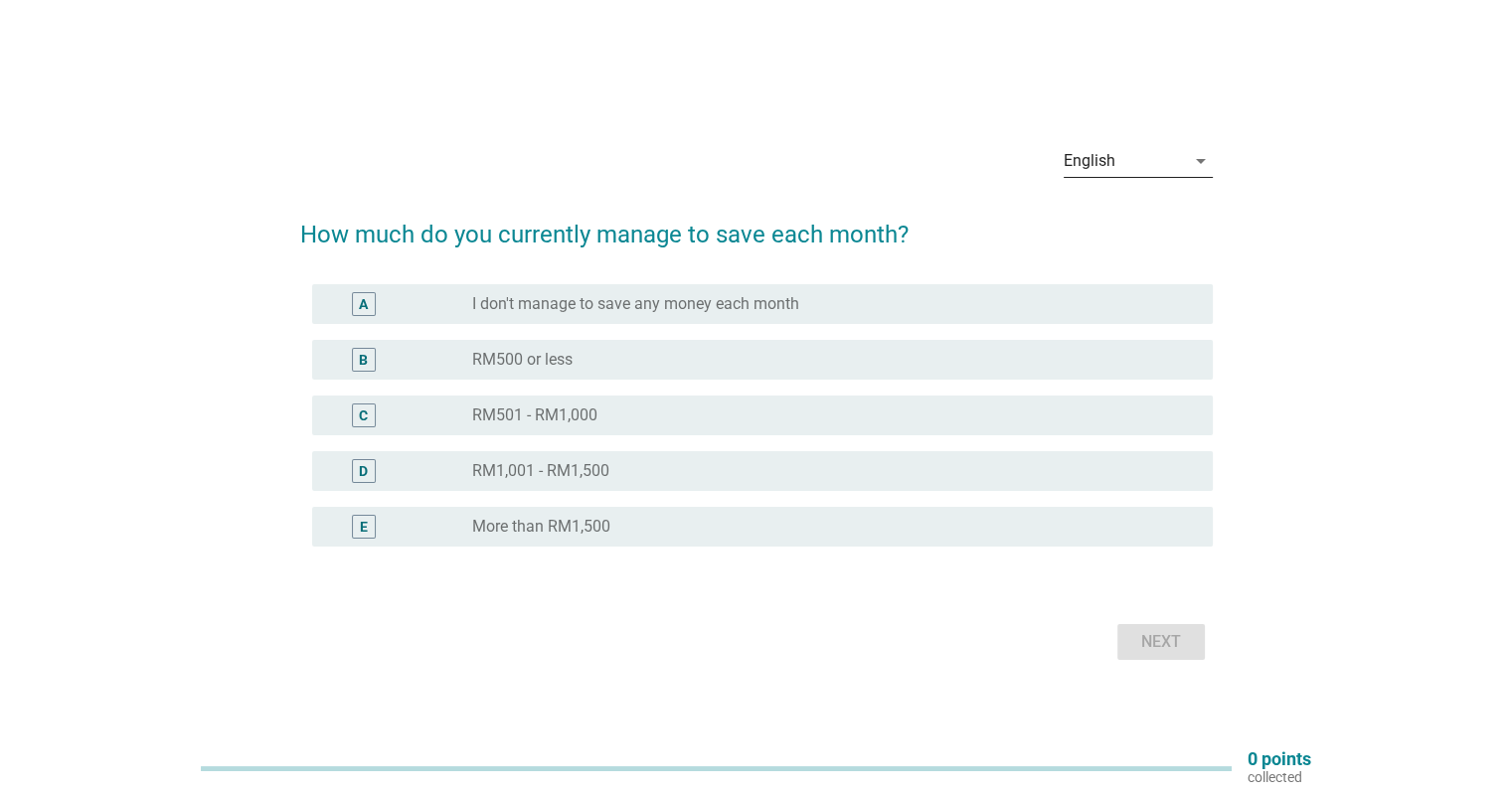 click on "English" at bounding box center (1124, 161) 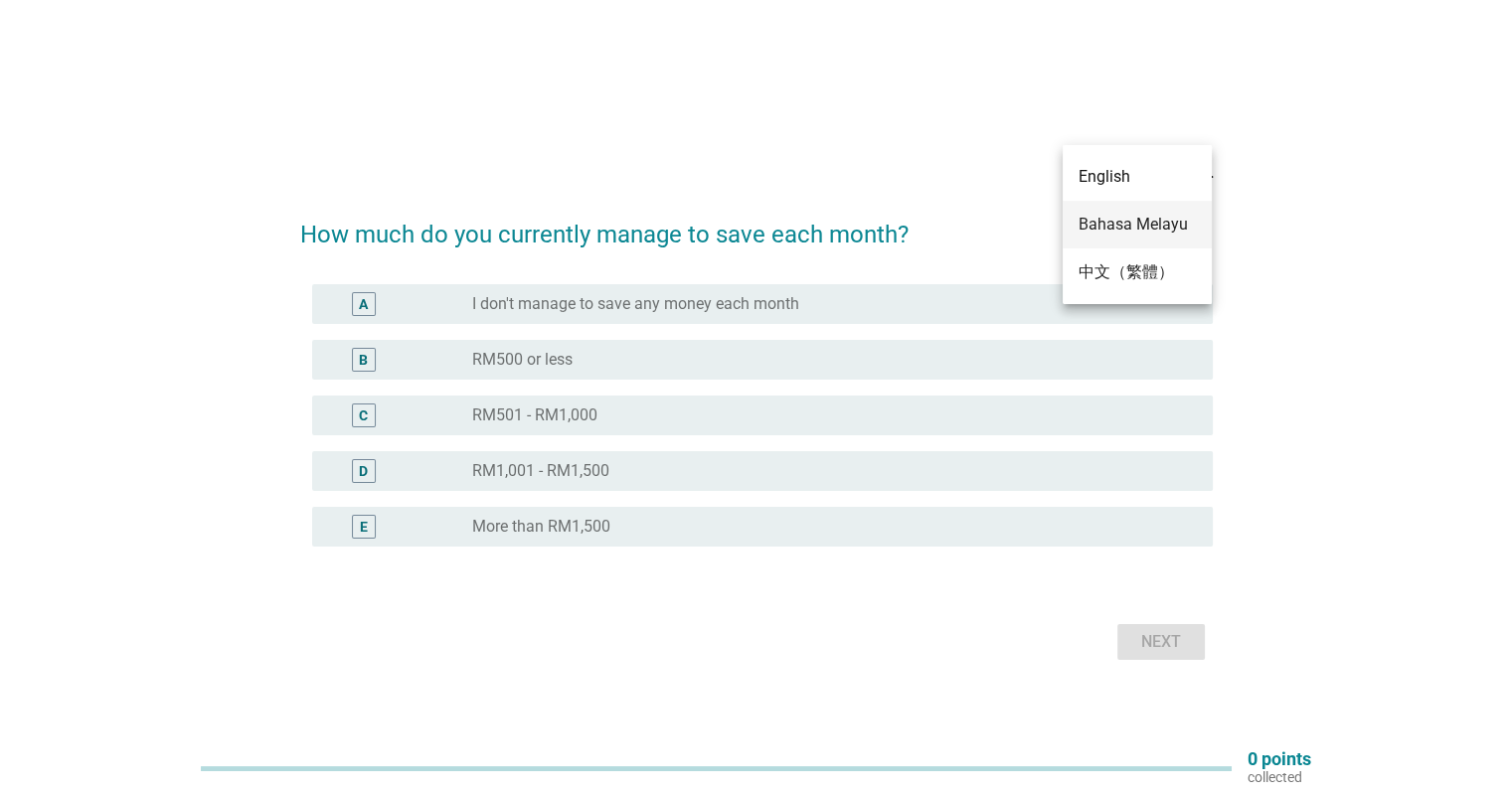 click on "Bahasa Melayu" at bounding box center (1137, 225) 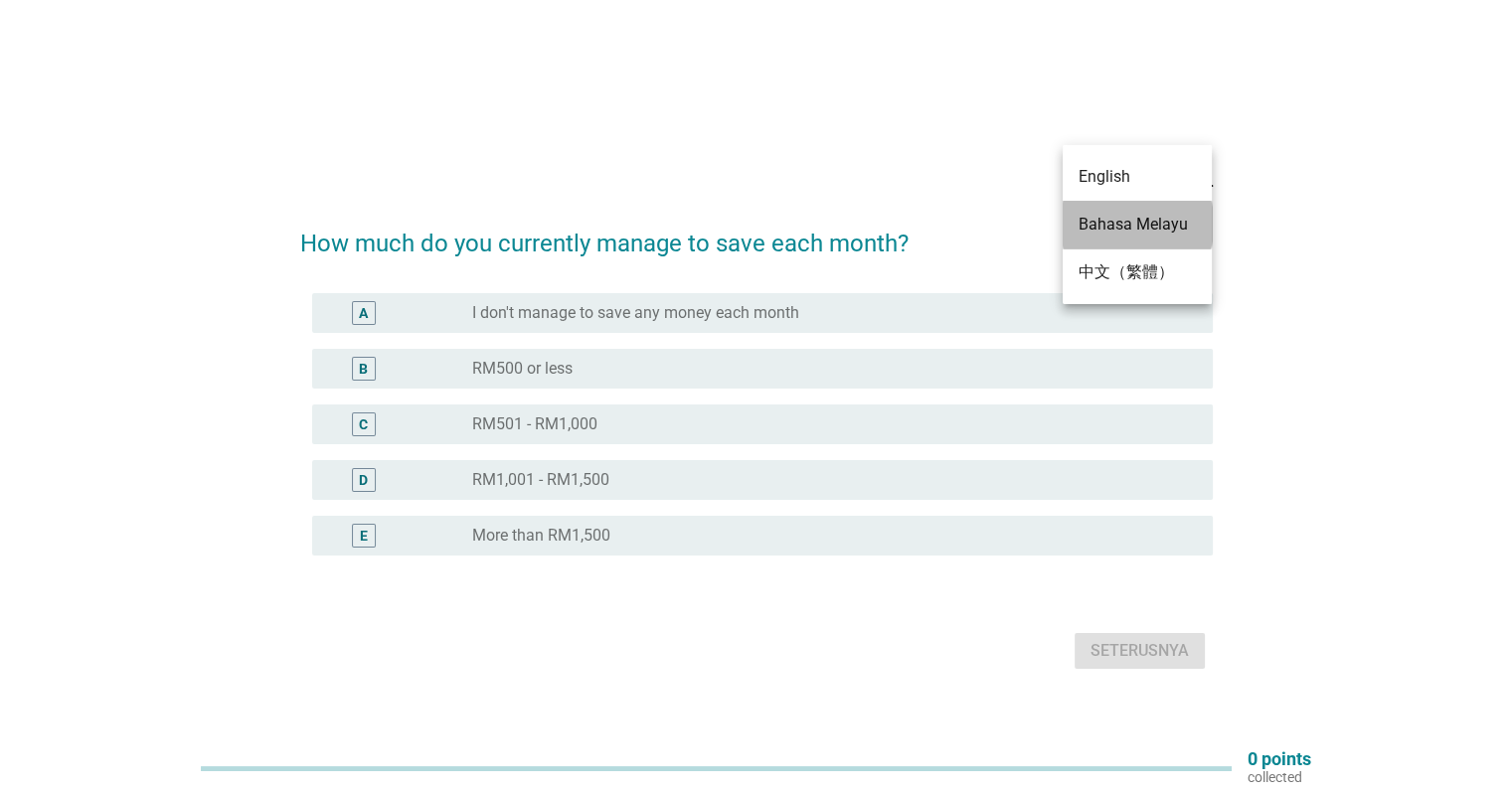 click on "How much do you currently manage to save each month?" at bounding box center [756, 234] 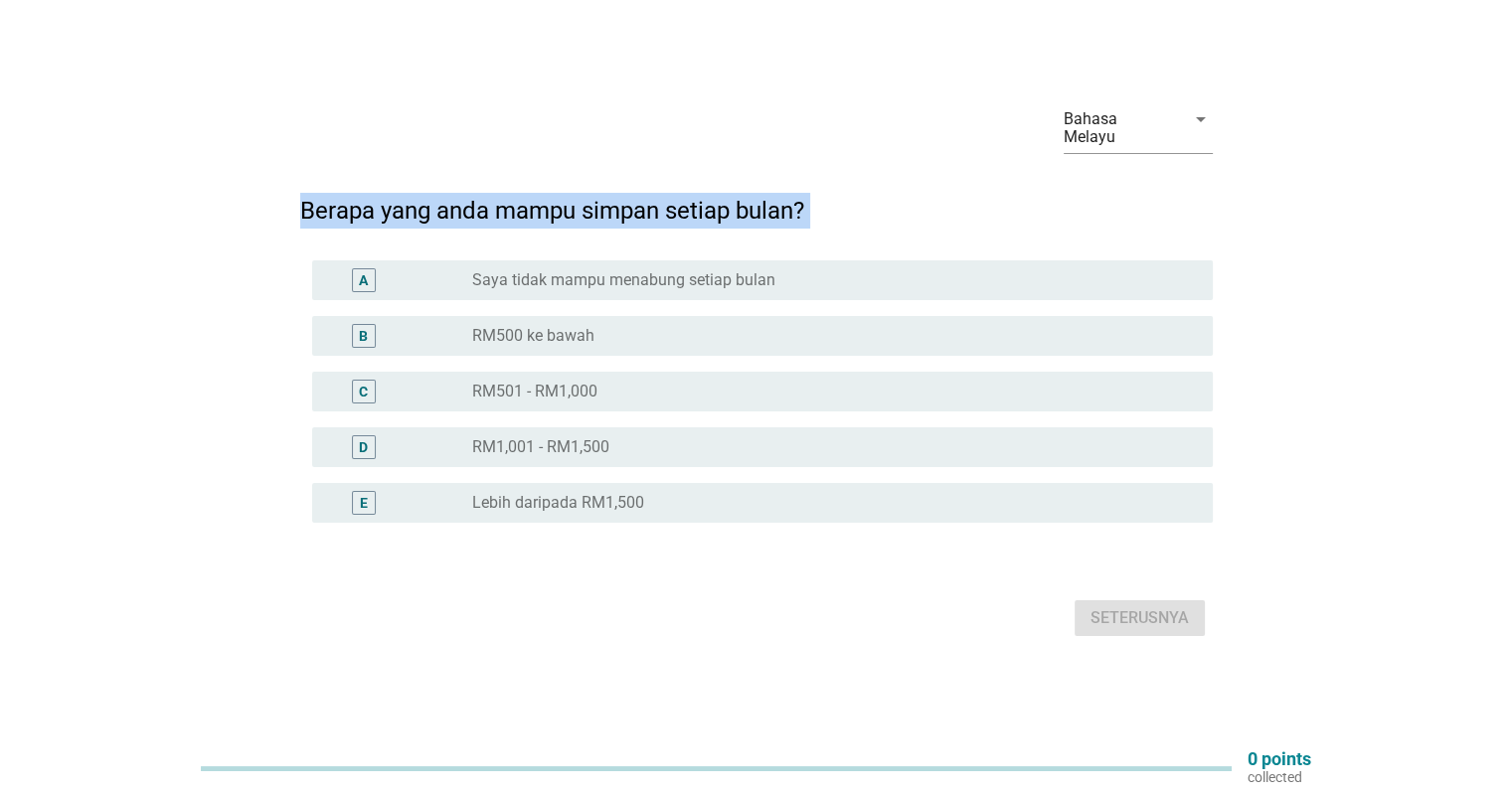 scroll, scrollTop: 52, scrollLeft: 0, axis: vertical 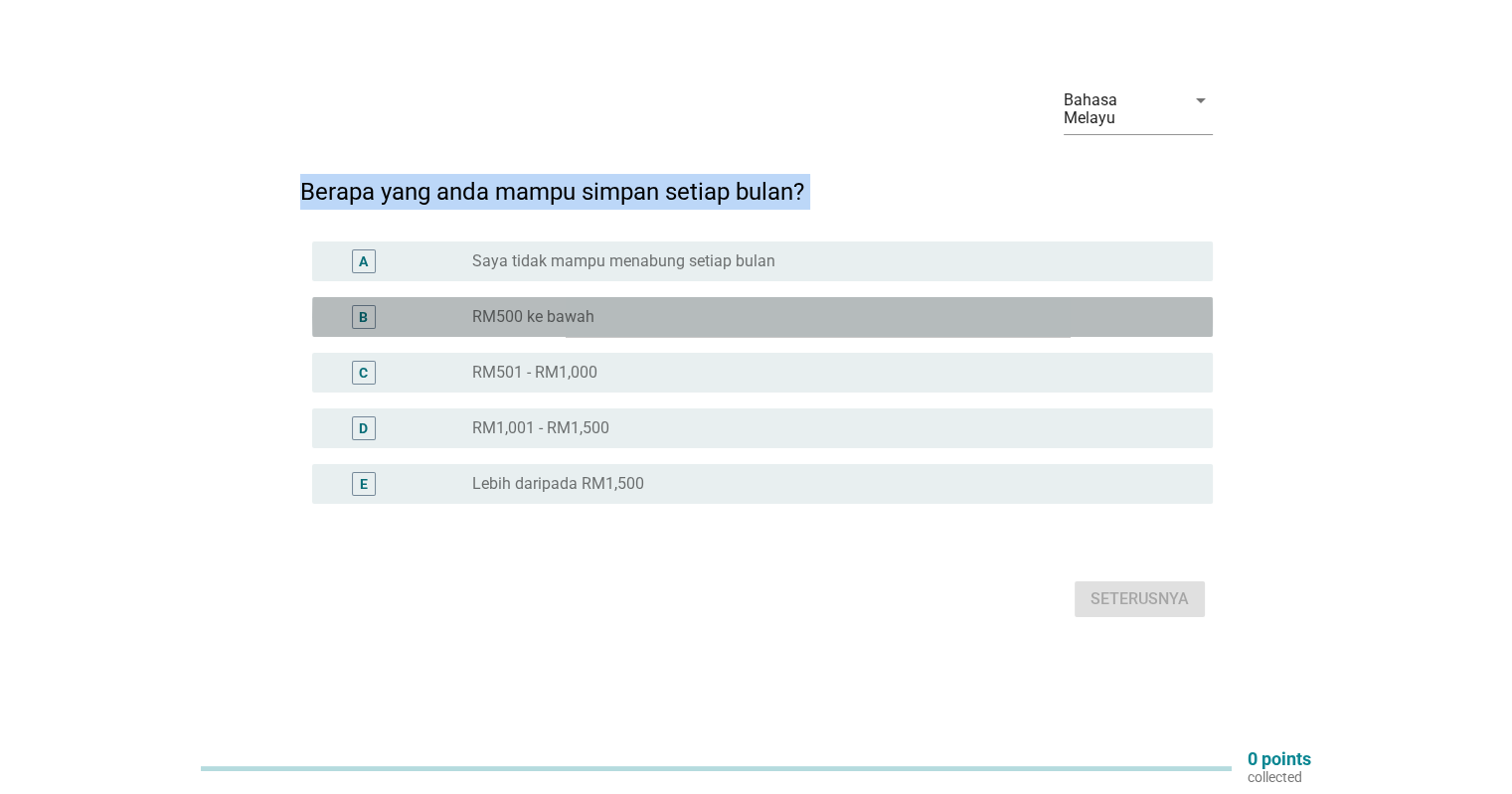 click on "RM500 ke bawah" at bounding box center (533, 317) 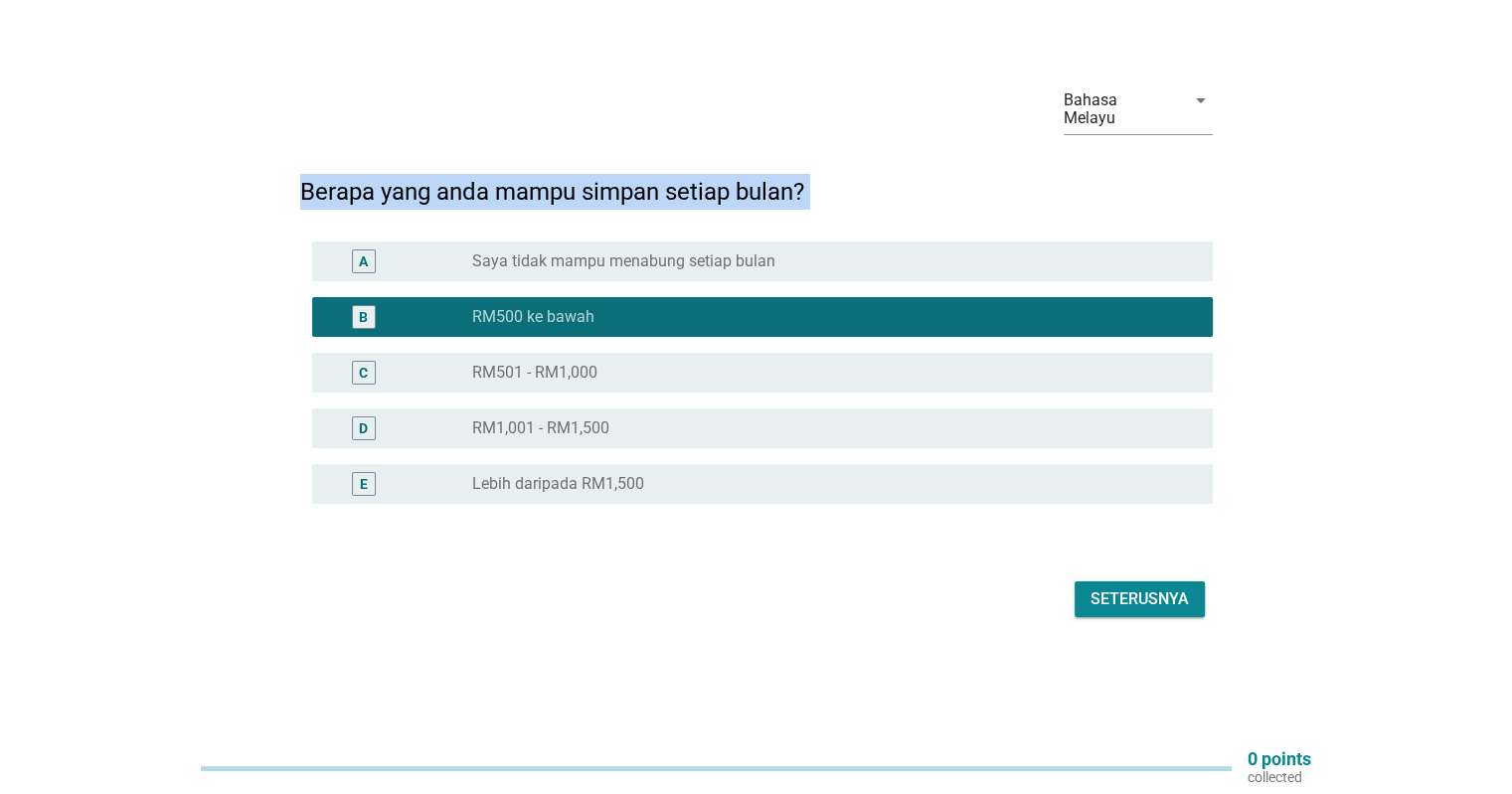 click on "Seterusnya" at bounding box center [1139, 599] 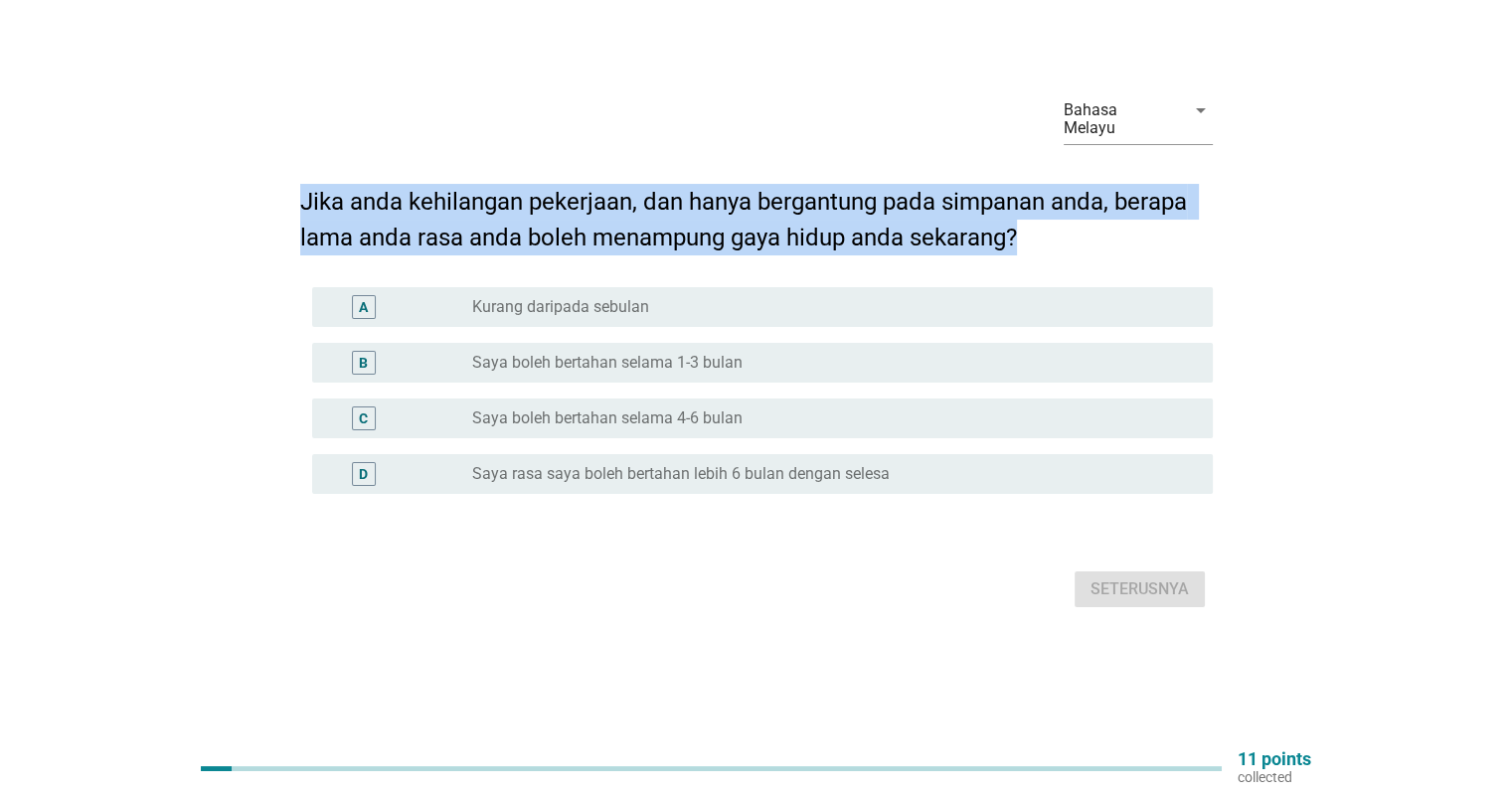 scroll, scrollTop: 0, scrollLeft: 0, axis: both 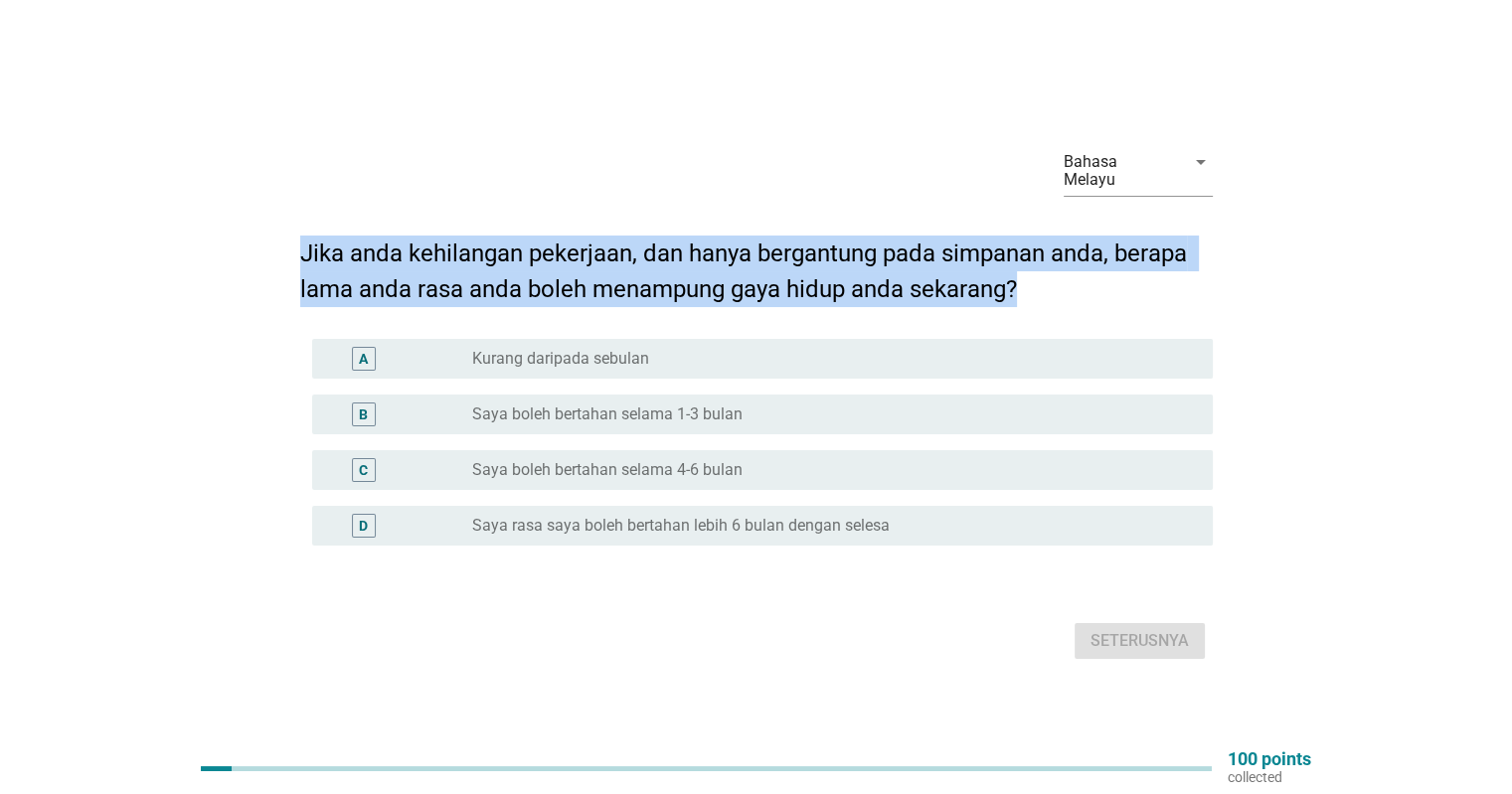 click on "Saya boleh bertahan selama 1-3 bulan" at bounding box center (607, 414) 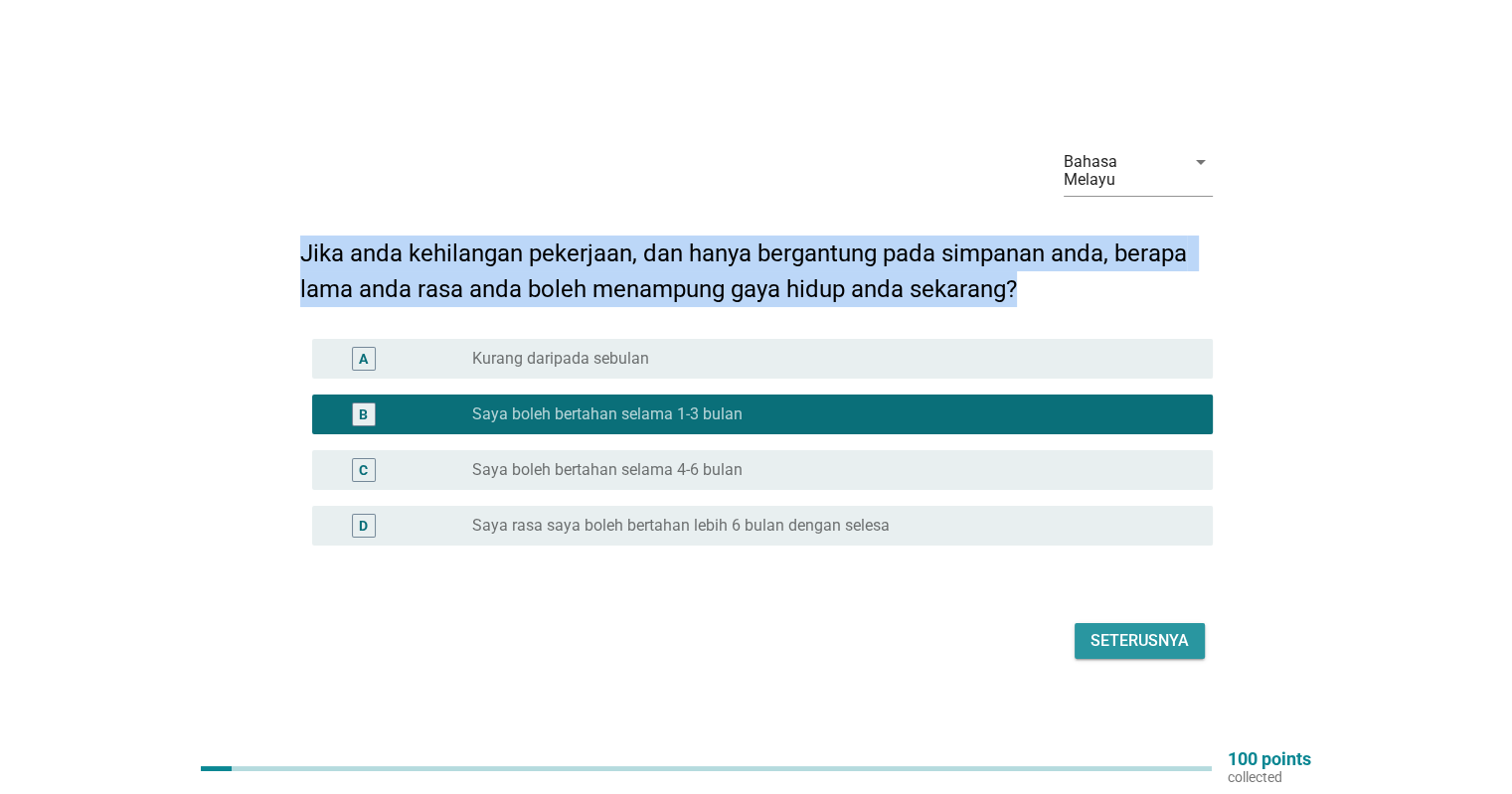 click on "Seterusnya" at bounding box center (1139, 641) 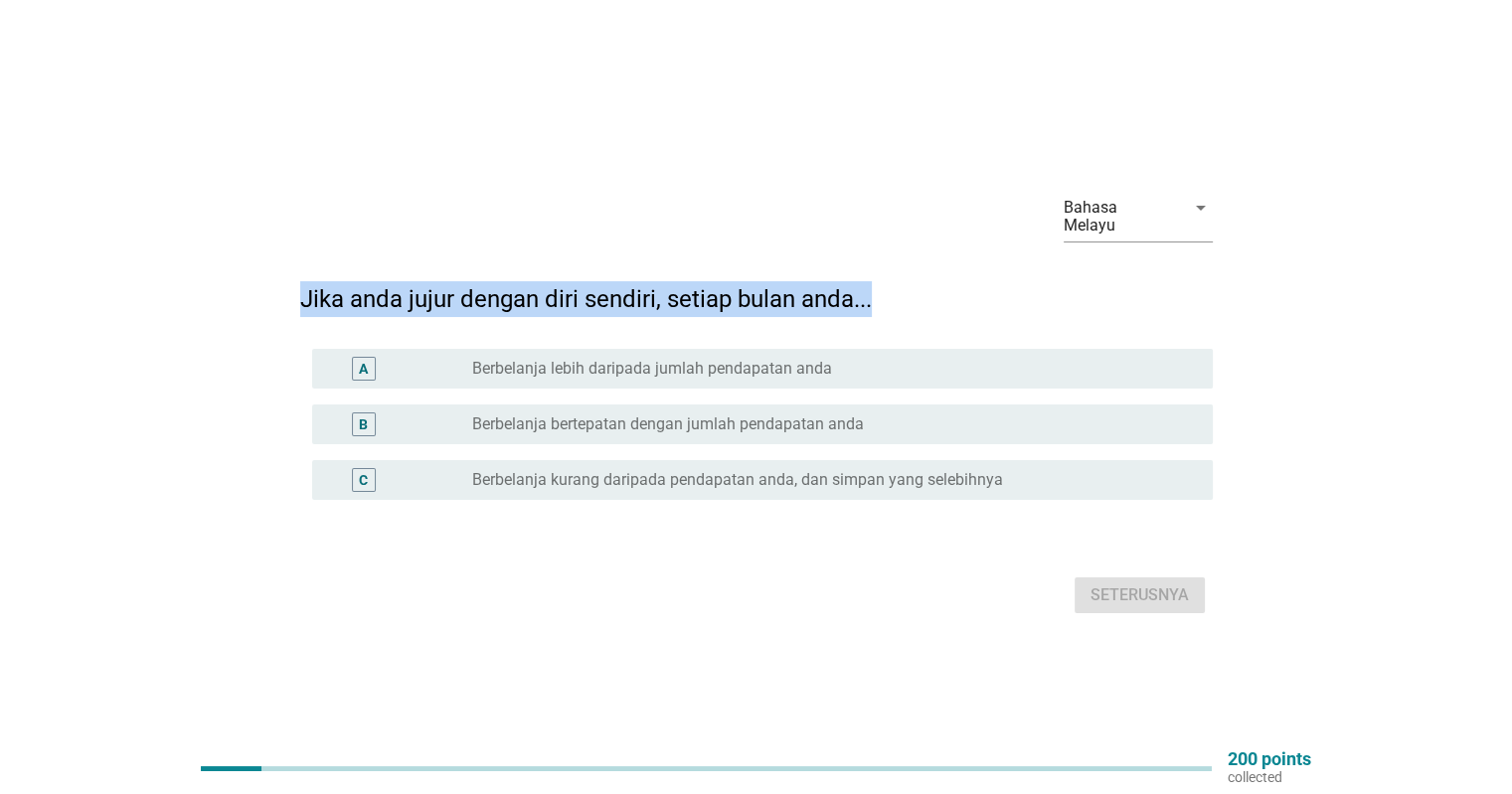 click on "A" at bounding box center [401, 369] 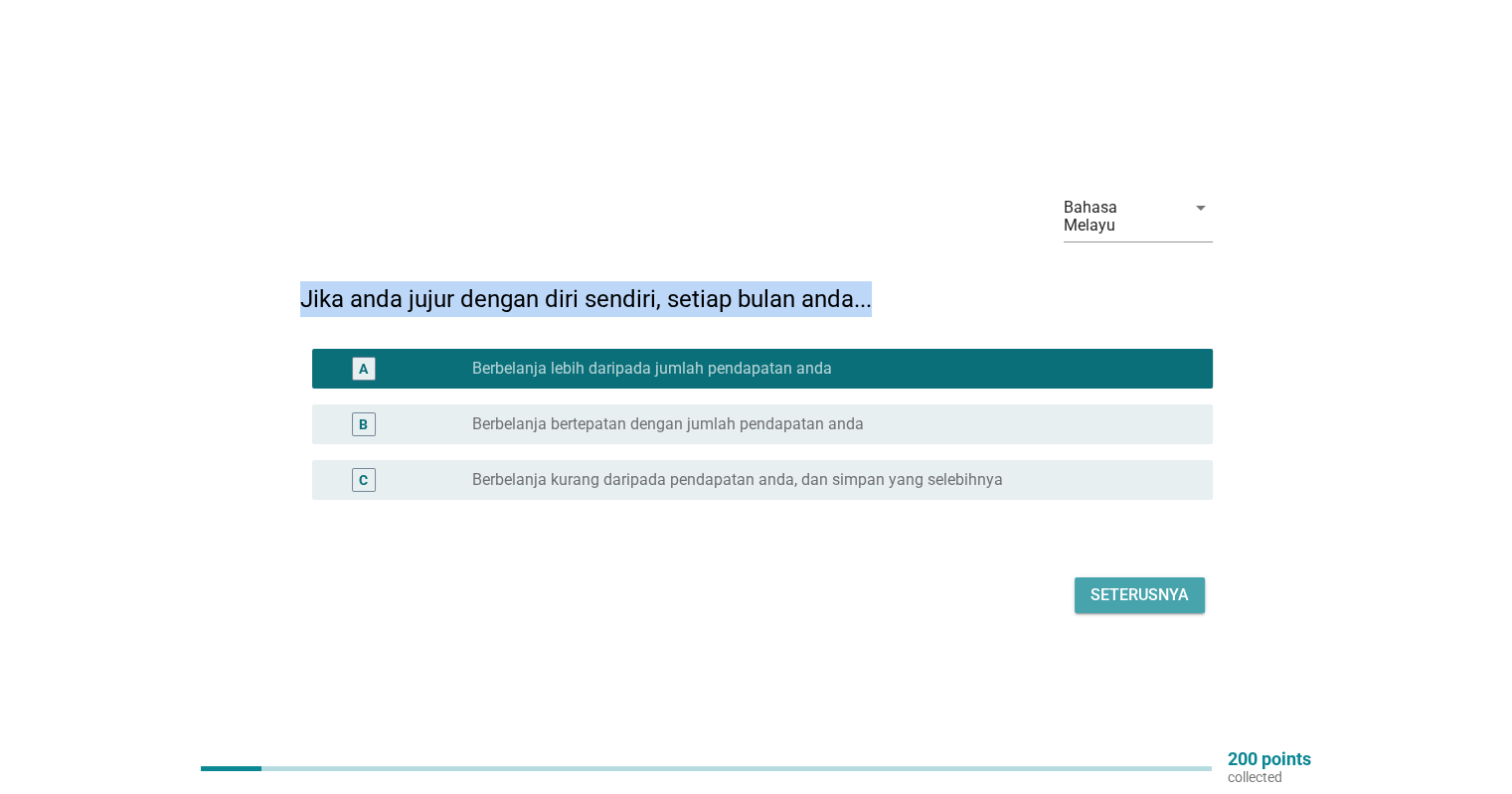 click on "Seterusnya" at bounding box center (1139, 595) 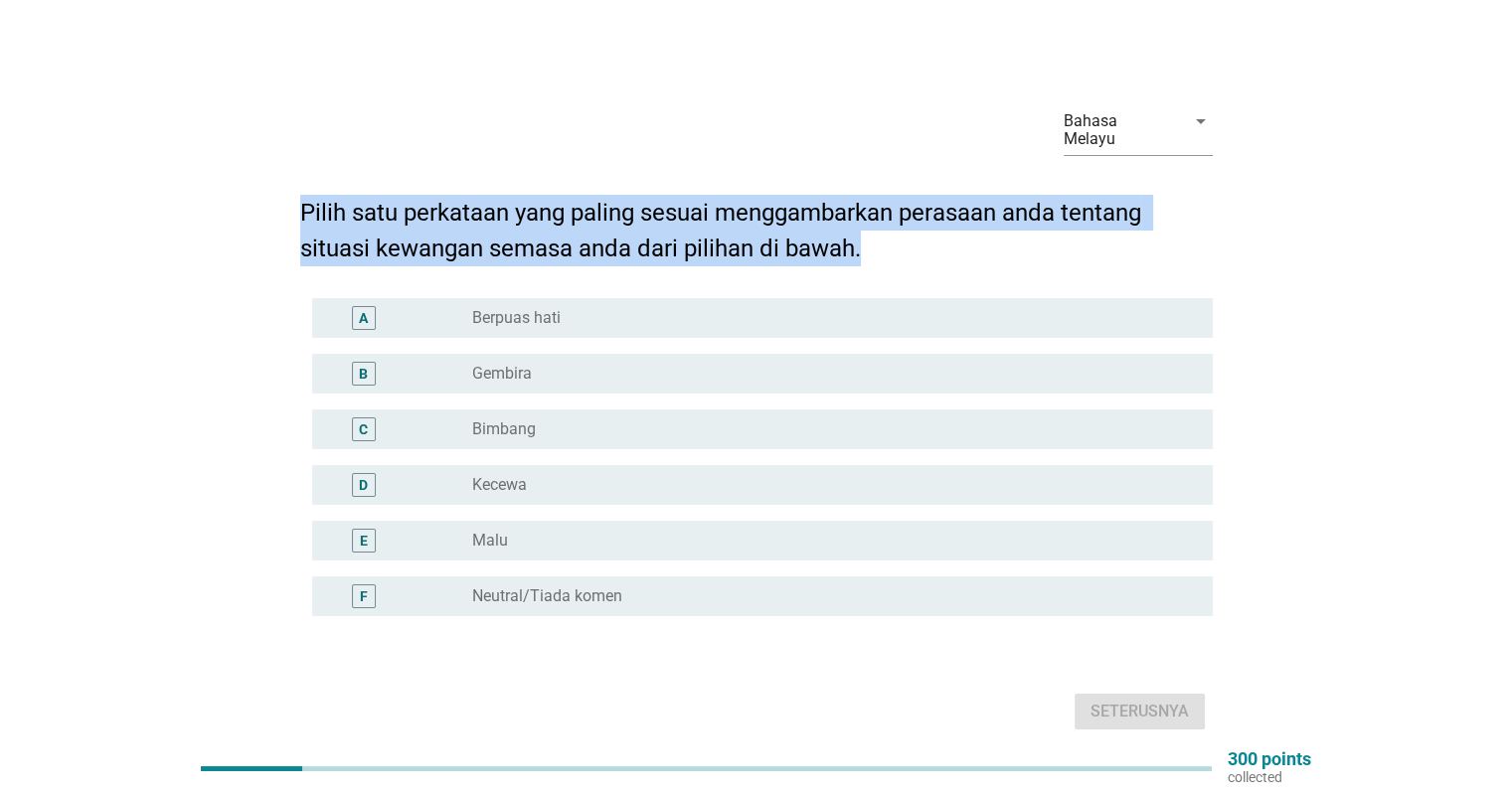 click on "radio_button_unchecked Gembira" at bounding box center [826, 374] 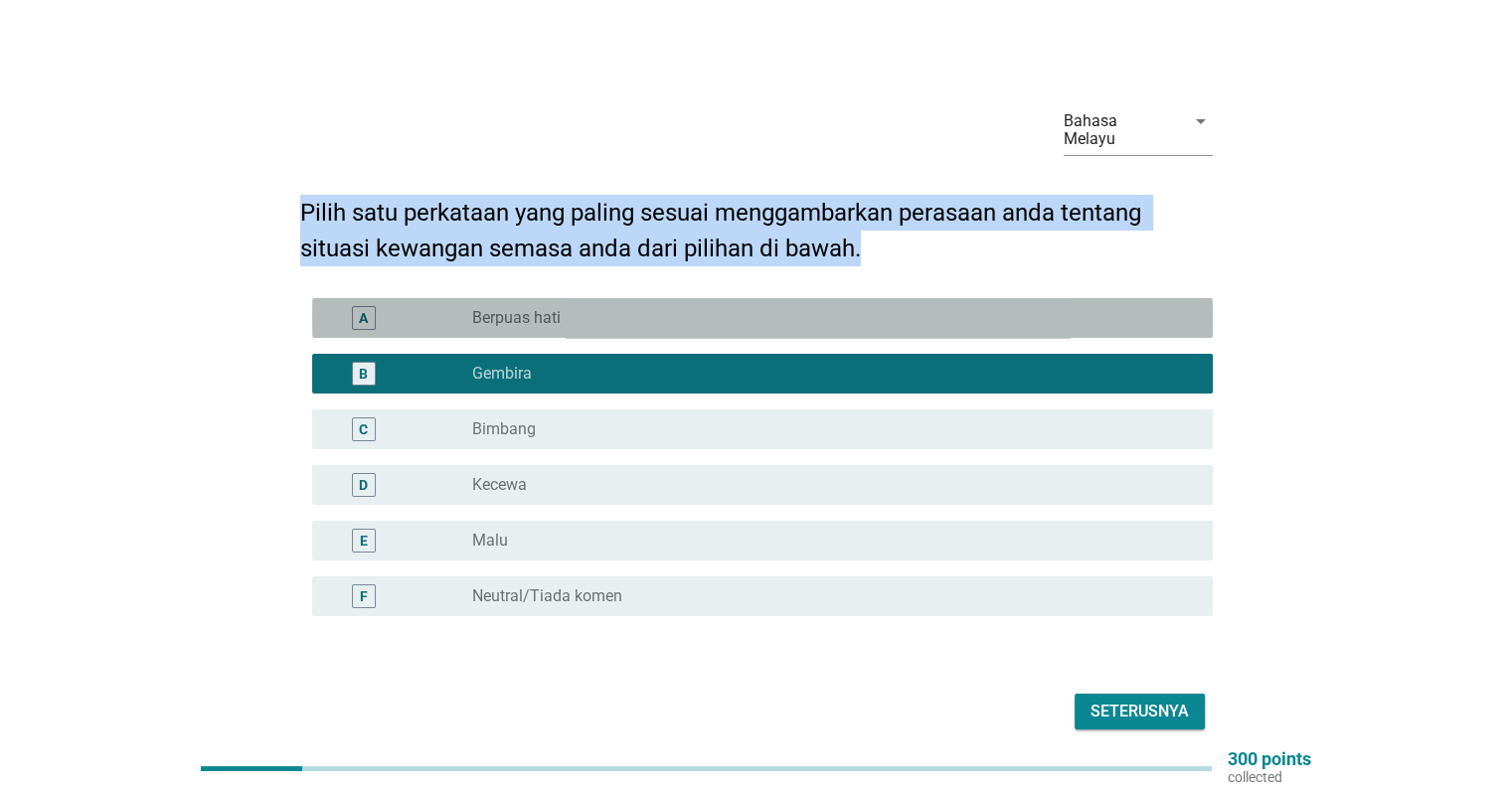 click on "Berpuas hati" at bounding box center [516, 318] 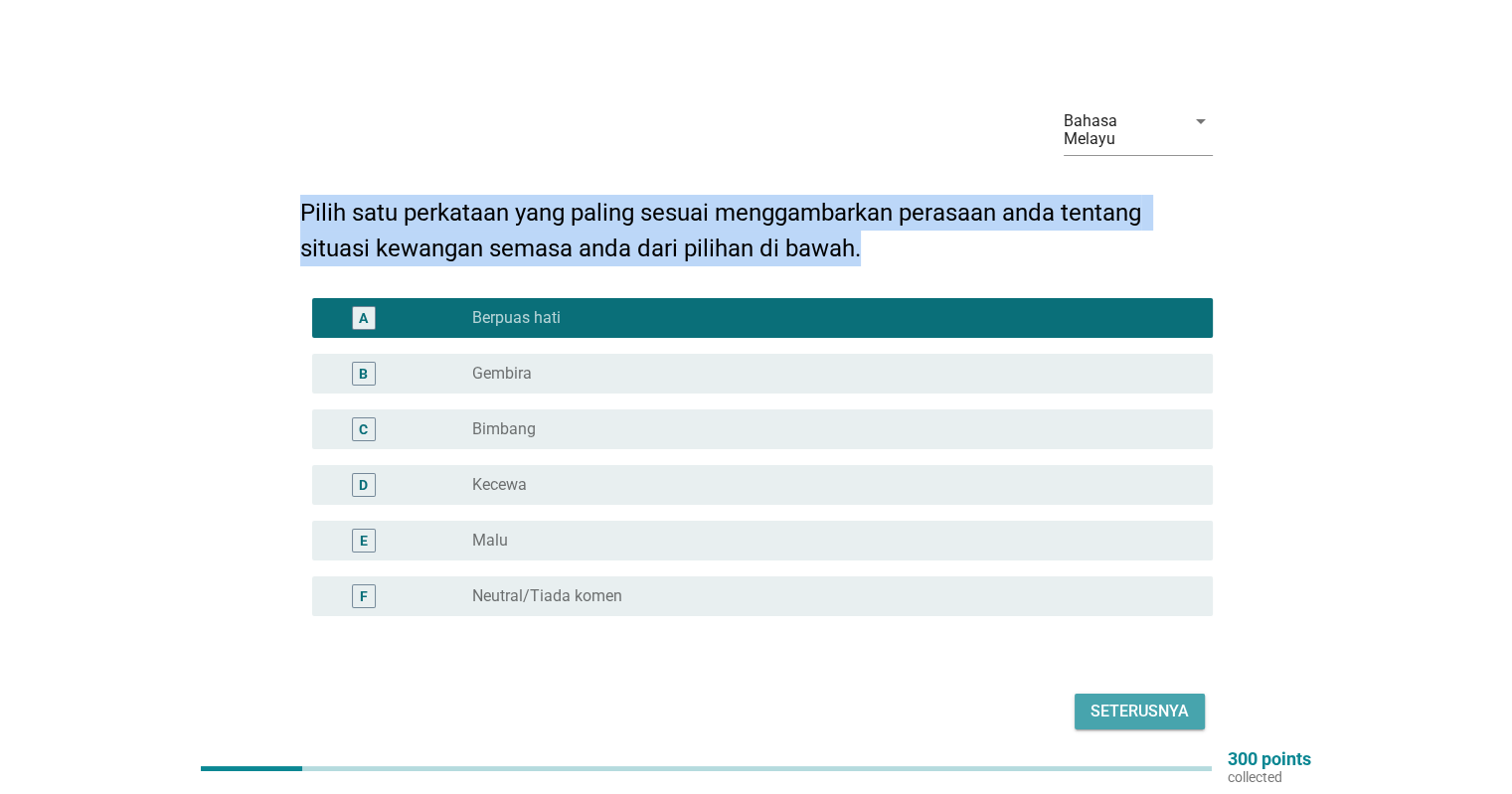 click on "Seterusnya" at bounding box center [1139, 712] 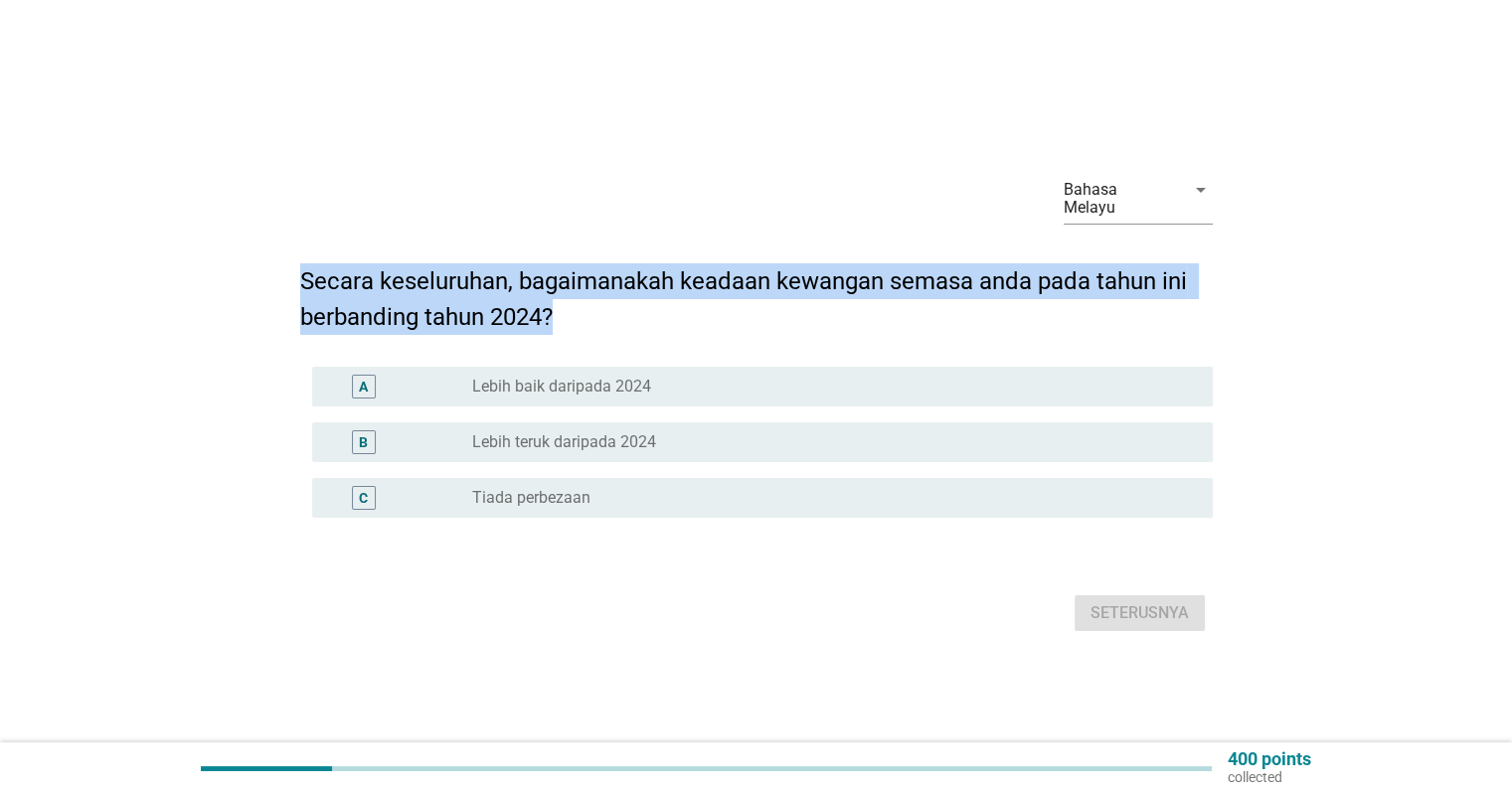 click on "Lebih baik daripada 2024" at bounding box center [562, 387] 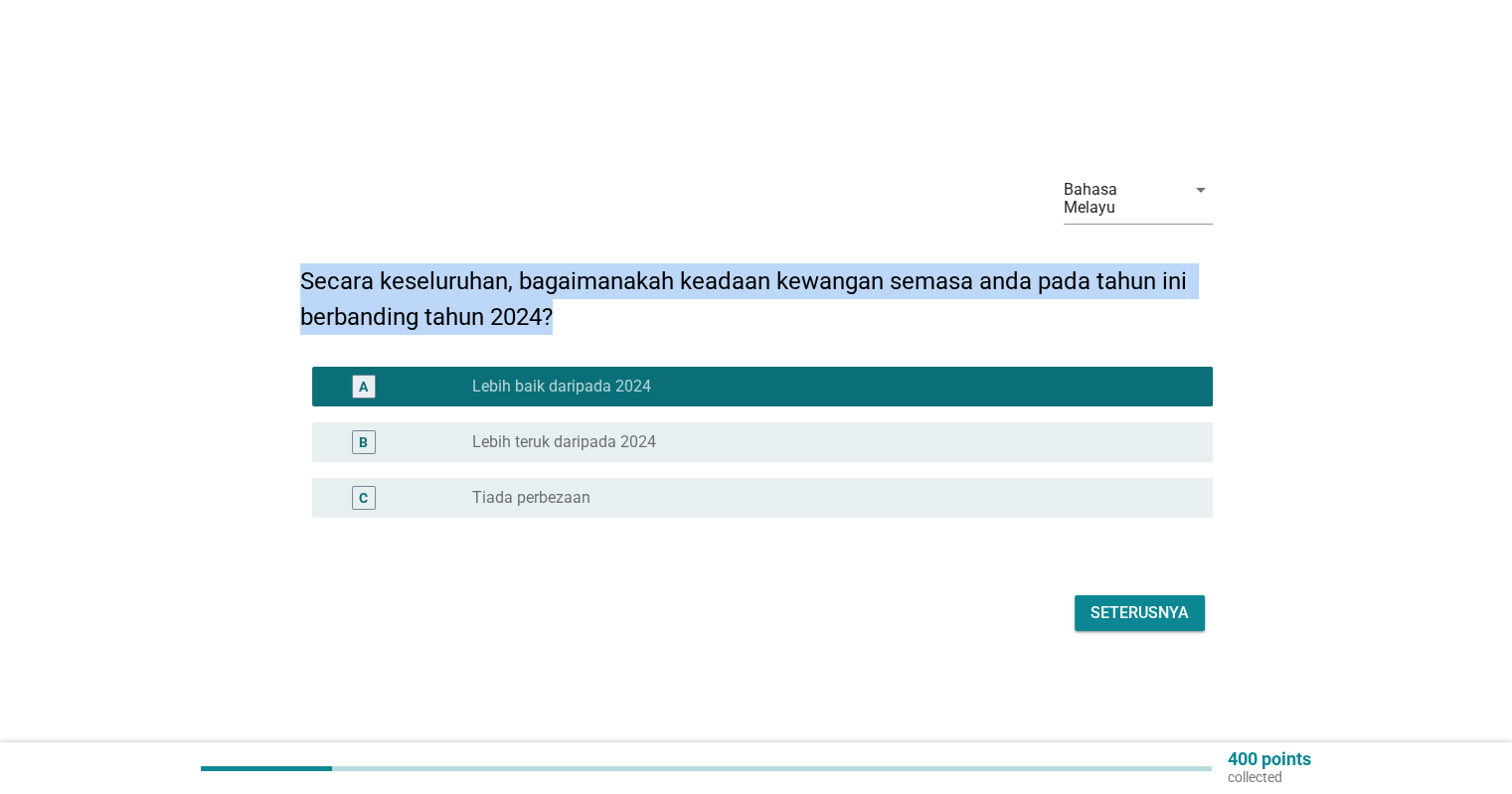 click on "Seterusnya" at bounding box center [1139, 613] 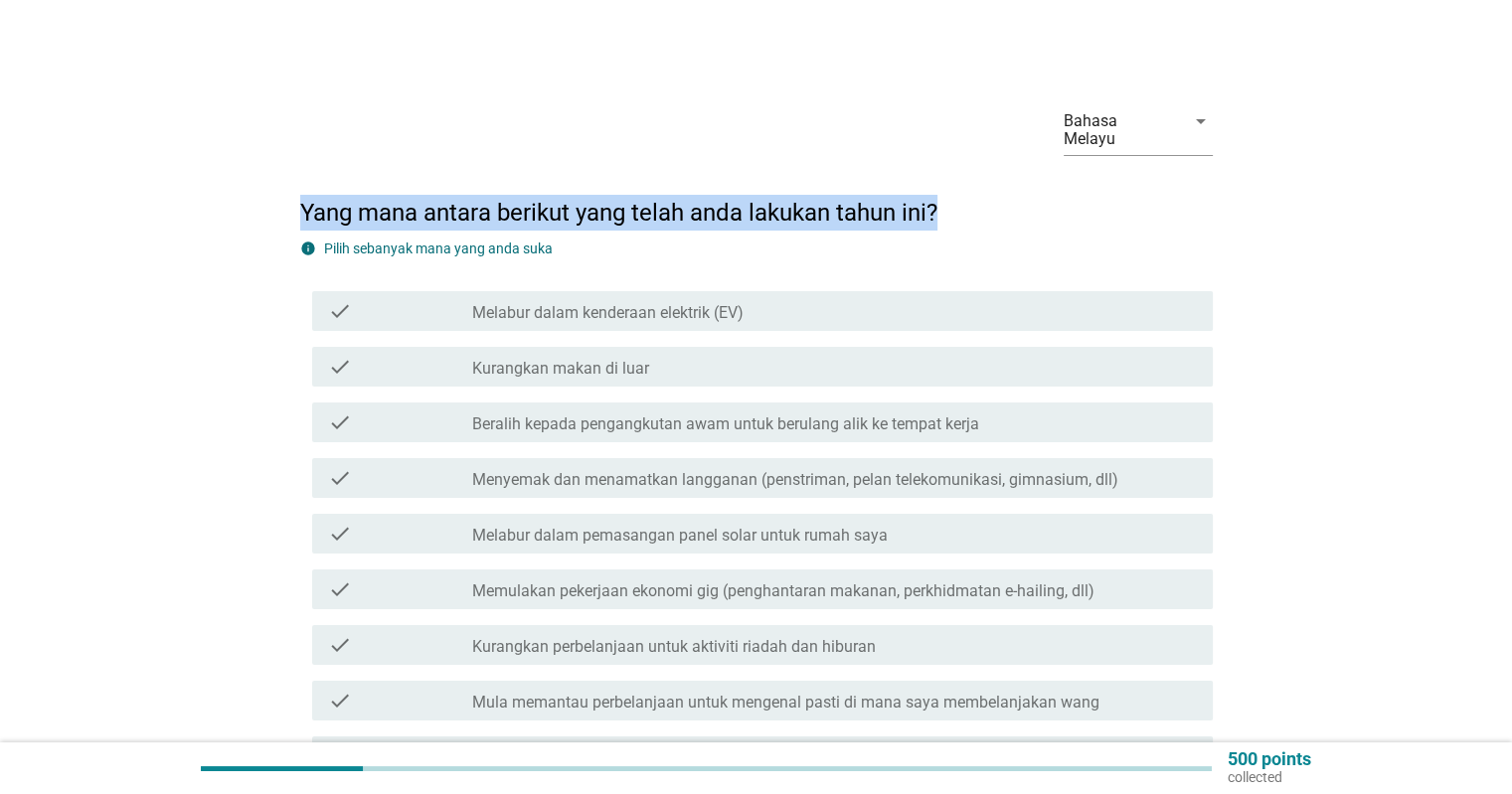 scroll, scrollTop: 99, scrollLeft: 0, axis: vertical 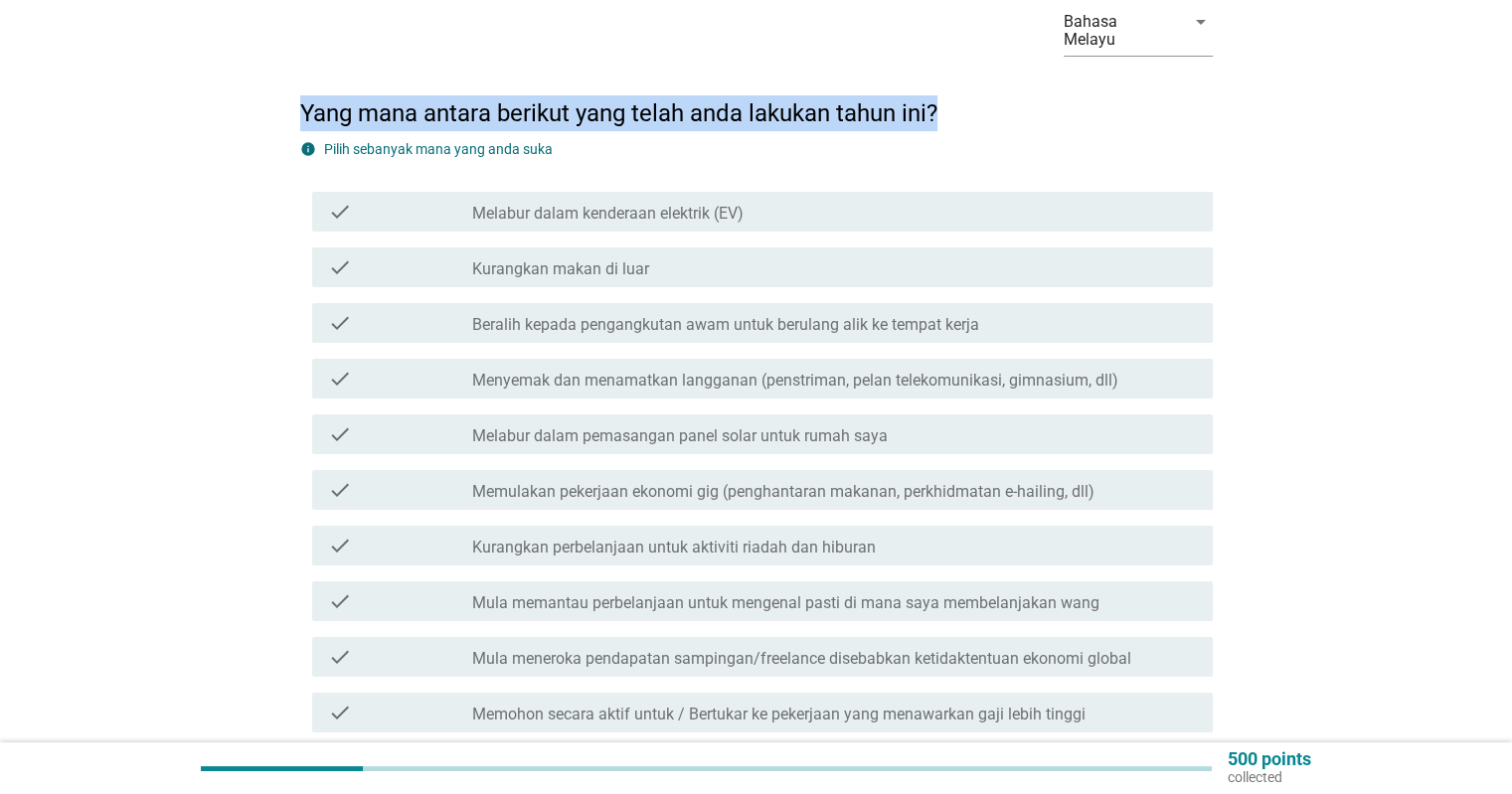 click on "check" at bounding box center (340, 212) 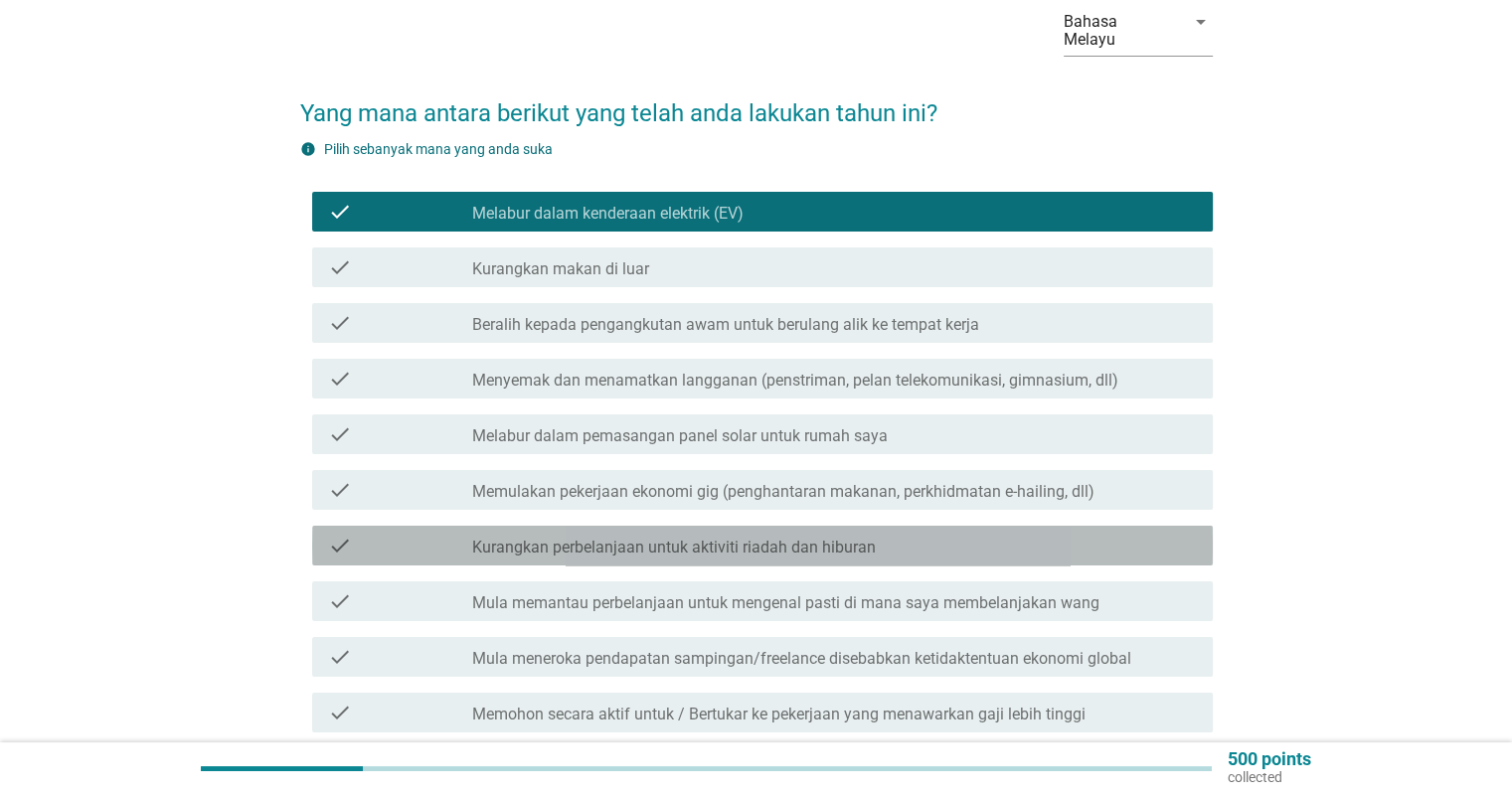 click on "Kurangkan perbelanjaan untuk aktiviti riadah dan hiburan" at bounding box center [674, 548] 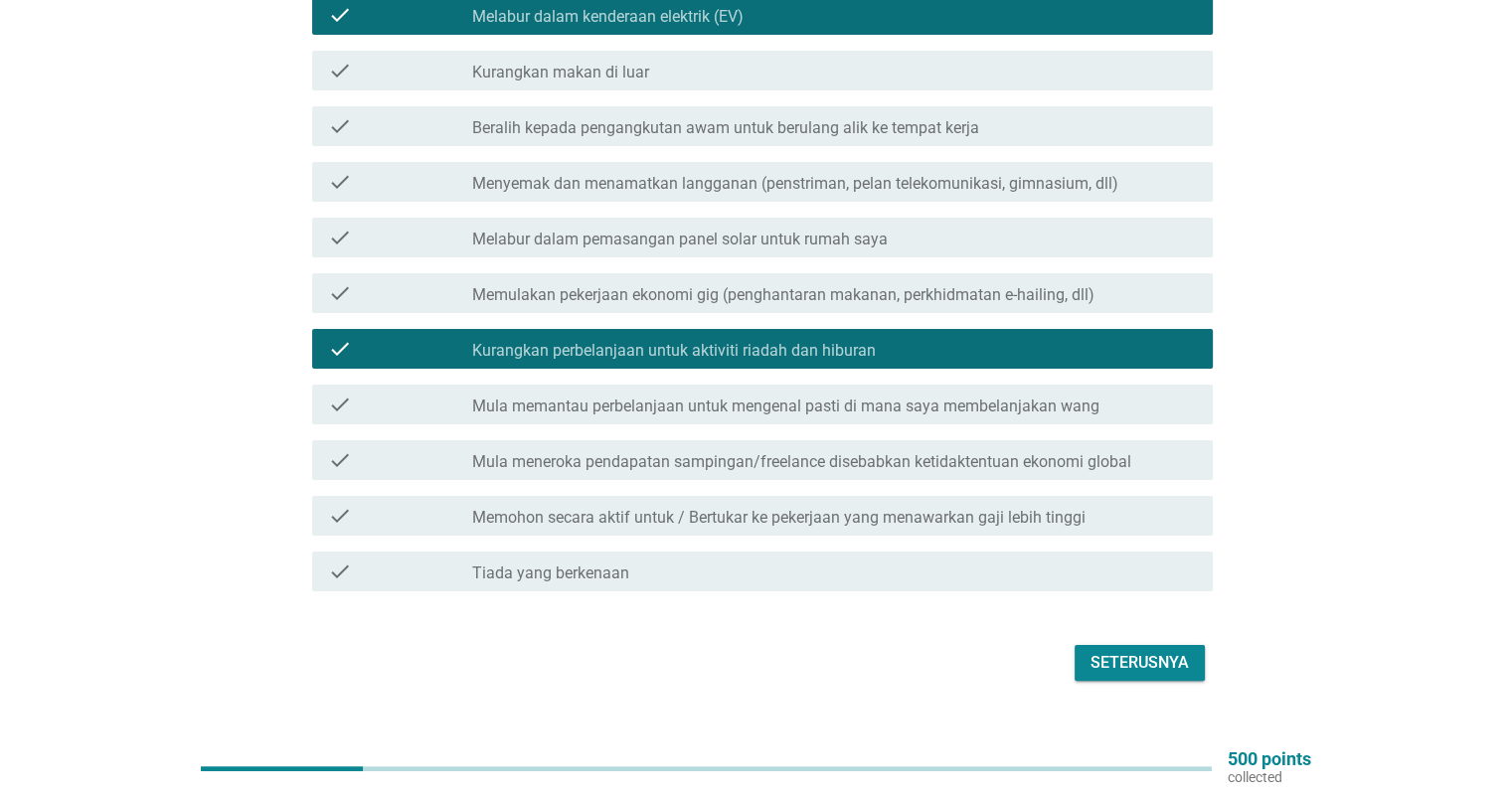 scroll, scrollTop: 99, scrollLeft: 0, axis: vertical 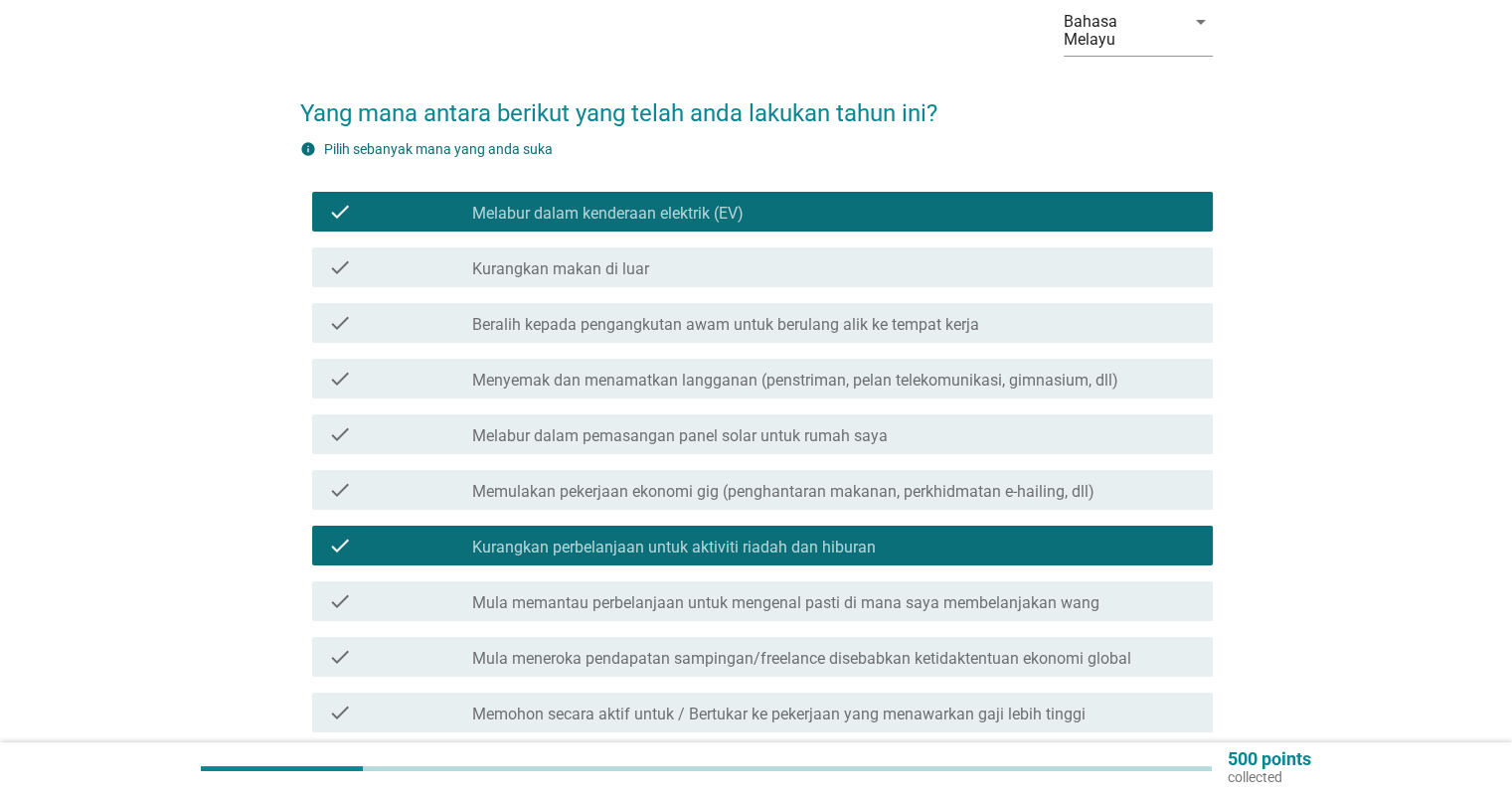 click on "check_box_outline_blank Melabur dalam kenderaan elektrik (EV)" at bounding box center [834, 212] 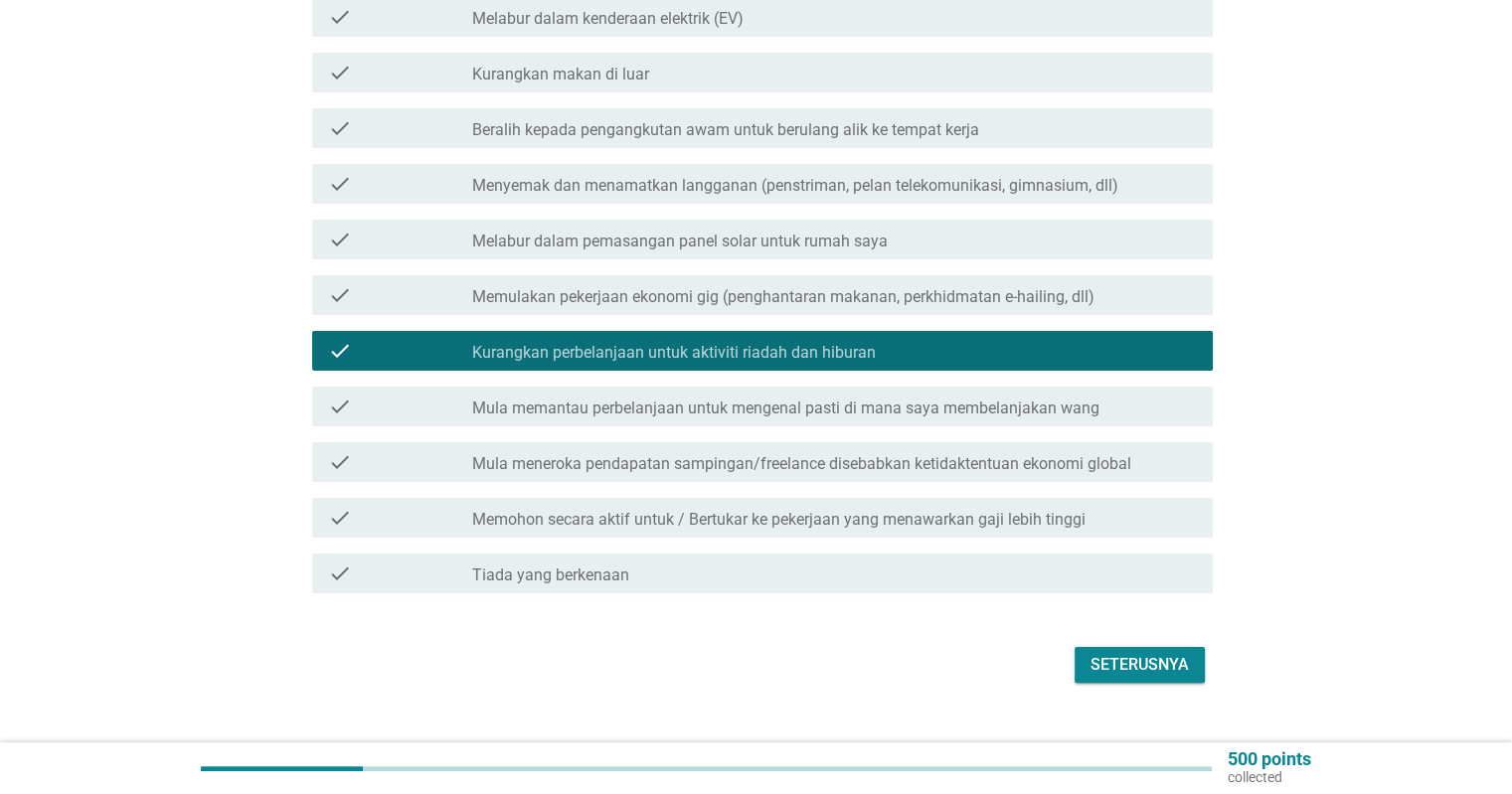 scroll, scrollTop: 298, scrollLeft: 0, axis: vertical 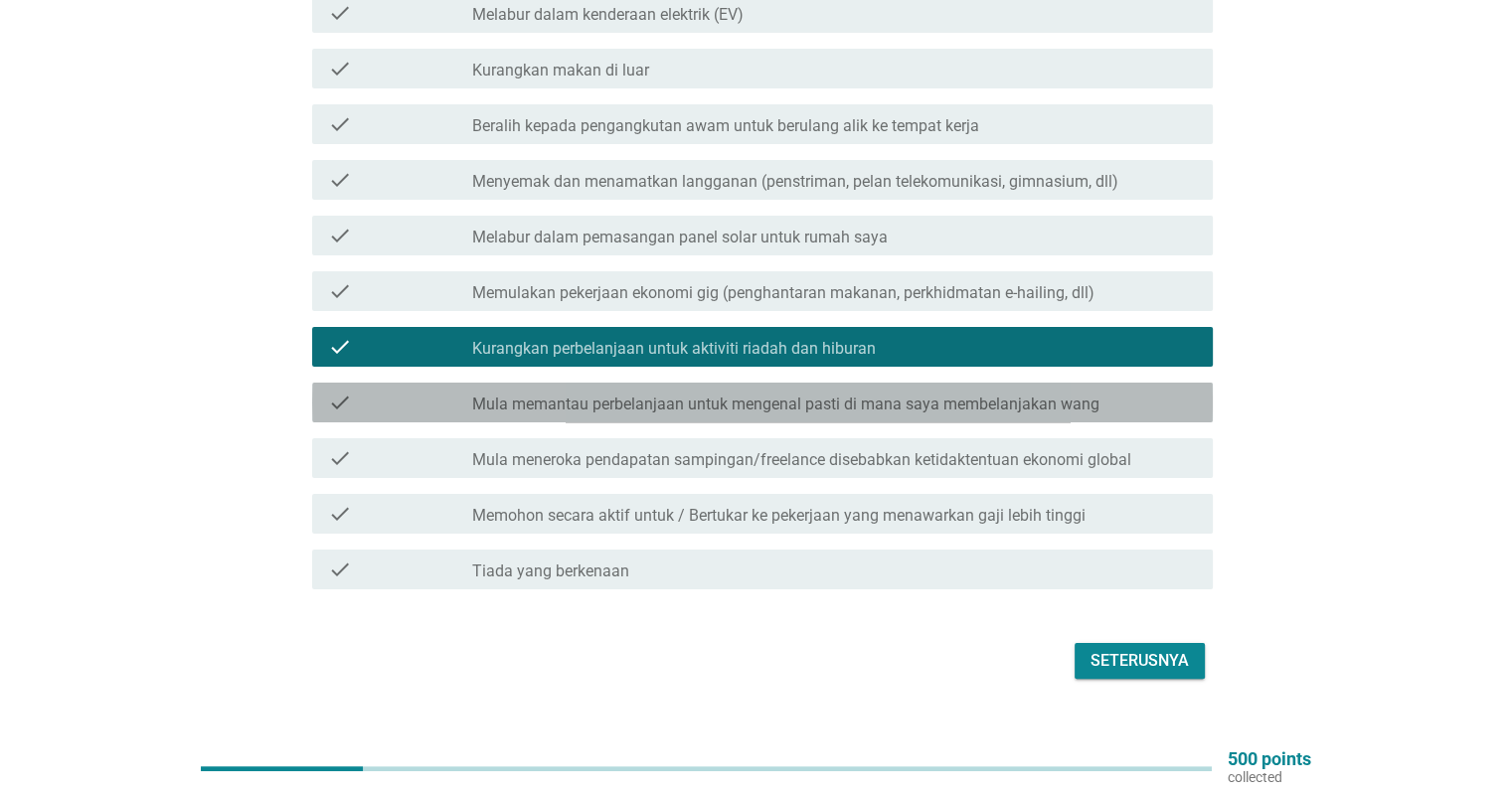 click on "Mula memantau perbelanjaan untuk mengenal pasti di mana saya membelanjakan wang" at bounding box center (785, 404) 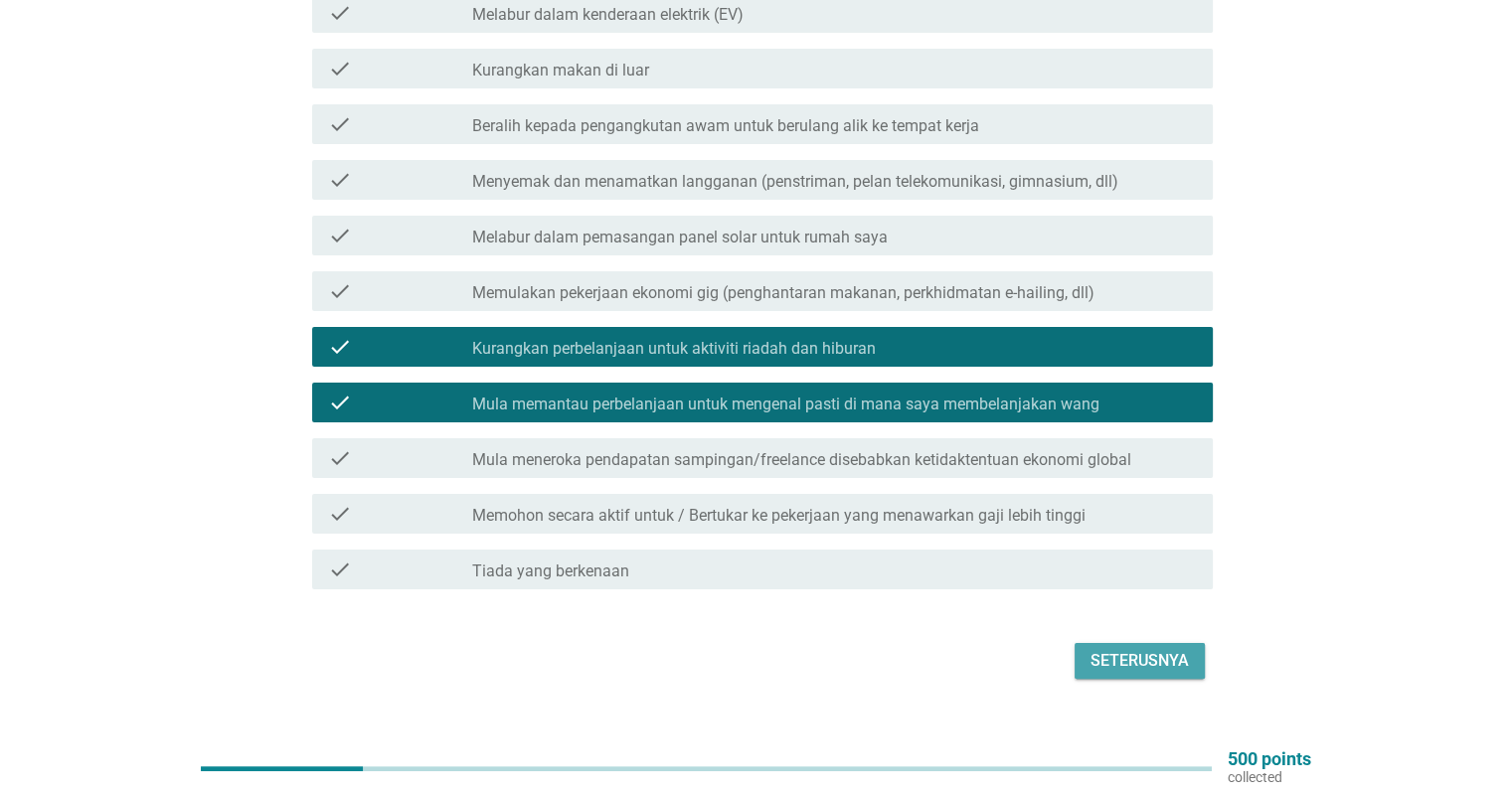 click on "Seterusnya" at bounding box center [1139, 661] 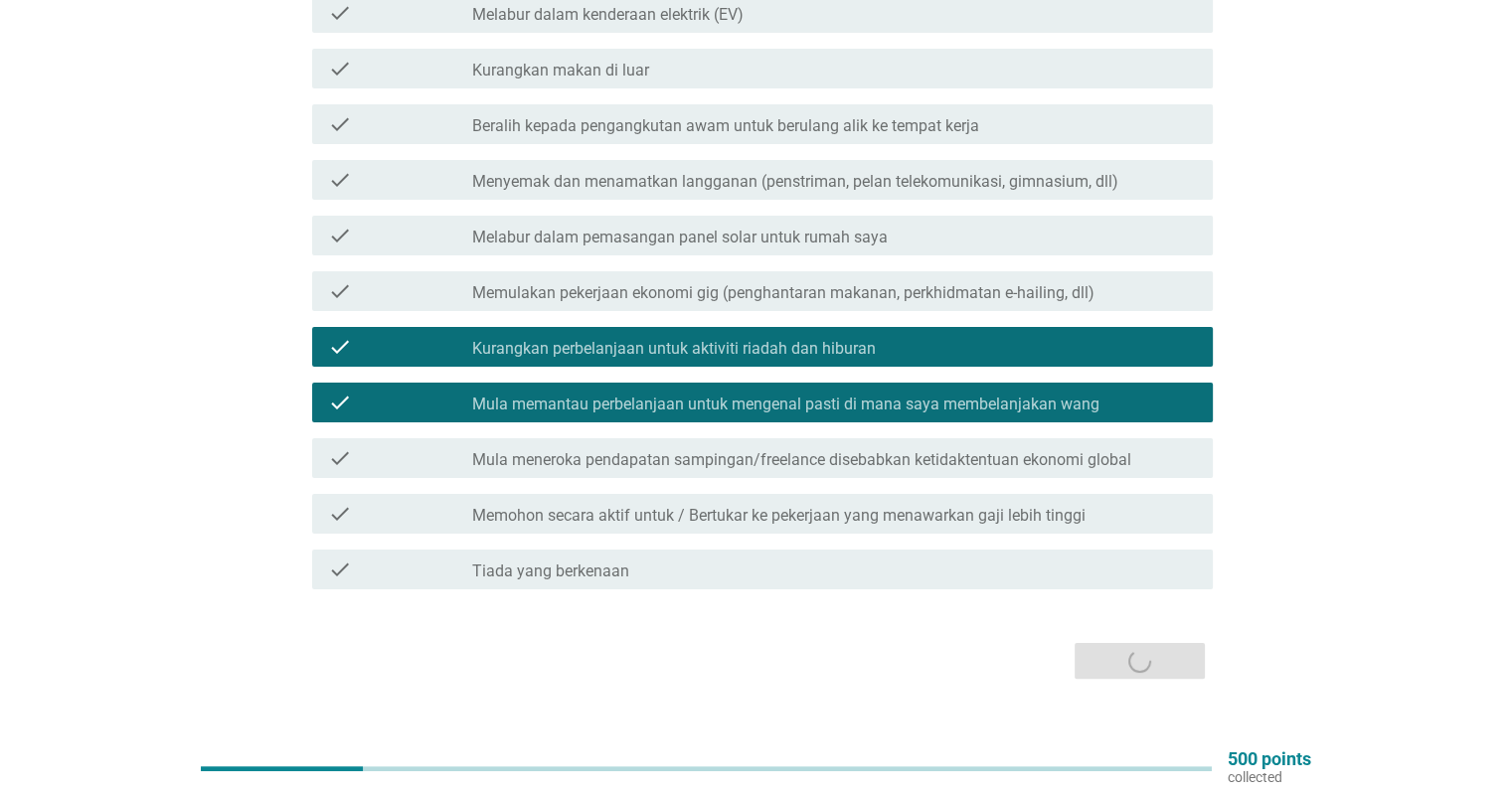 scroll, scrollTop: 0, scrollLeft: 0, axis: both 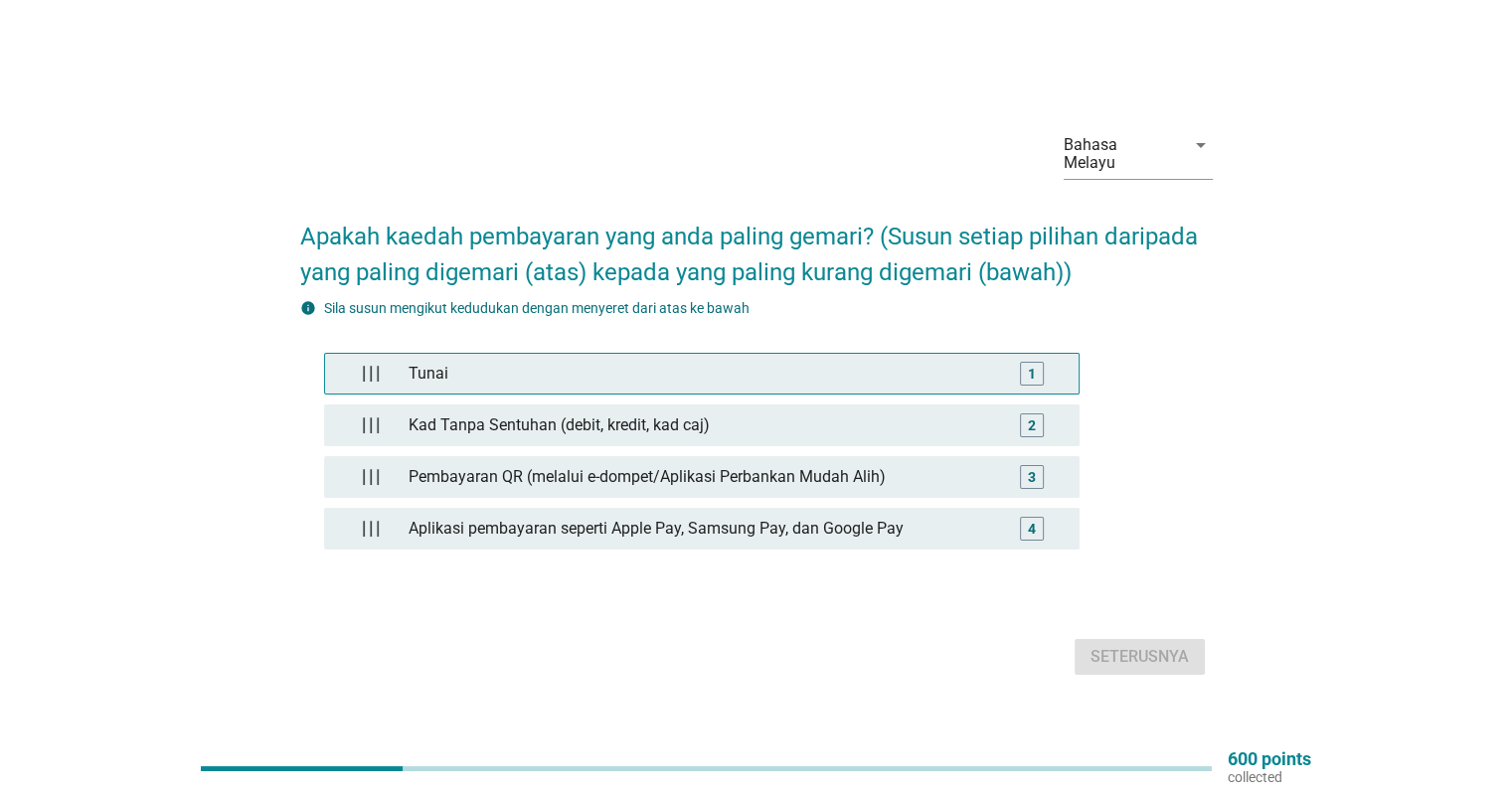 click on "Tunai" at bounding box center [701, 374] 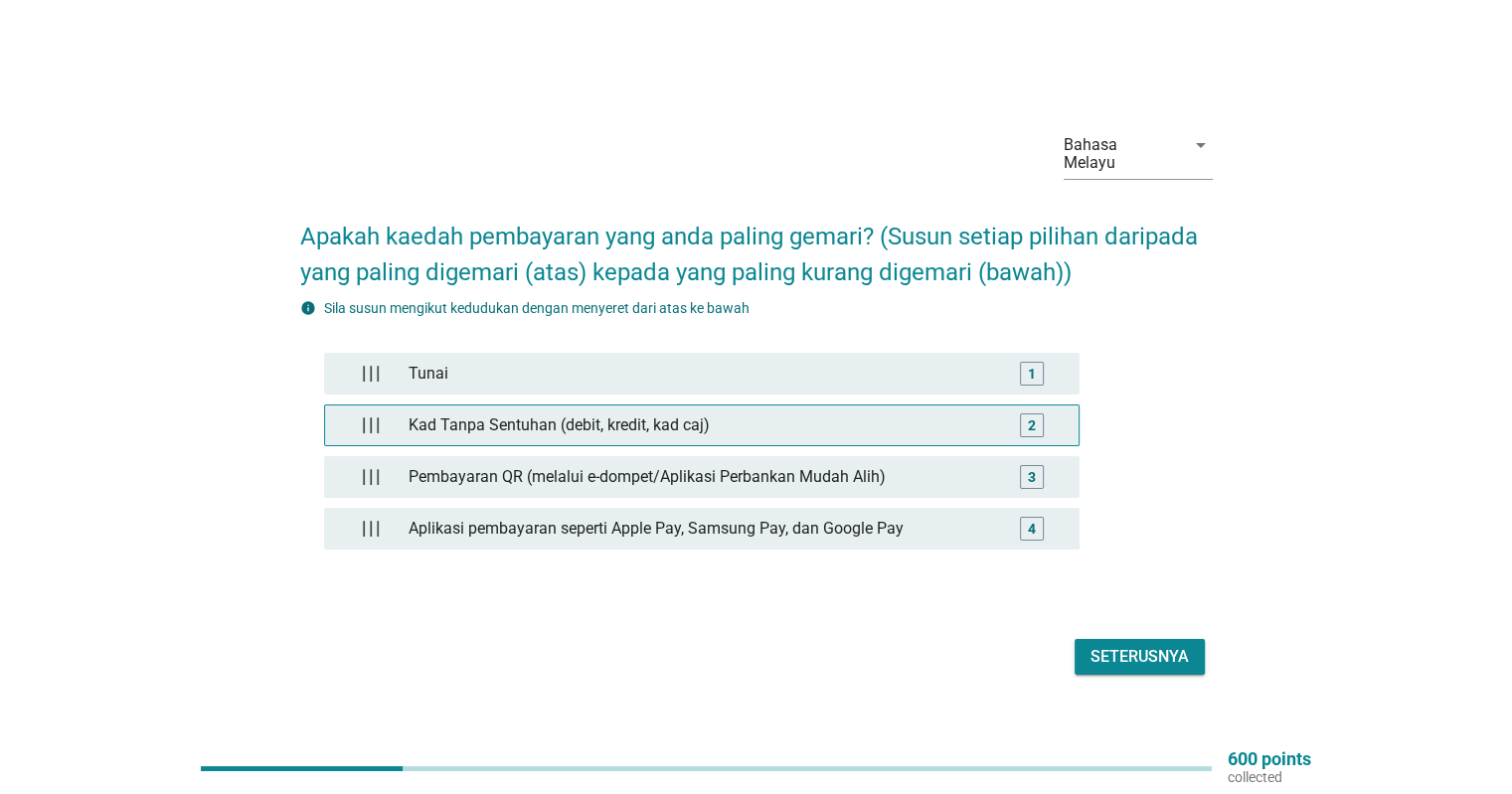 click on "Kad Tanpa Sentuhan (debit, kredit, kad caj)" at bounding box center (701, 425) 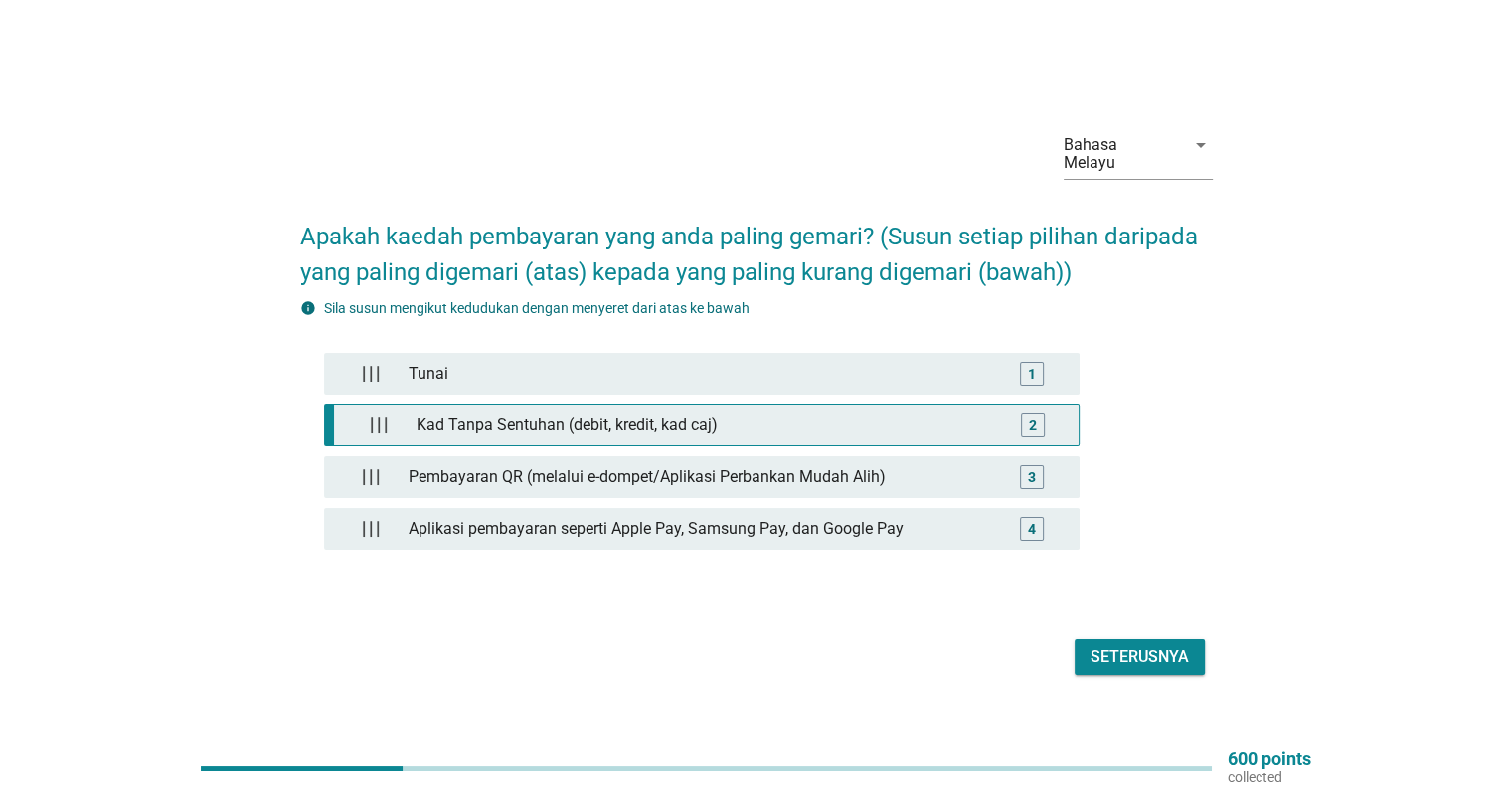 drag, startPoint x: 429, startPoint y: 418, endPoint x: 418, endPoint y: 332, distance: 86.700634 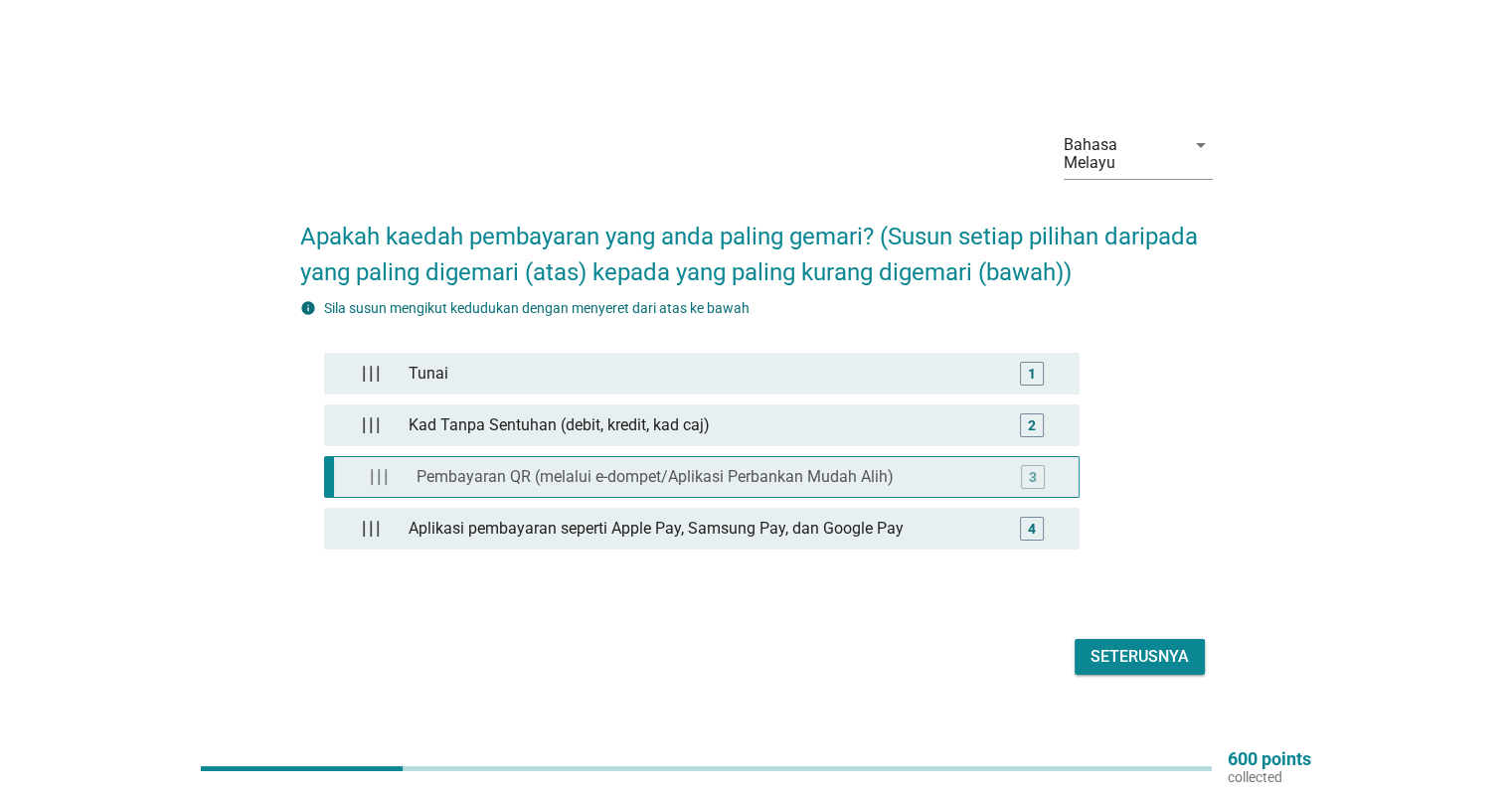 type 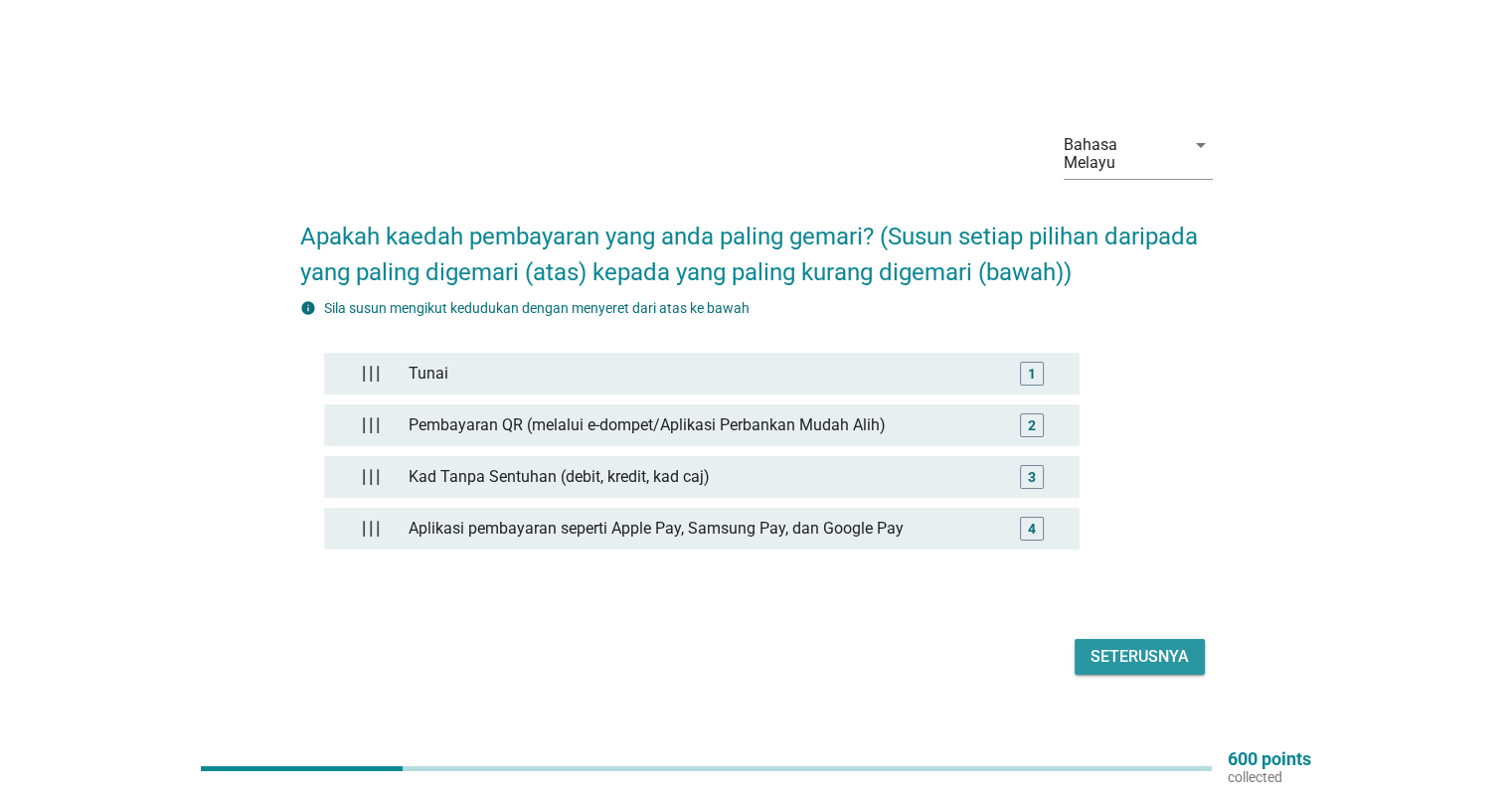 click on "Seterusnya" at bounding box center (1139, 657) 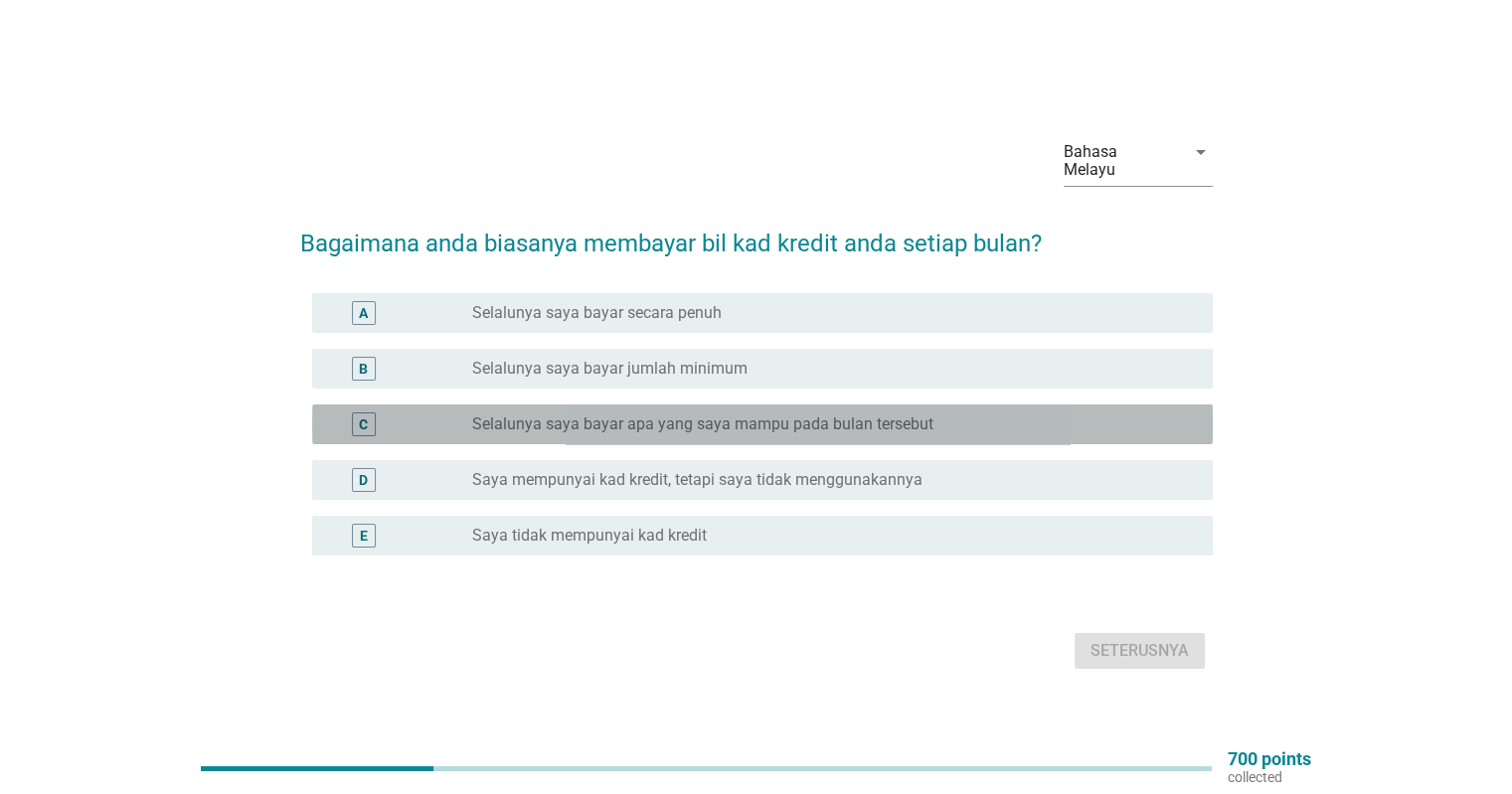 click on "Selalunya saya bayar apa yang saya mampu pada bulan tersebut" at bounding box center (703, 424) 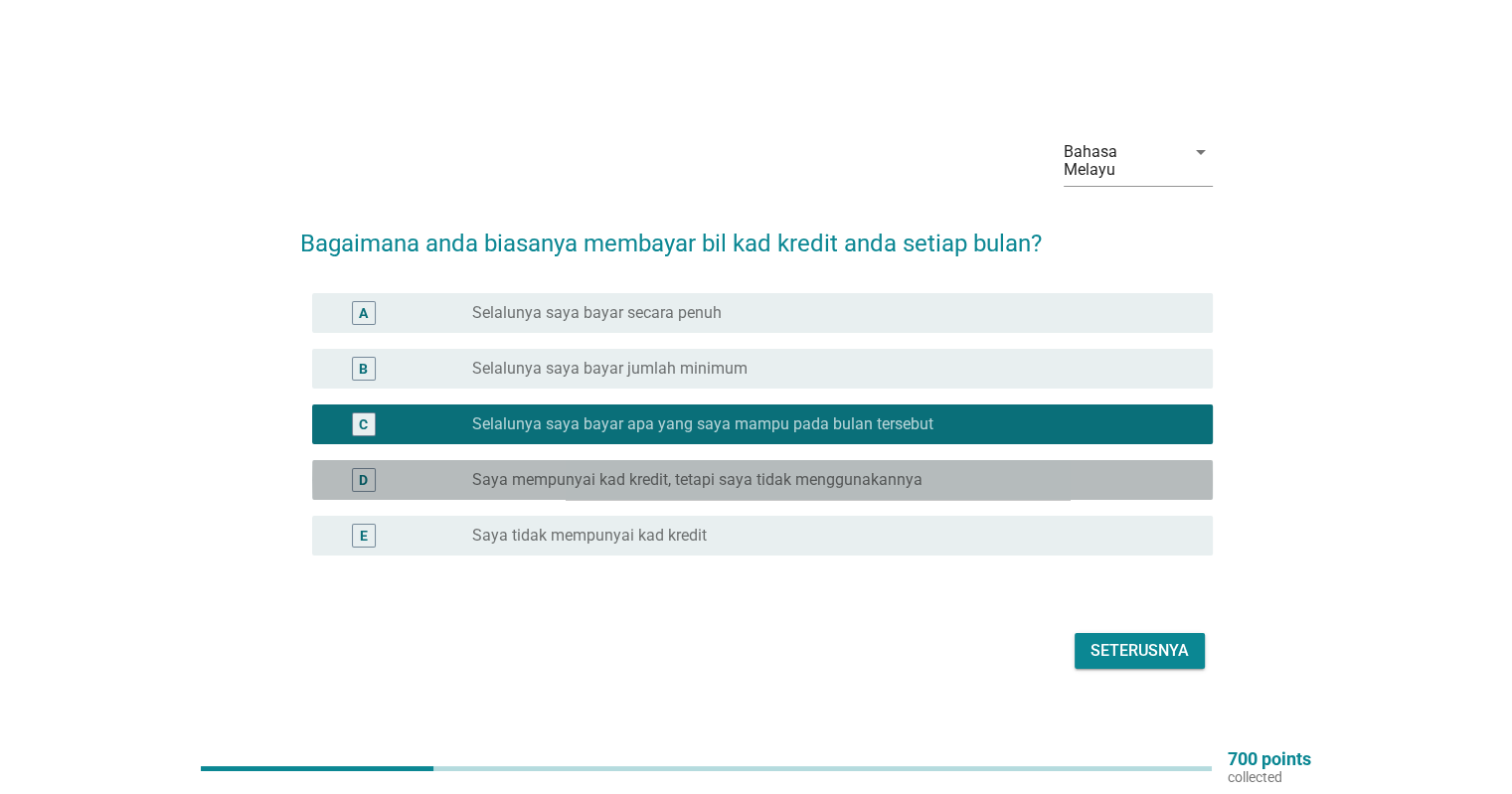 click on "Saya mempunyai kad kredit, tetapi saya tidak menggunakannya" at bounding box center [697, 480] 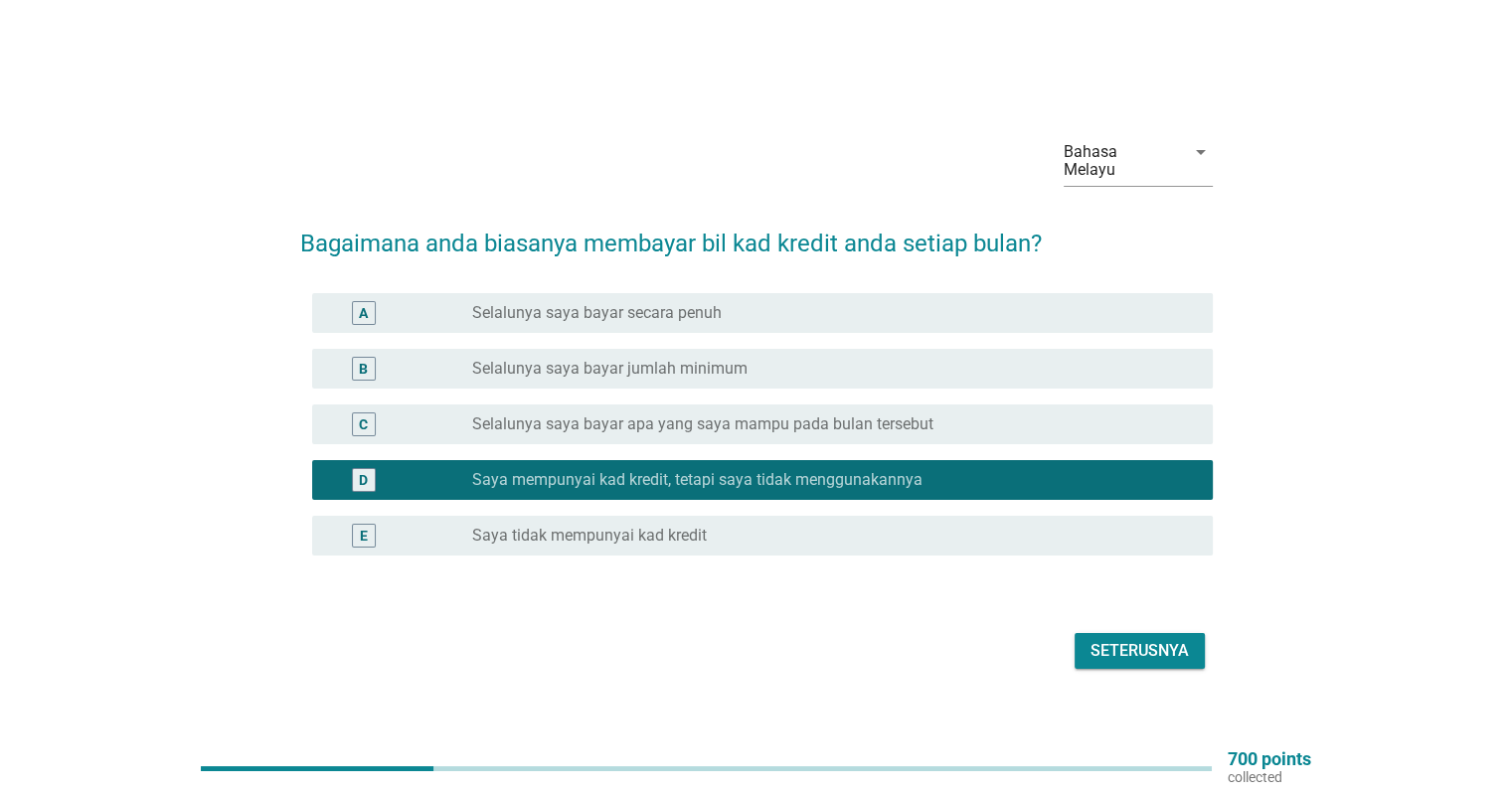click on "radio_button_unchecked Saya tidak mempunyai kad kredit" at bounding box center (826, 536) 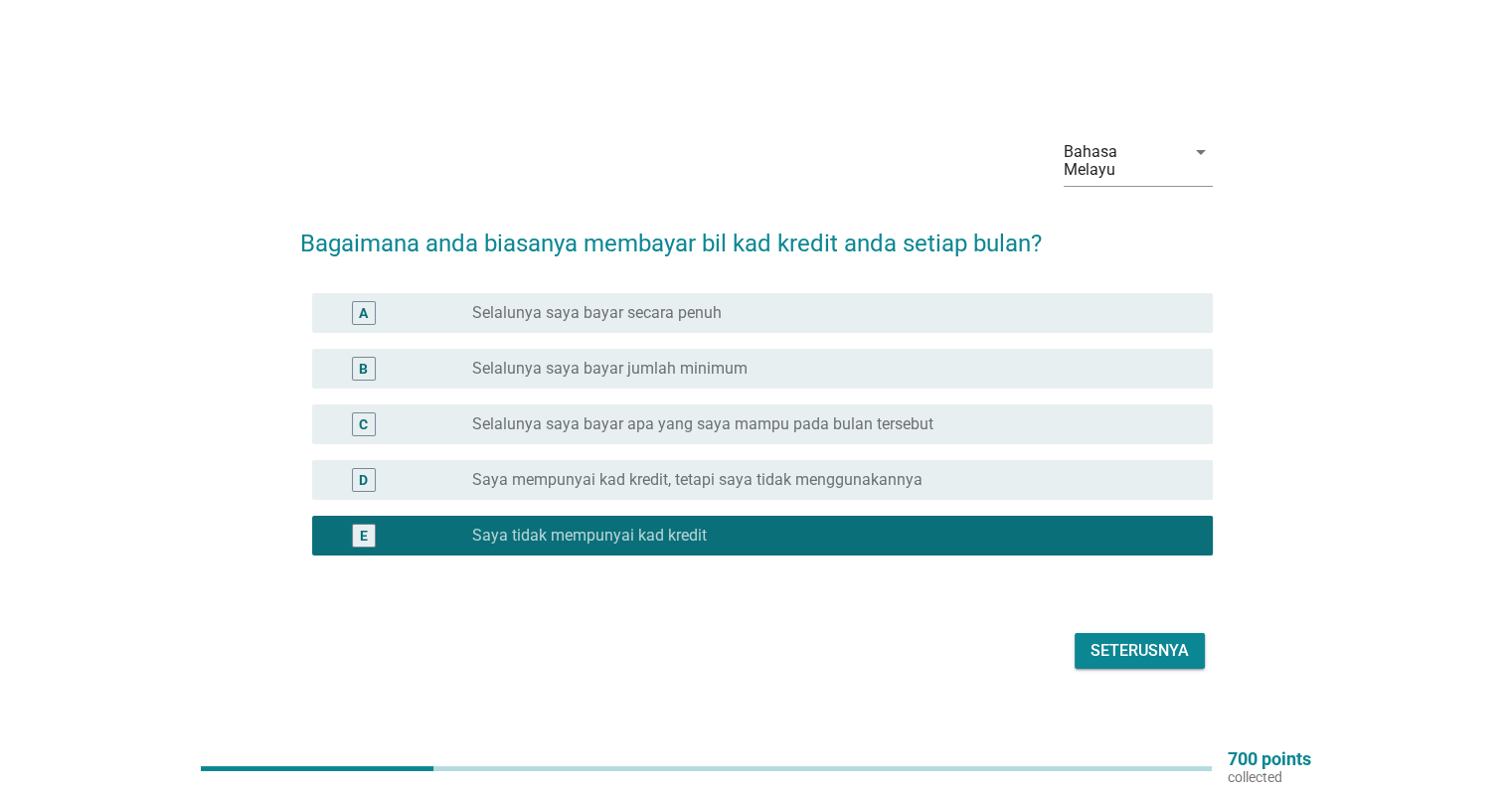 click on "Seterusnya" at bounding box center [1139, 651] 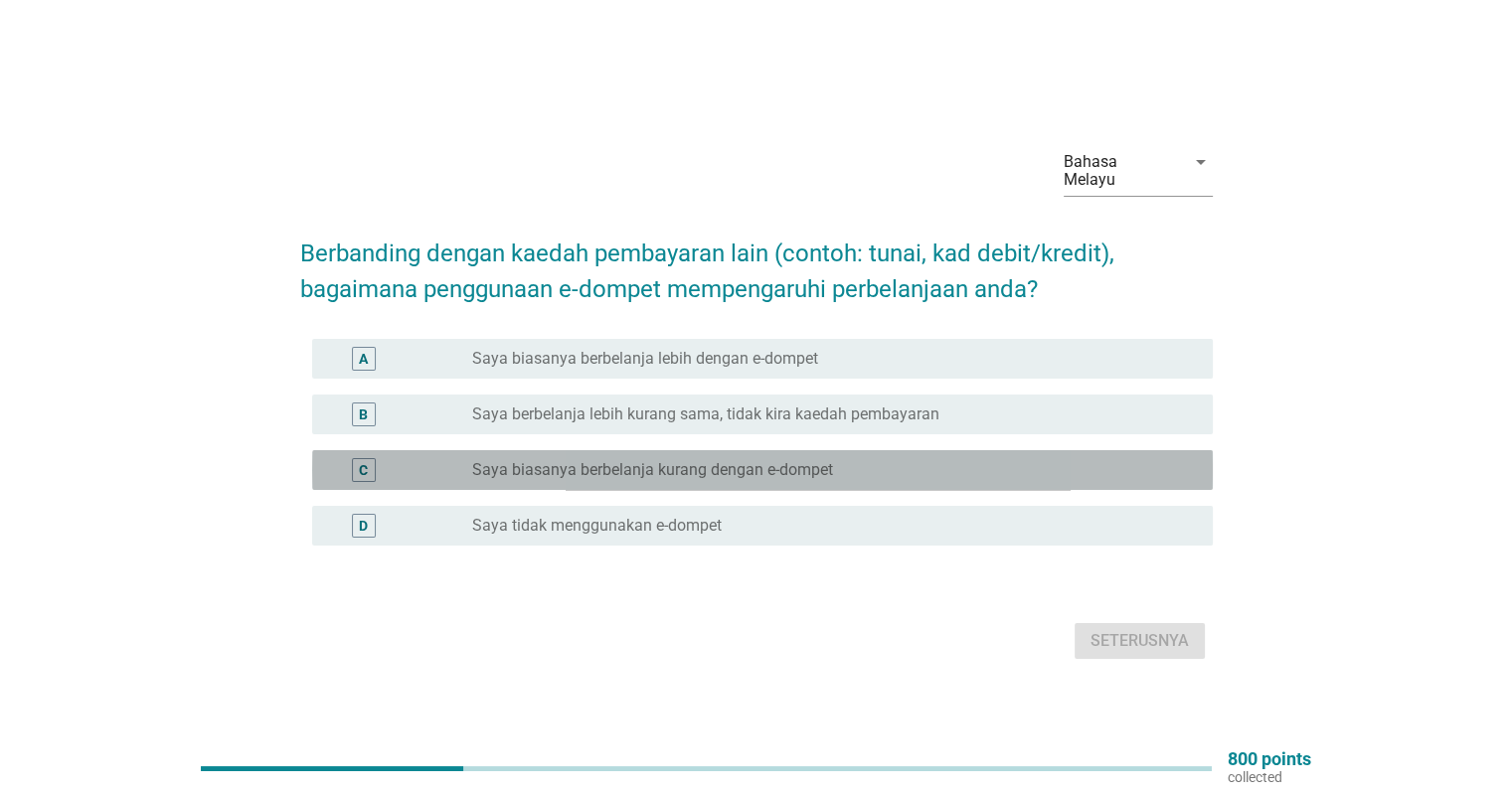 click on "Saya biasanya berbelanja kurang dengan e-dompet" at bounding box center (652, 470) 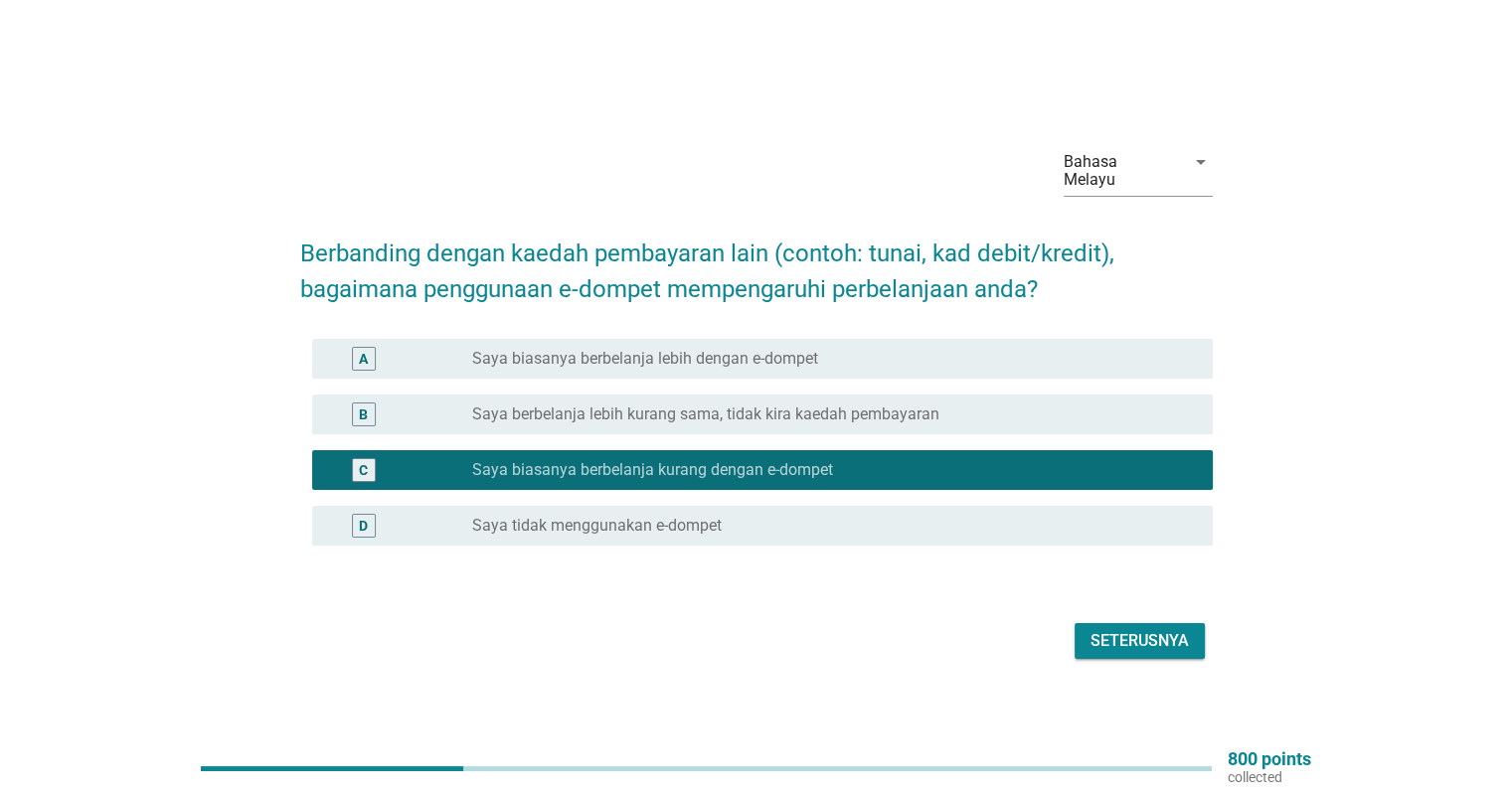 click on "Seterusnya" at bounding box center (1139, 641) 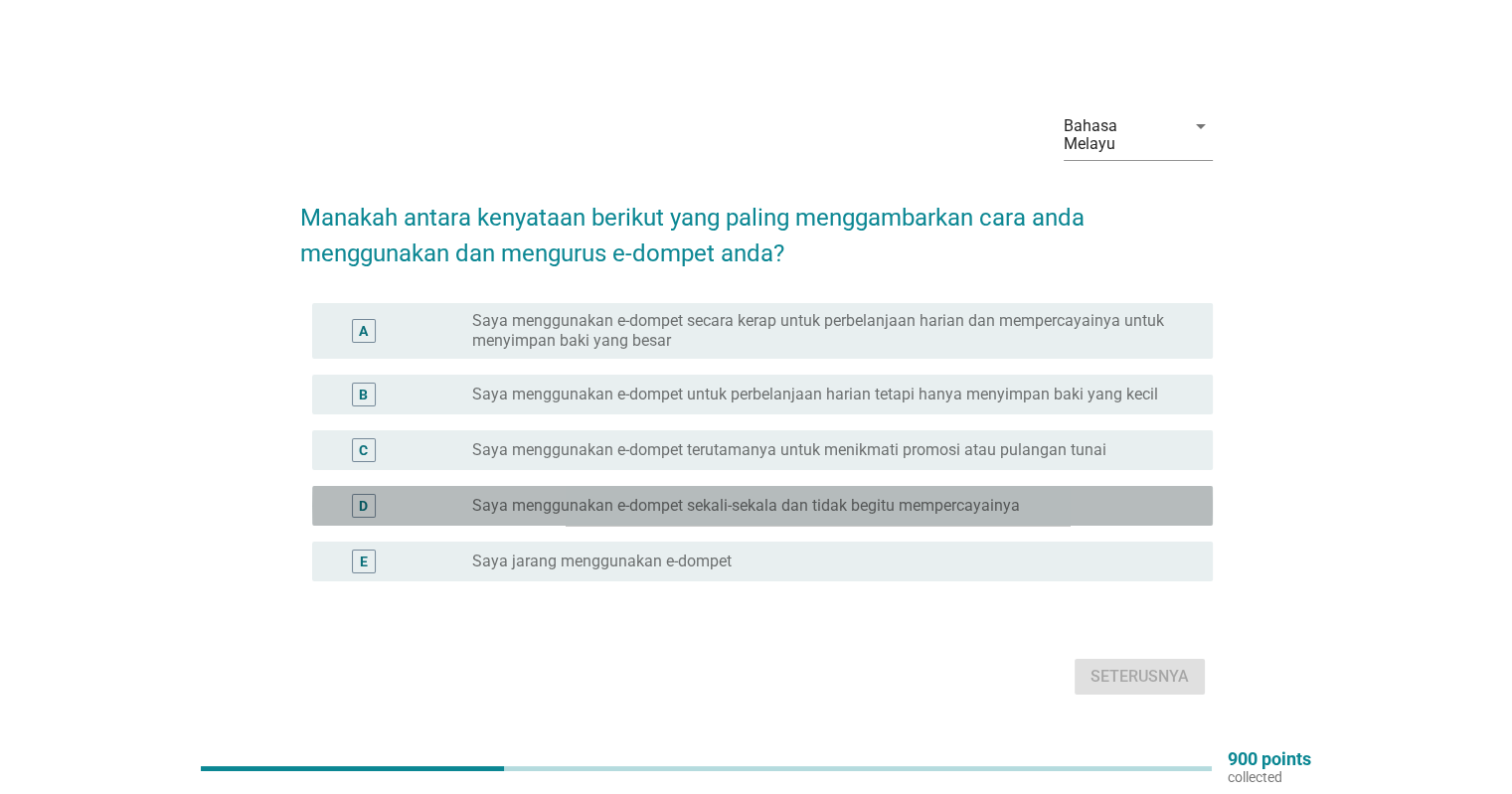click on "Saya menggunakan e-dompet sekali-sekala dan tidak begitu mempercayainya" at bounding box center [746, 506] 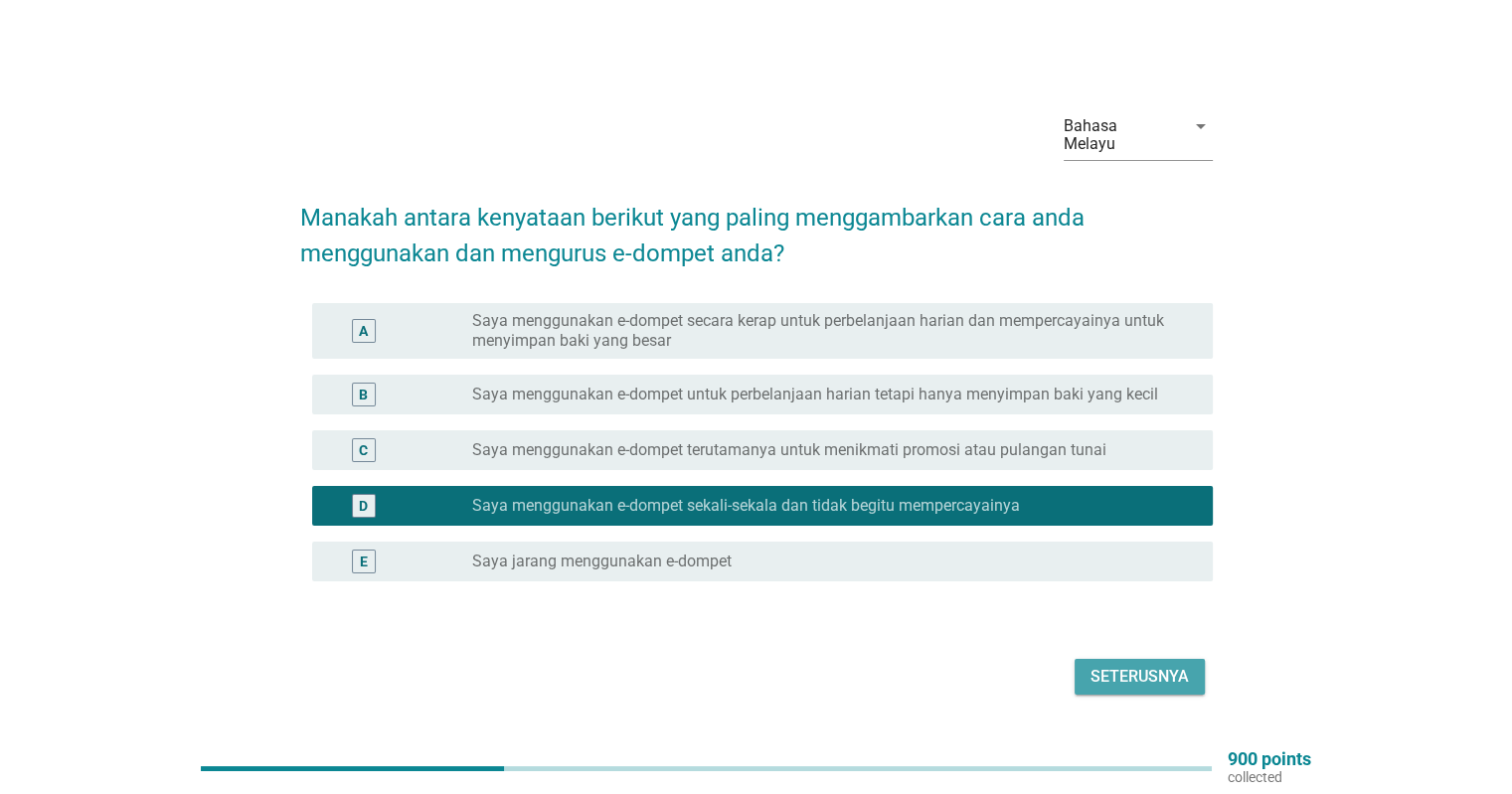 click on "Seterusnya" at bounding box center [1139, 677] 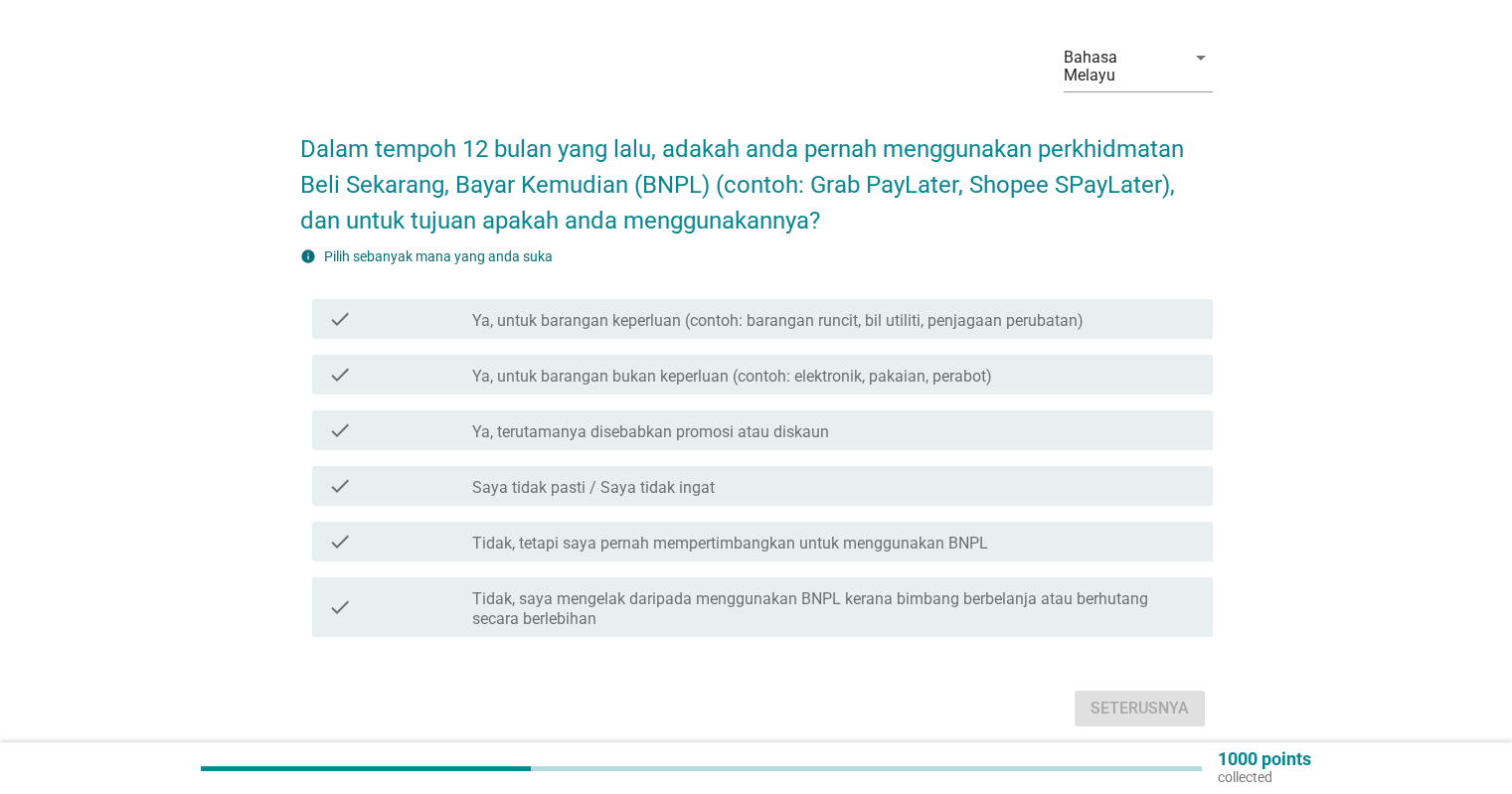 scroll, scrollTop: 124, scrollLeft: 0, axis: vertical 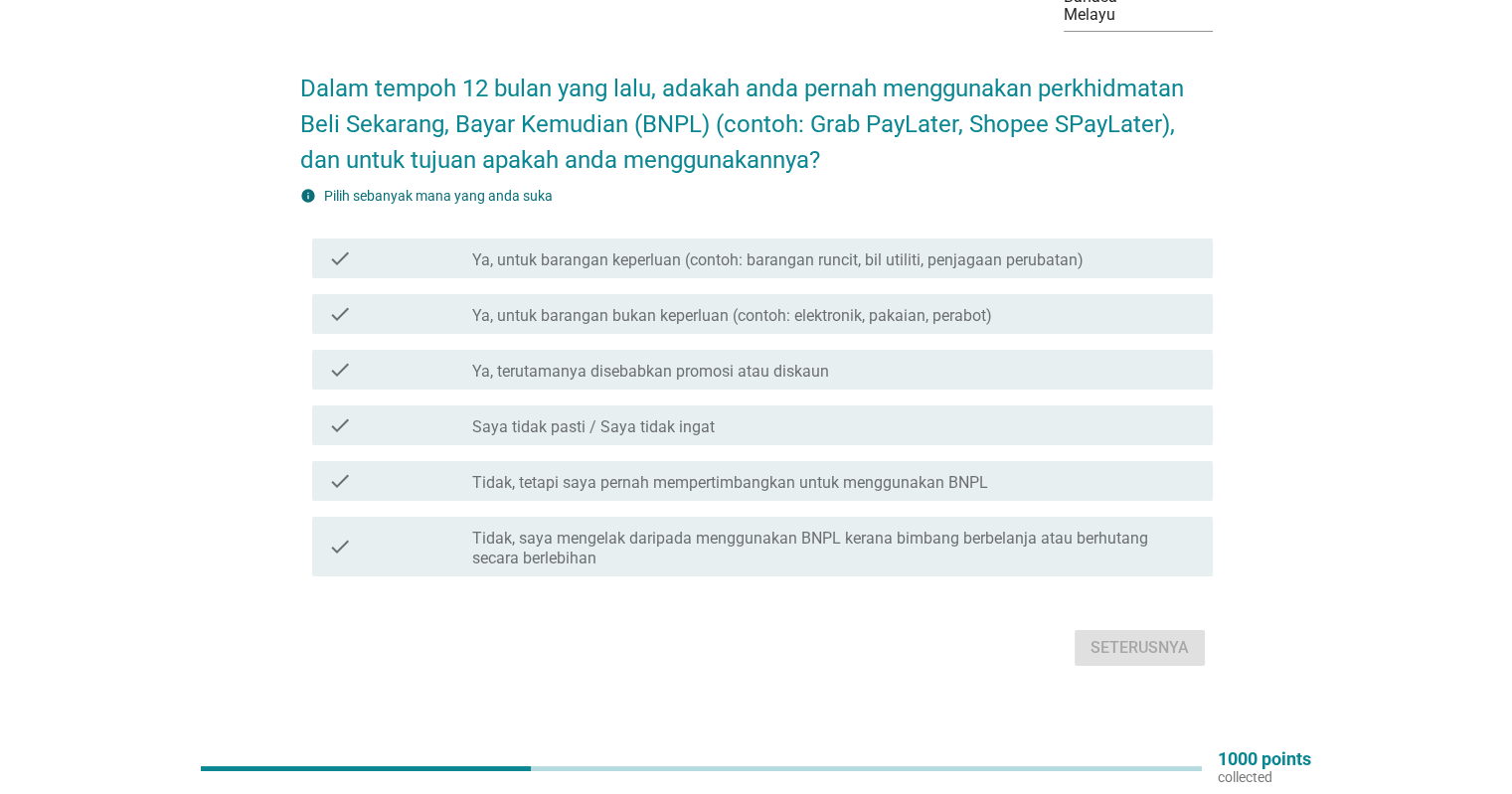 click on "Ya, untuk barangan keperluan (contoh: barangan runcit, bil utiliti, penjagaan perubatan)" at bounding box center (777, 260) 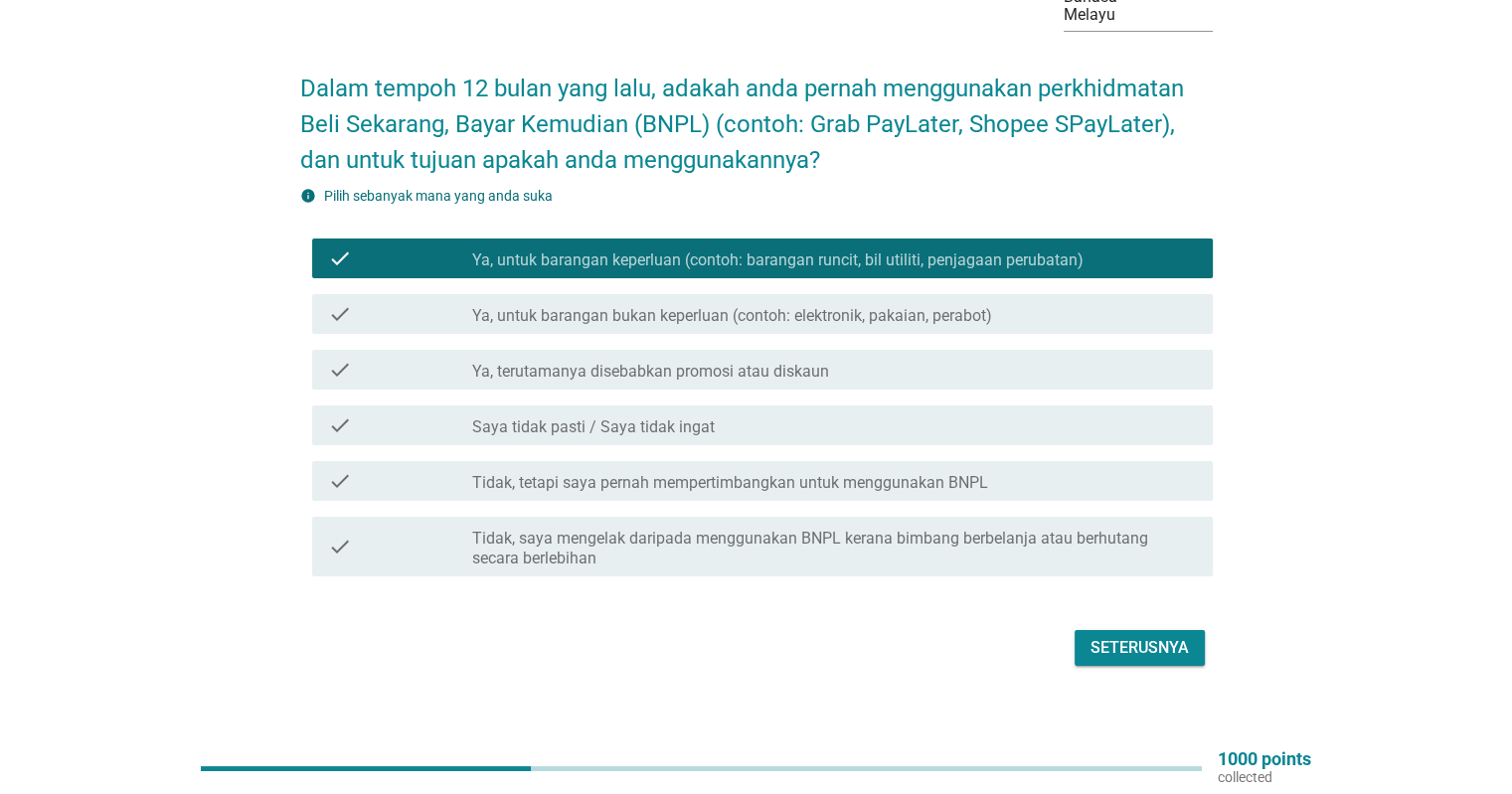 click on "Ya, terutamanya disebabkan promosi atau diskaun" at bounding box center [650, 372] 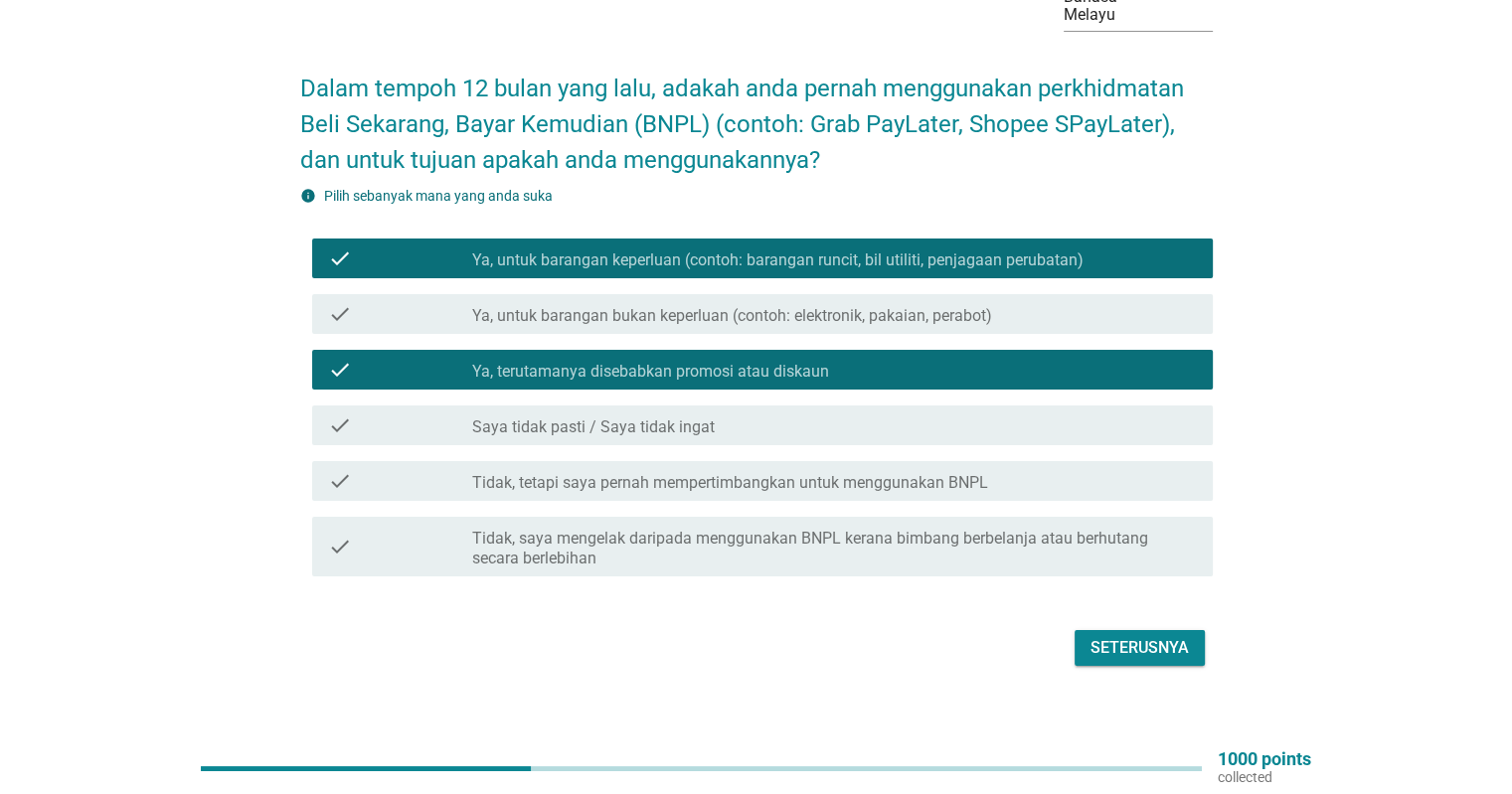 click on "Tidak, tetapi saya pernah mempertimbangkan untuk menggunakan BNPL" at bounding box center (730, 483) 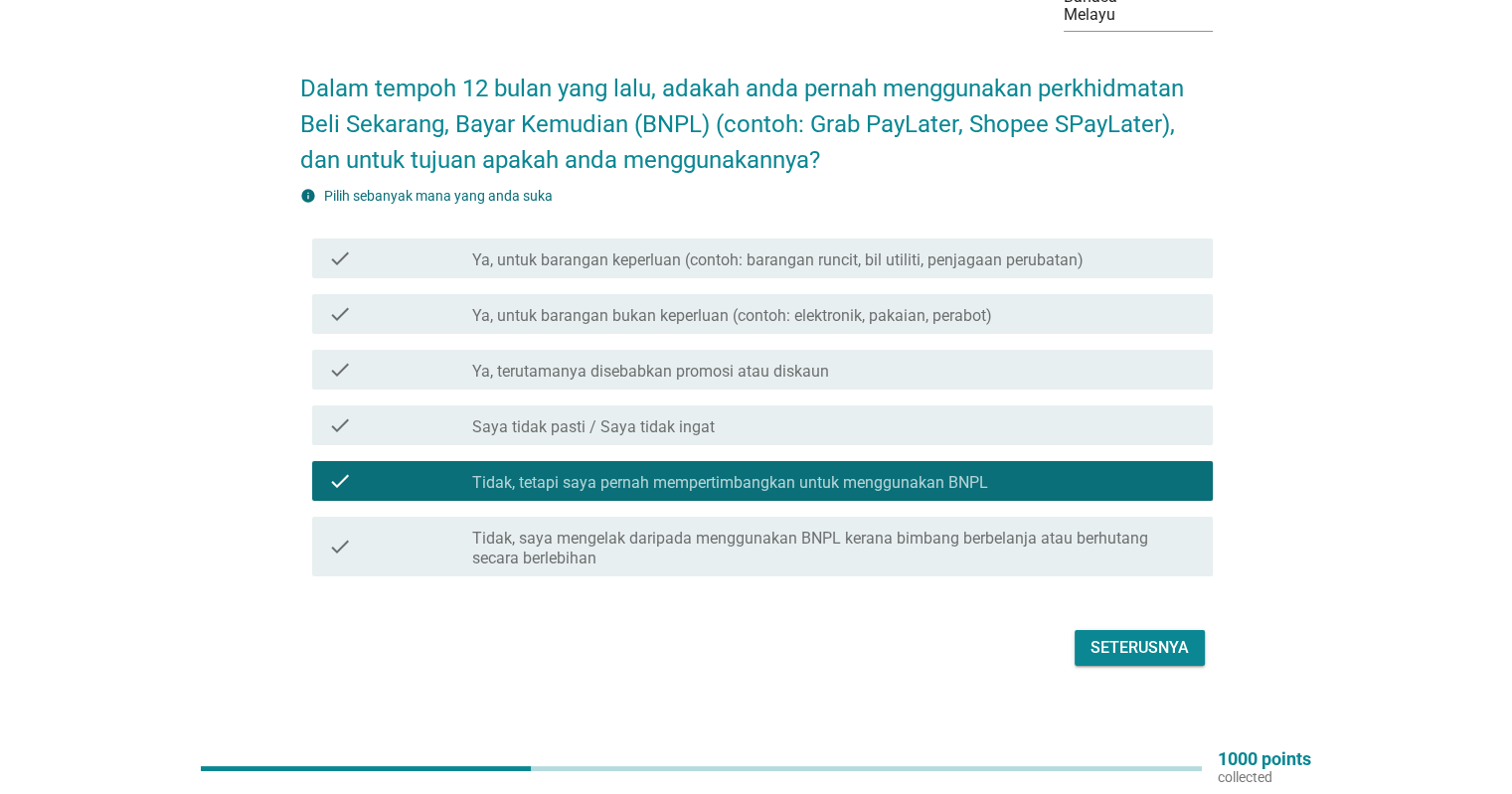 click on "Ya, untuk barangan keperluan (contoh: barangan runcit, bil utiliti, penjagaan perubatan)" at bounding box center [777, 260] 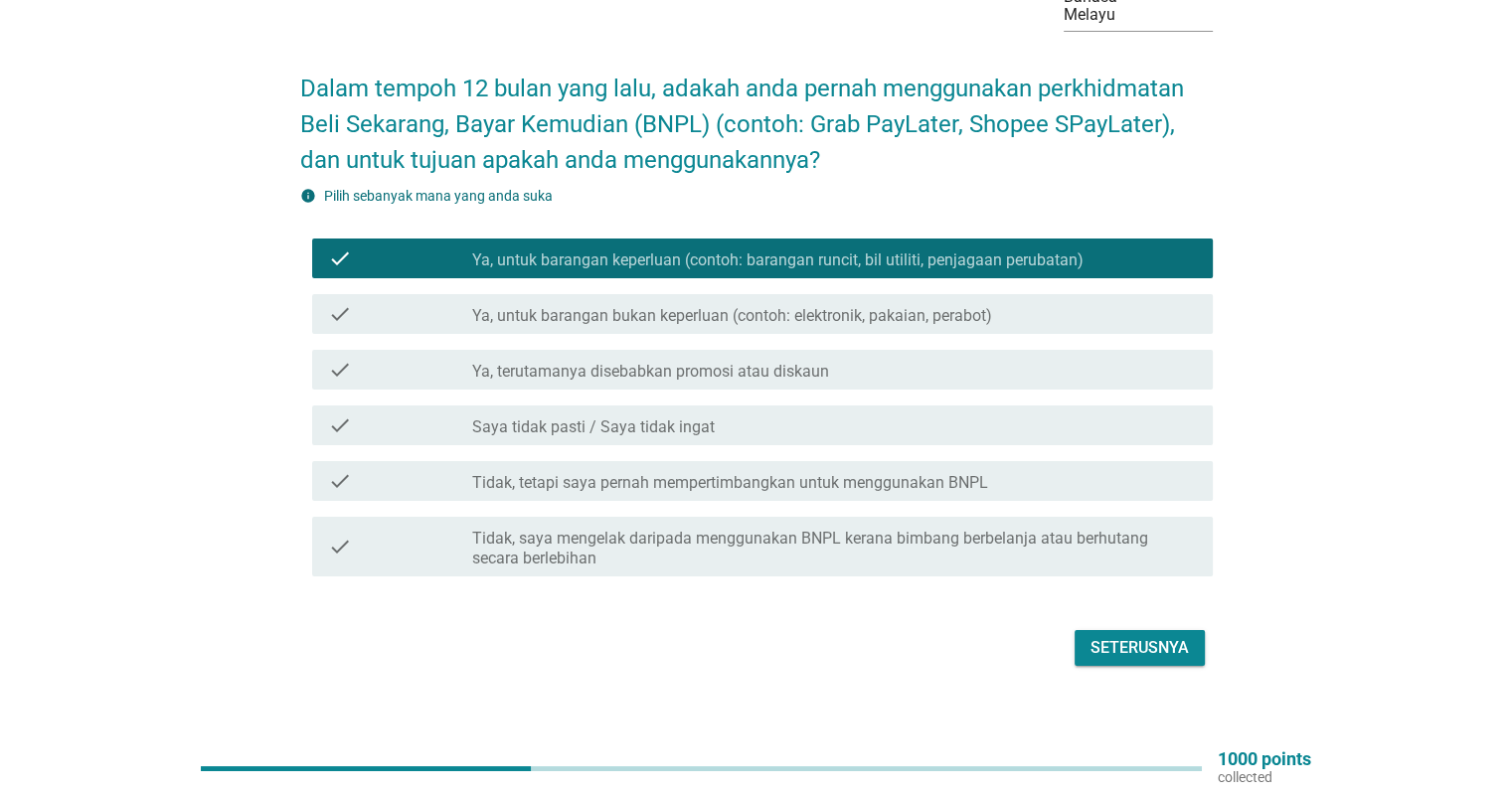 click on "Seterusnya" at bounding box center (1139, 648) 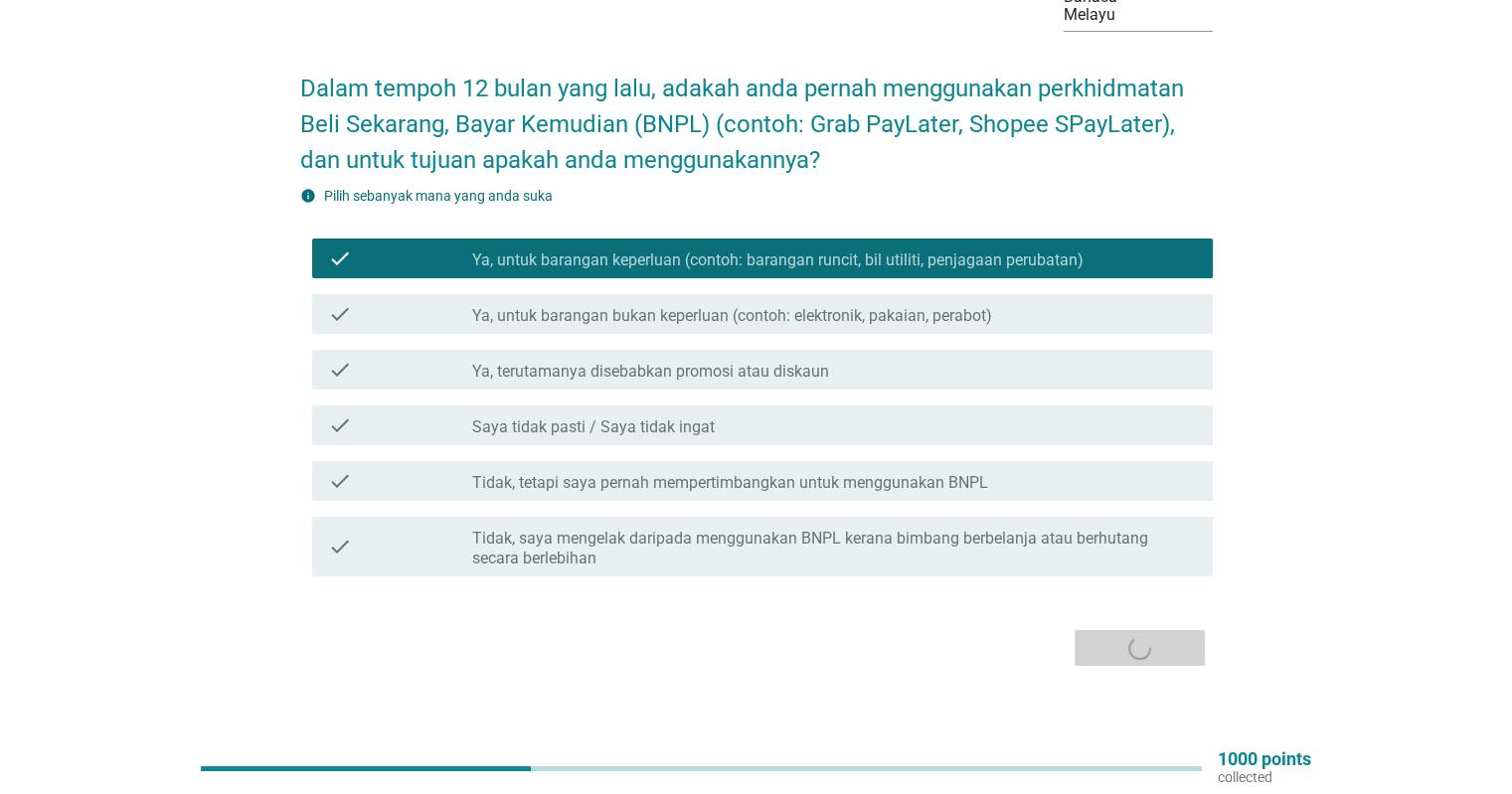 scroll, scrollTop: 0, scrollLeft: 0, axis: both 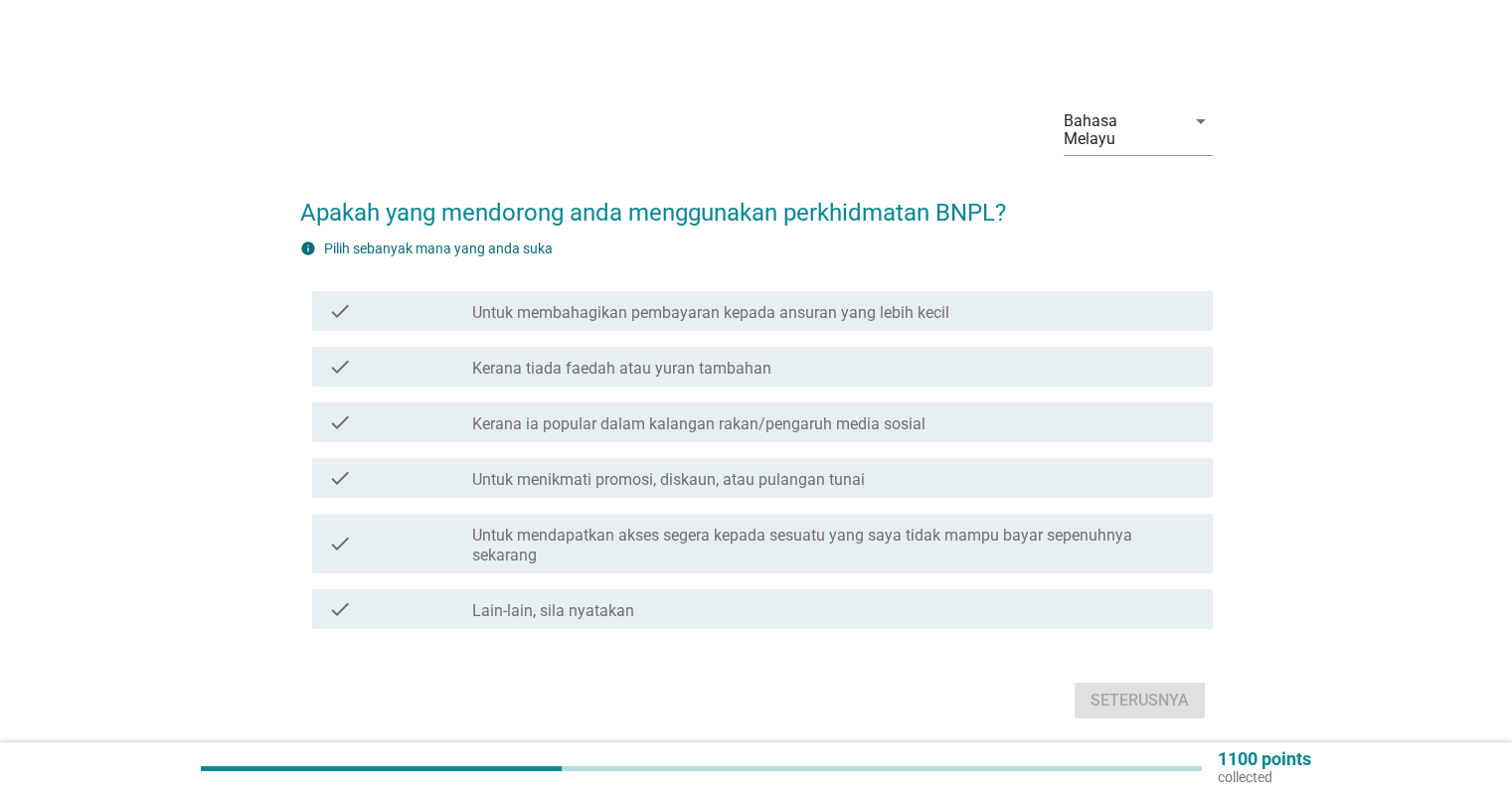 click on "Untuk menikmati promosi, diskaun, atau pulangan tunai" at bounding box center (668, 480) 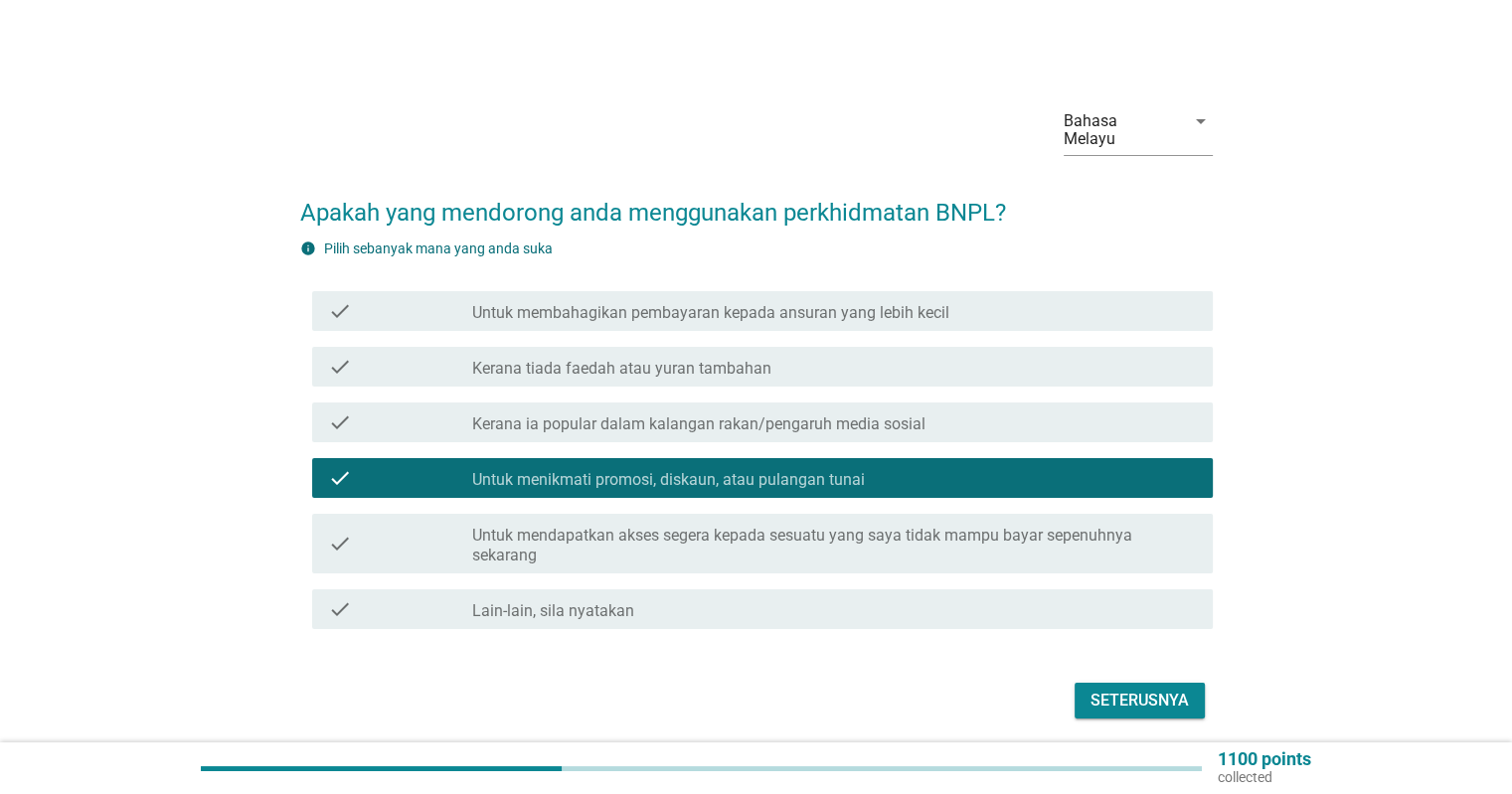 click on "Seterusnya" at bounding box center (1139, 701) 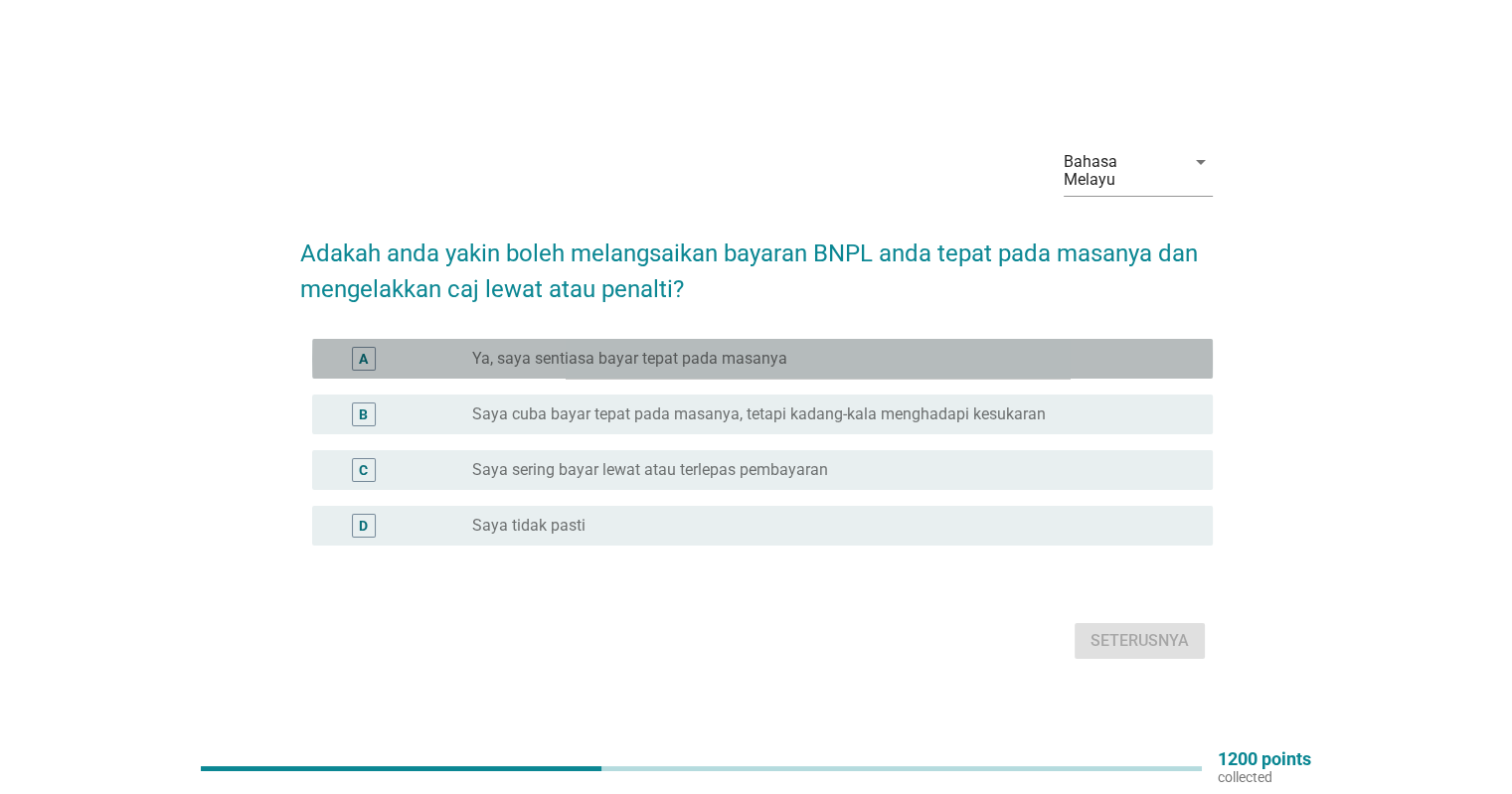 click on "Ya, saya sentiasa bayar tepat pada masanya" at bounding box center (629, 359) 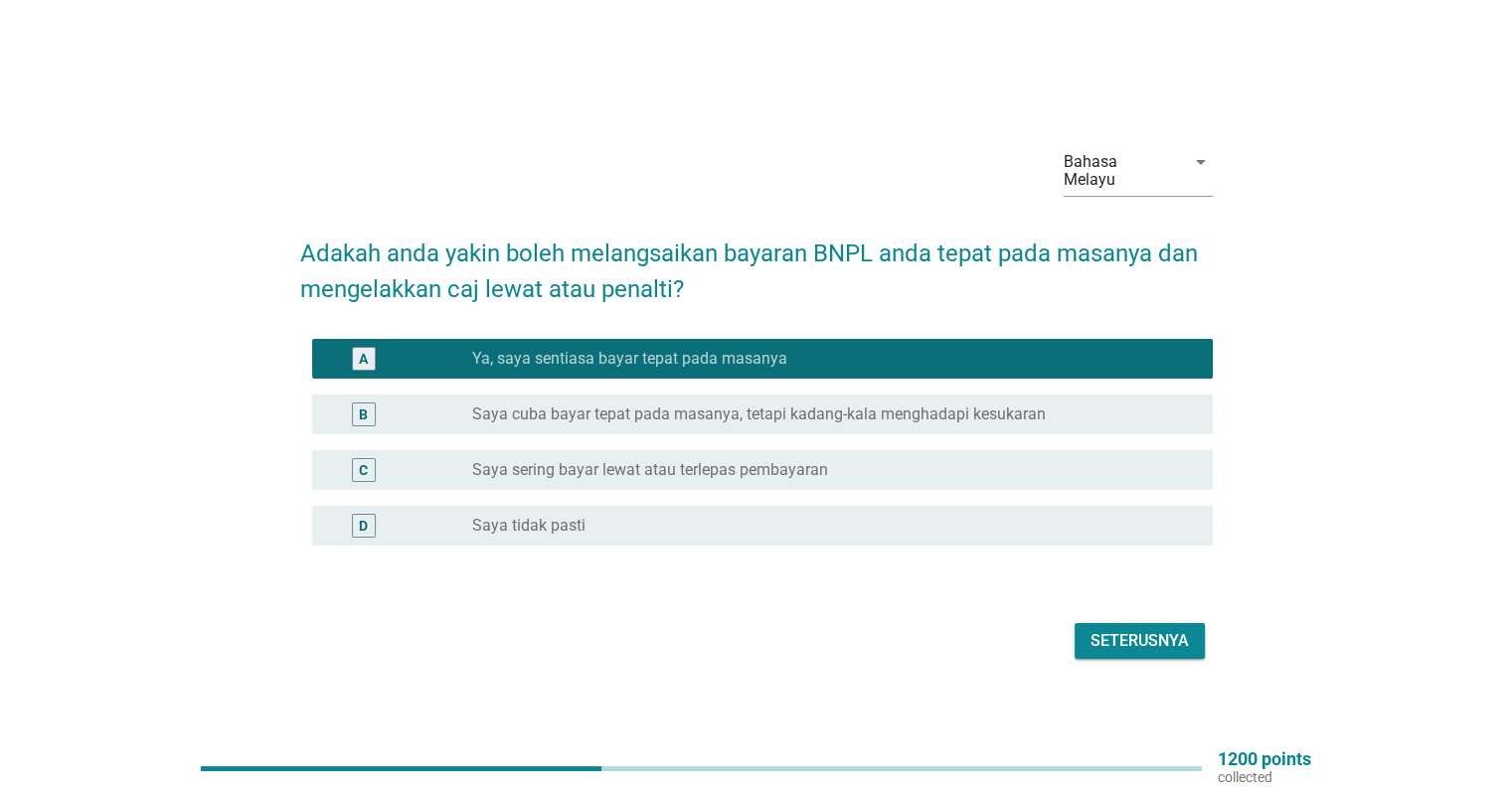 click on "Seterusnya" at bounding box center (1139, 641) 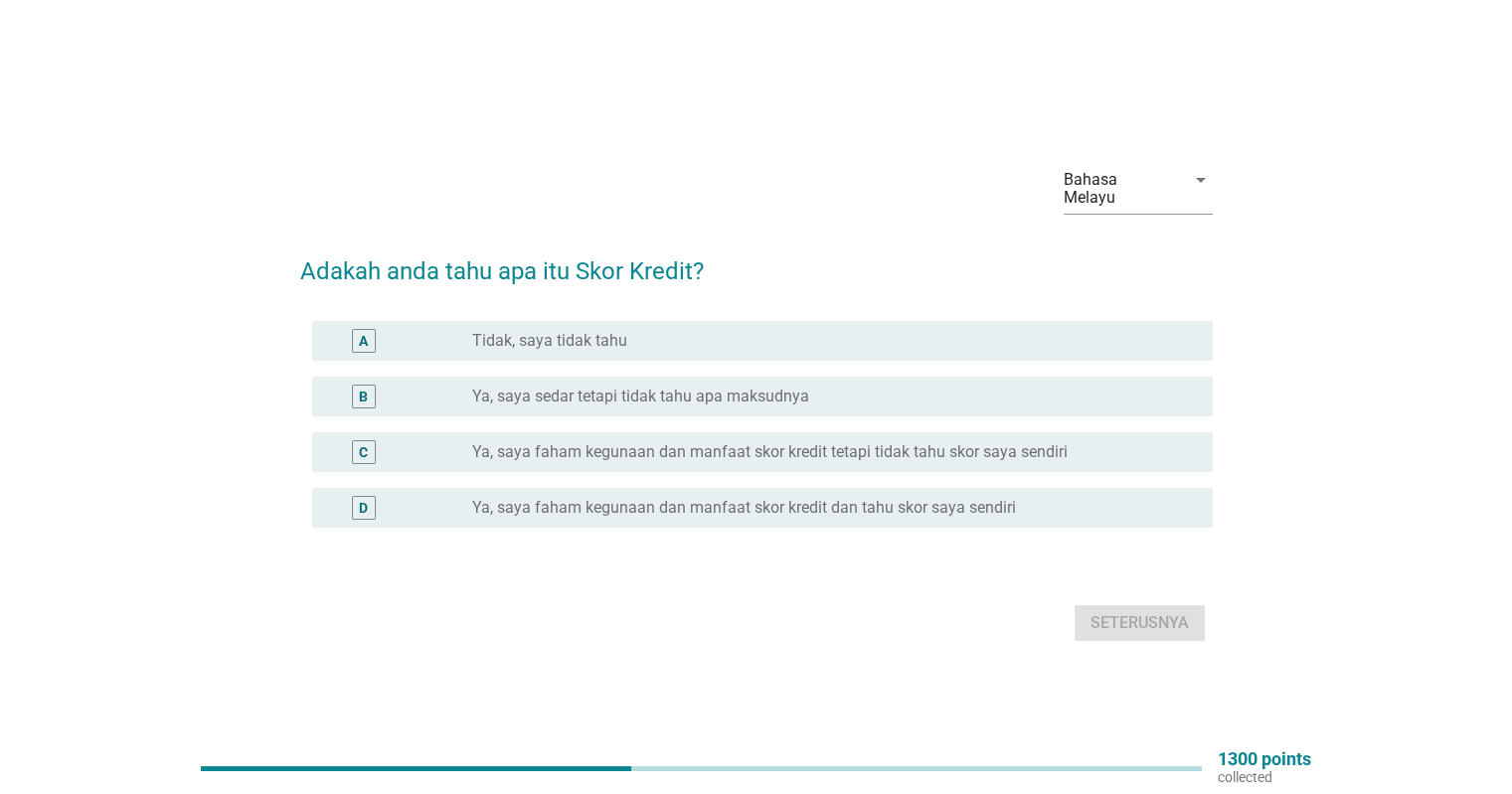 click on "Tidak, saya tidak tahu" at bounding box center [550, 341] 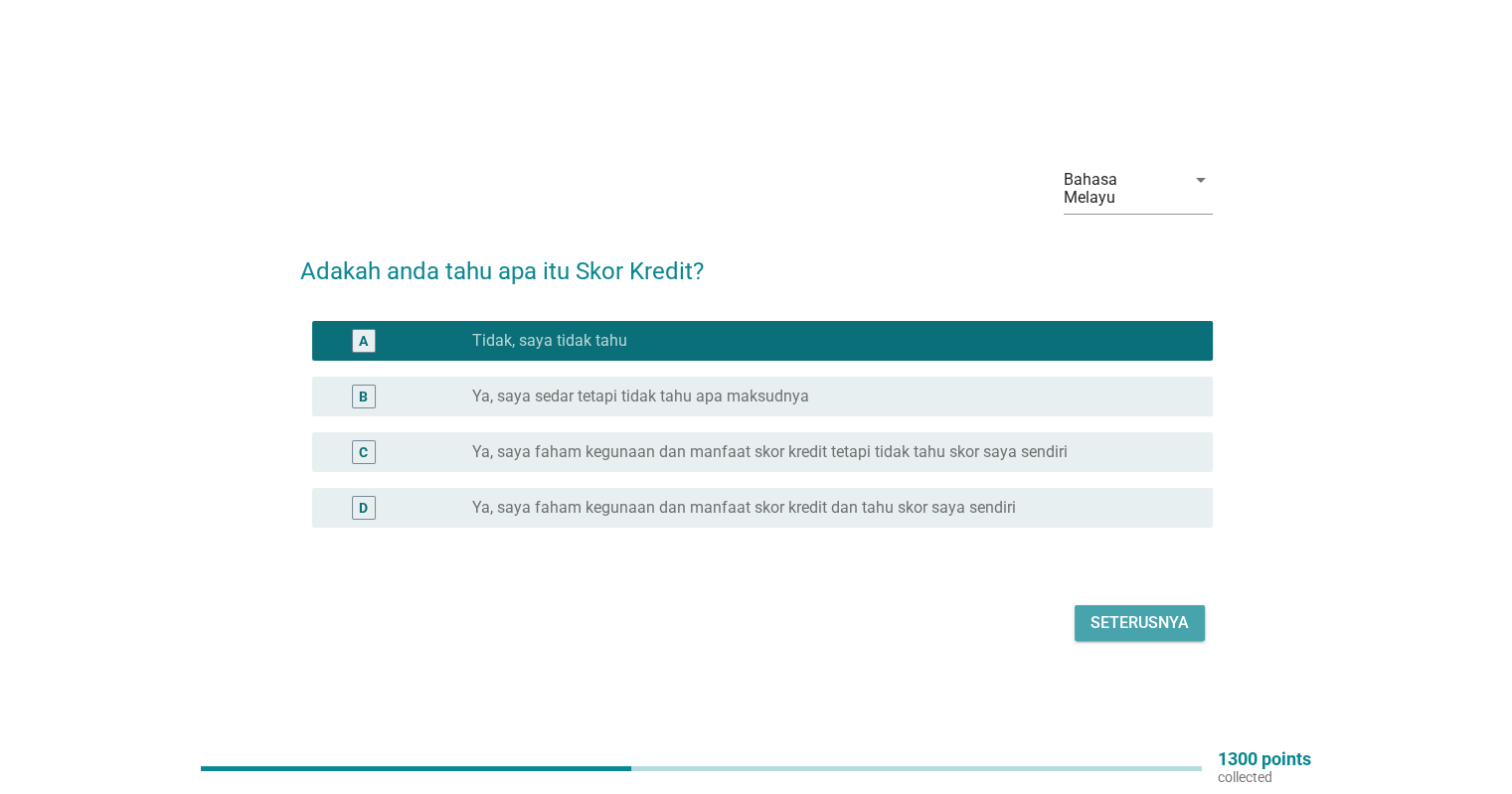 click on "Seterusnya" at bounding box center (1139, 623) 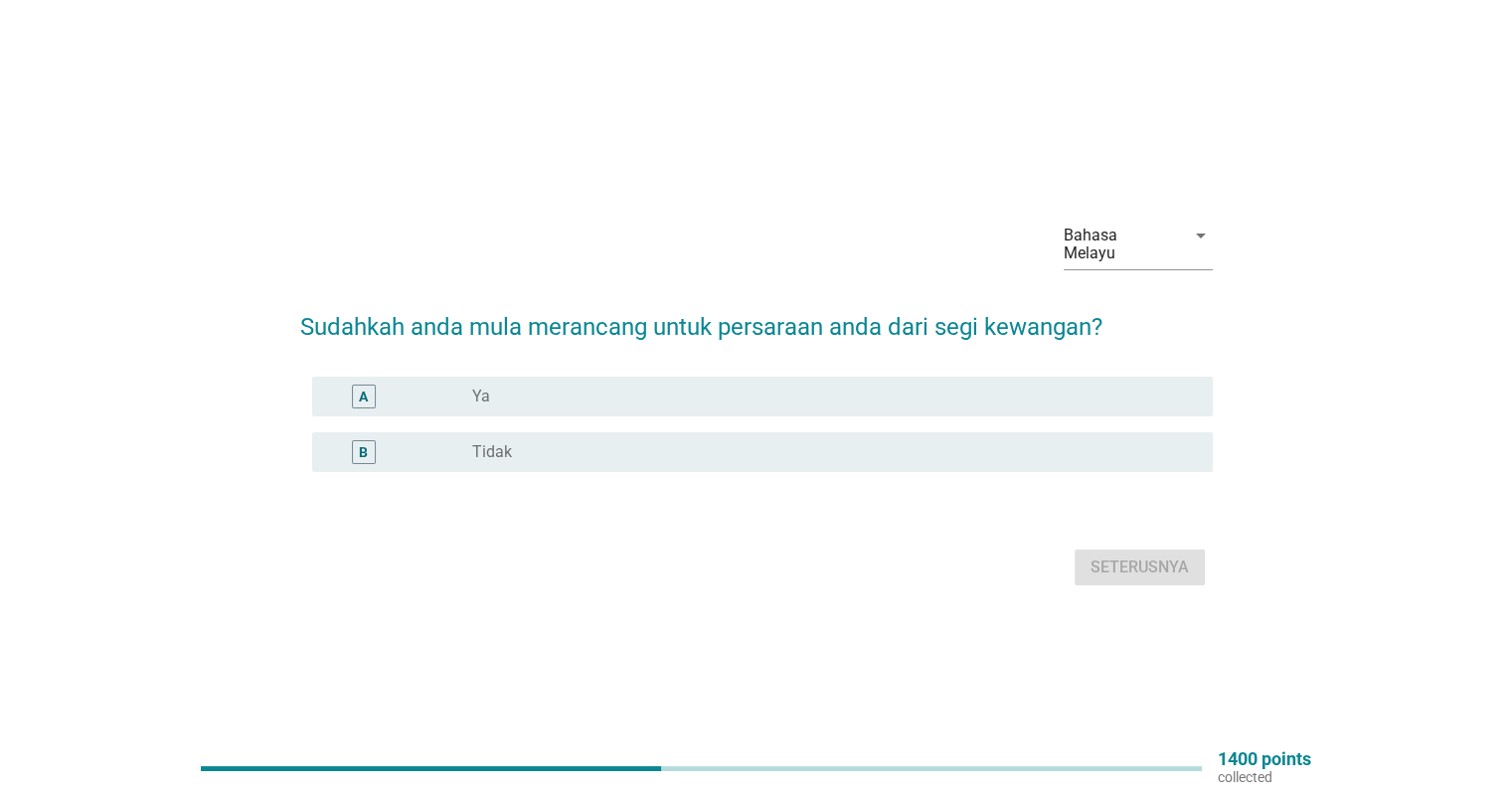 click on "A     radio_button_unchecked Ya" at bounding box center [756, 397] 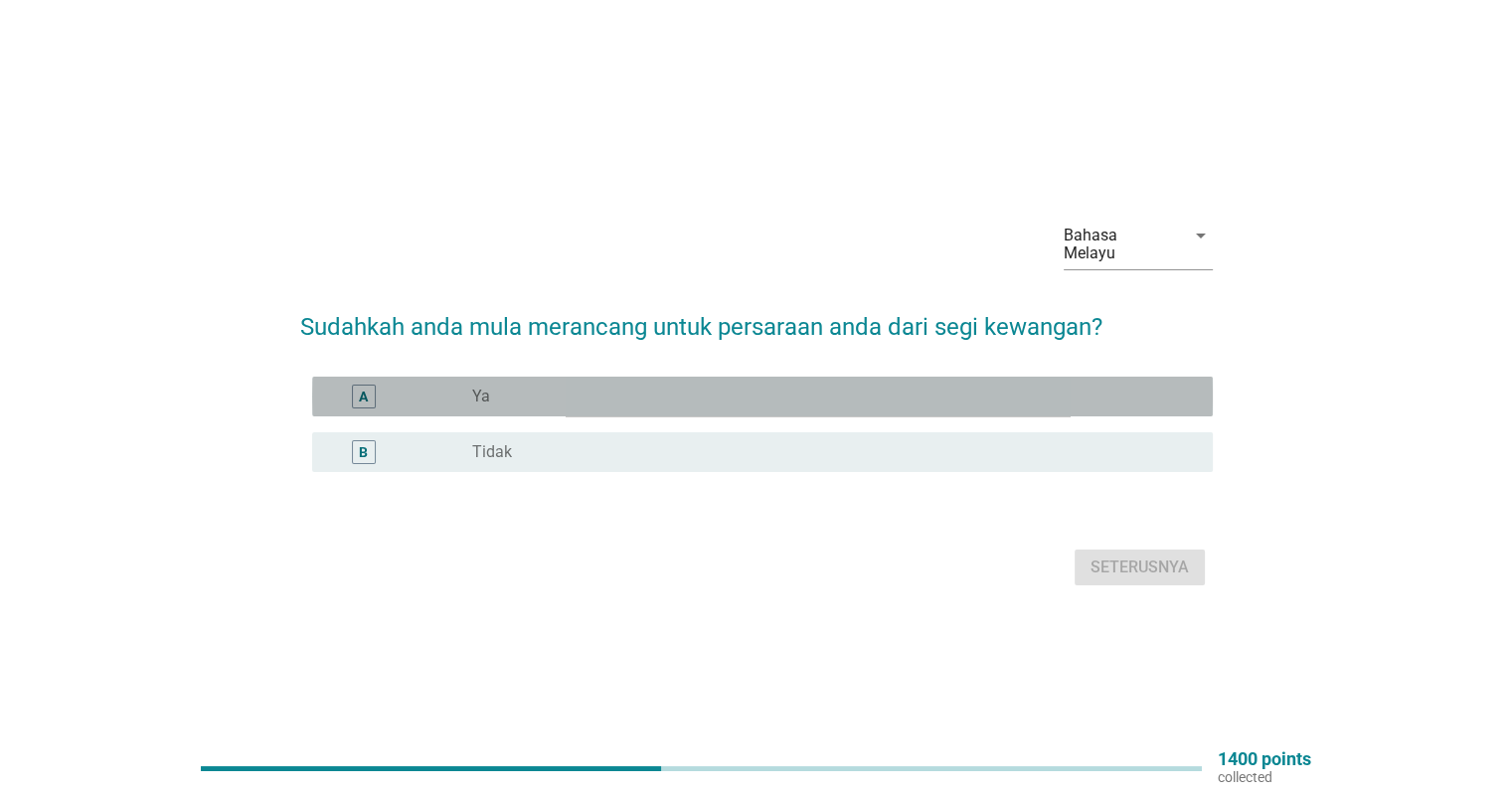 click on "A     radio_button_unchecked Ya" at bounding box center (762, 397) 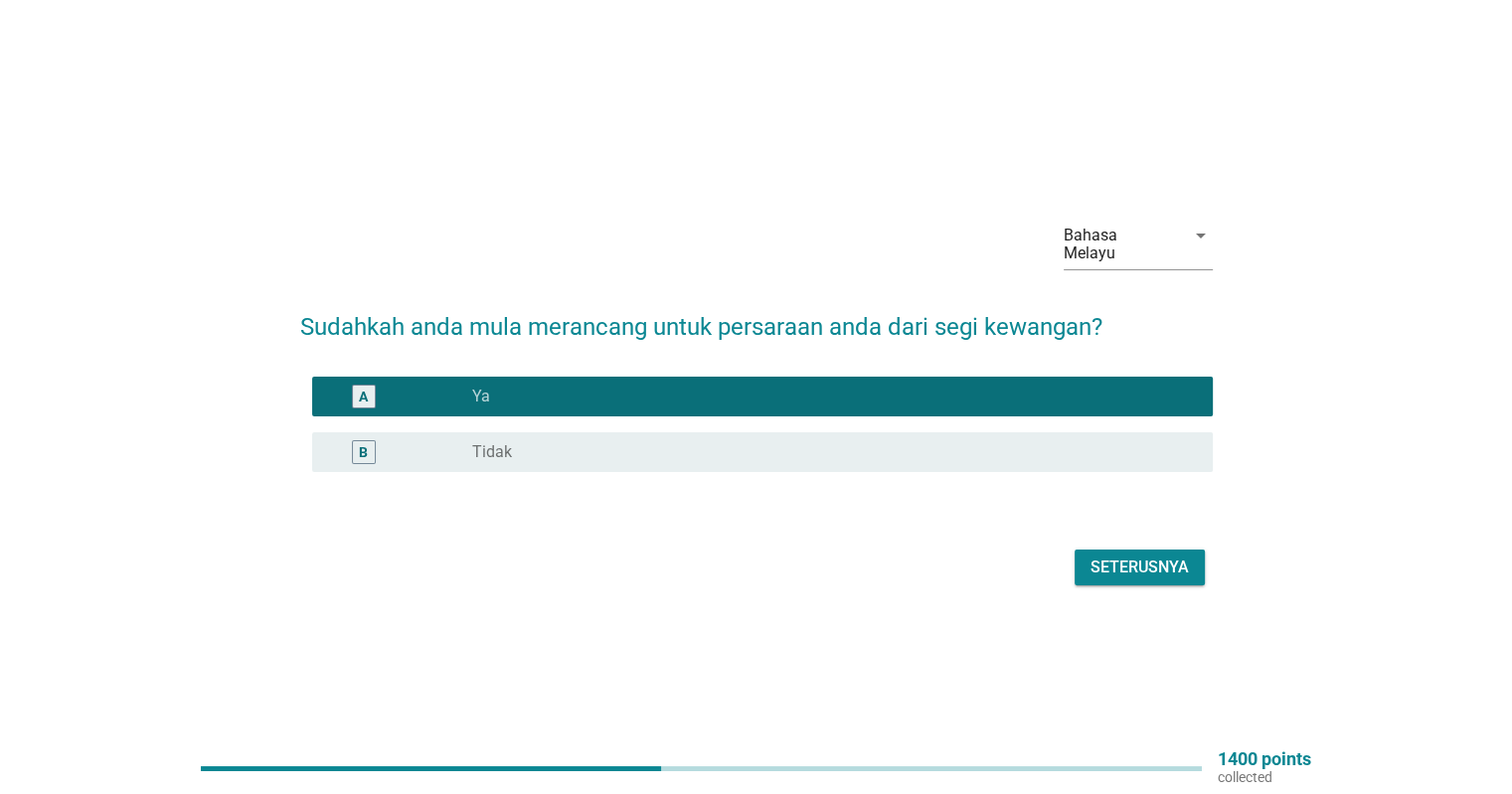 click on "Seterusnya" at bounding box center [1139, 567] 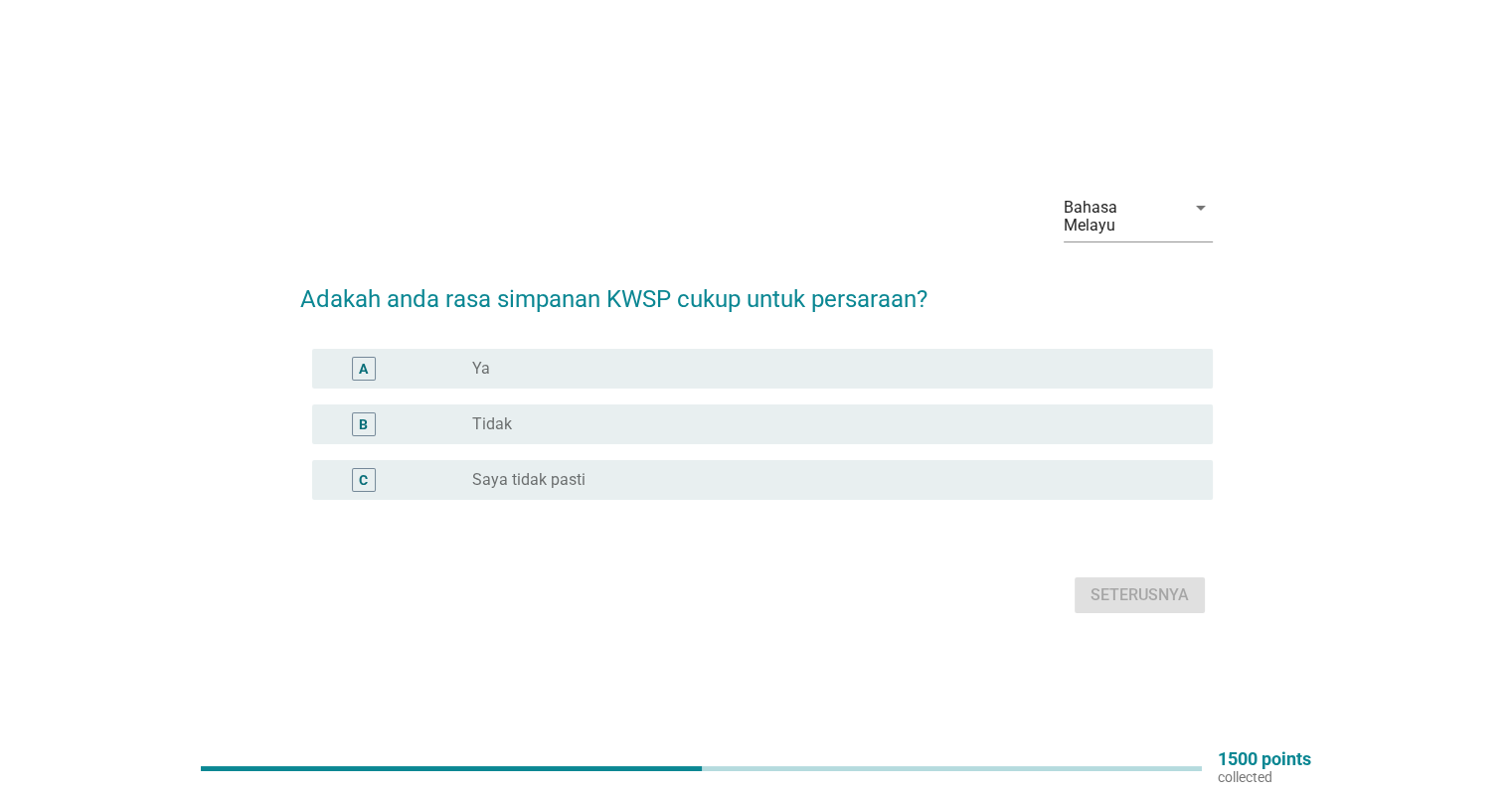 click on "Saya tidak pasti" at bounding box center (529, 480) 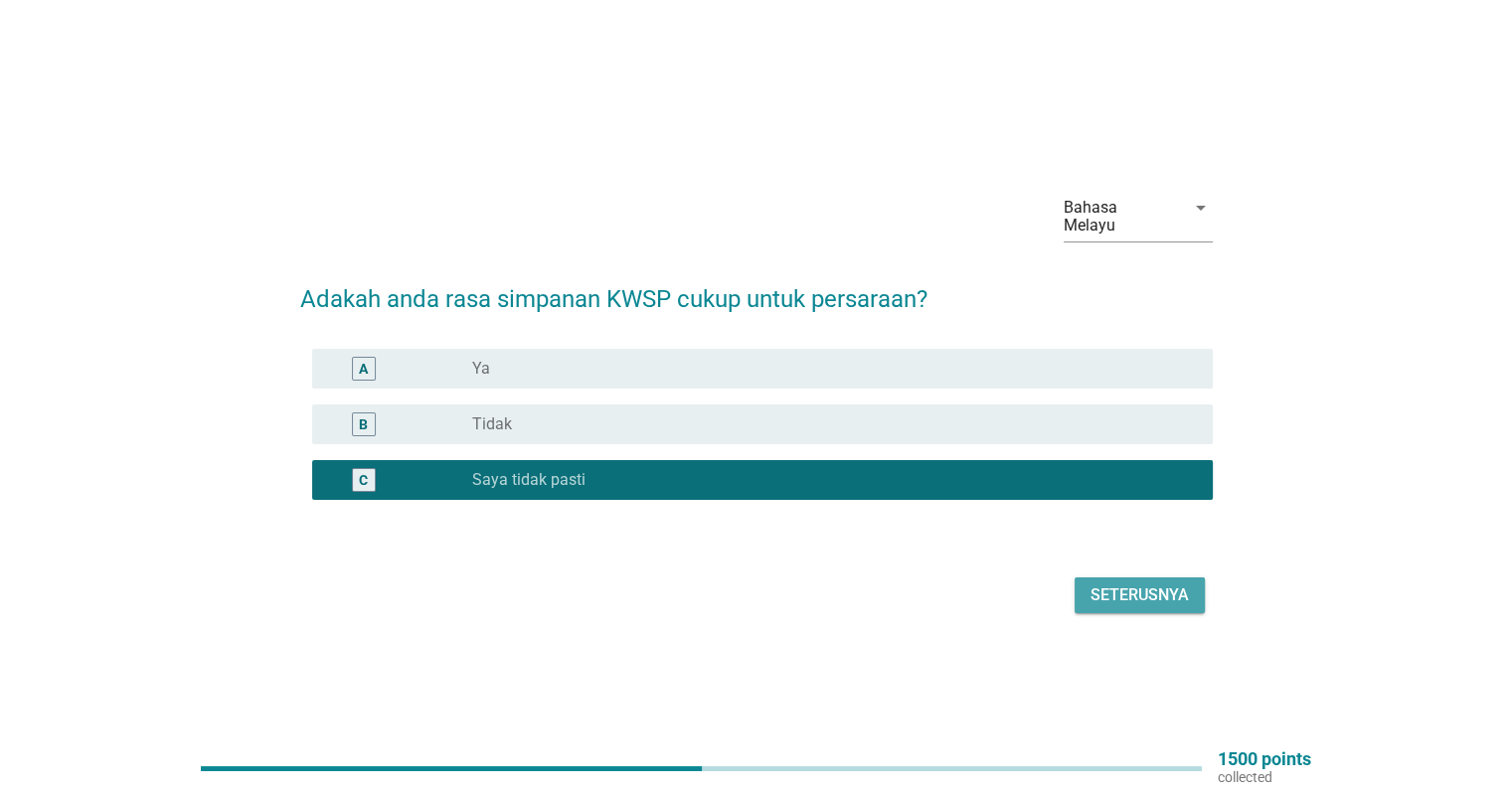 click on "Seterusnya" at bounding box center [1139, 595] 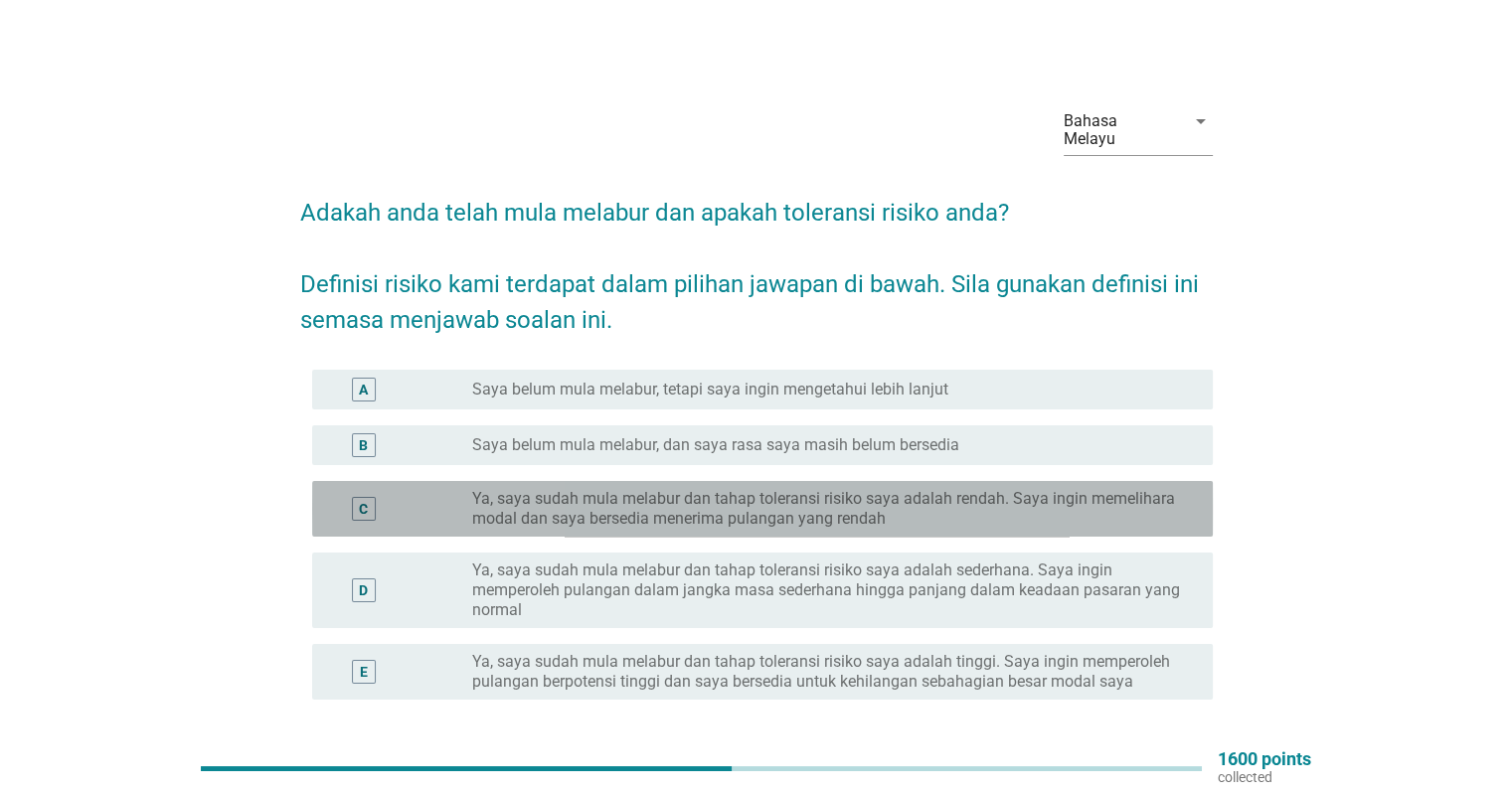 click on "Ya, saya sudah mula melabur dan tahap toleransi risiko saya adalah rendah. Saya ingin memelihara modal dan saya bersedia menerima pulangan yang rendah" at bounding box center [826, 509] 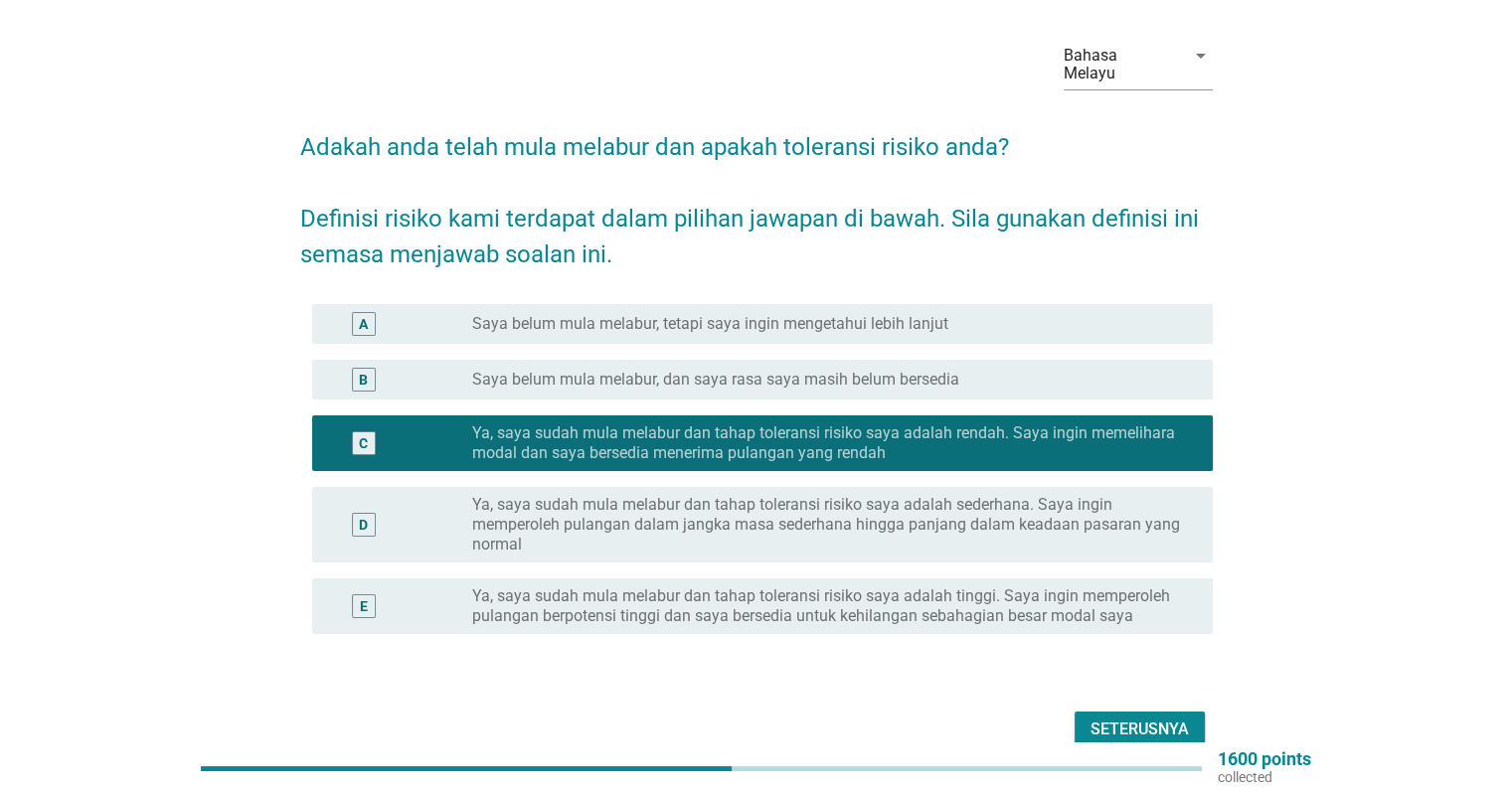 scroll, scrollTop: 99, scrollLeft: 0, axis: vertical 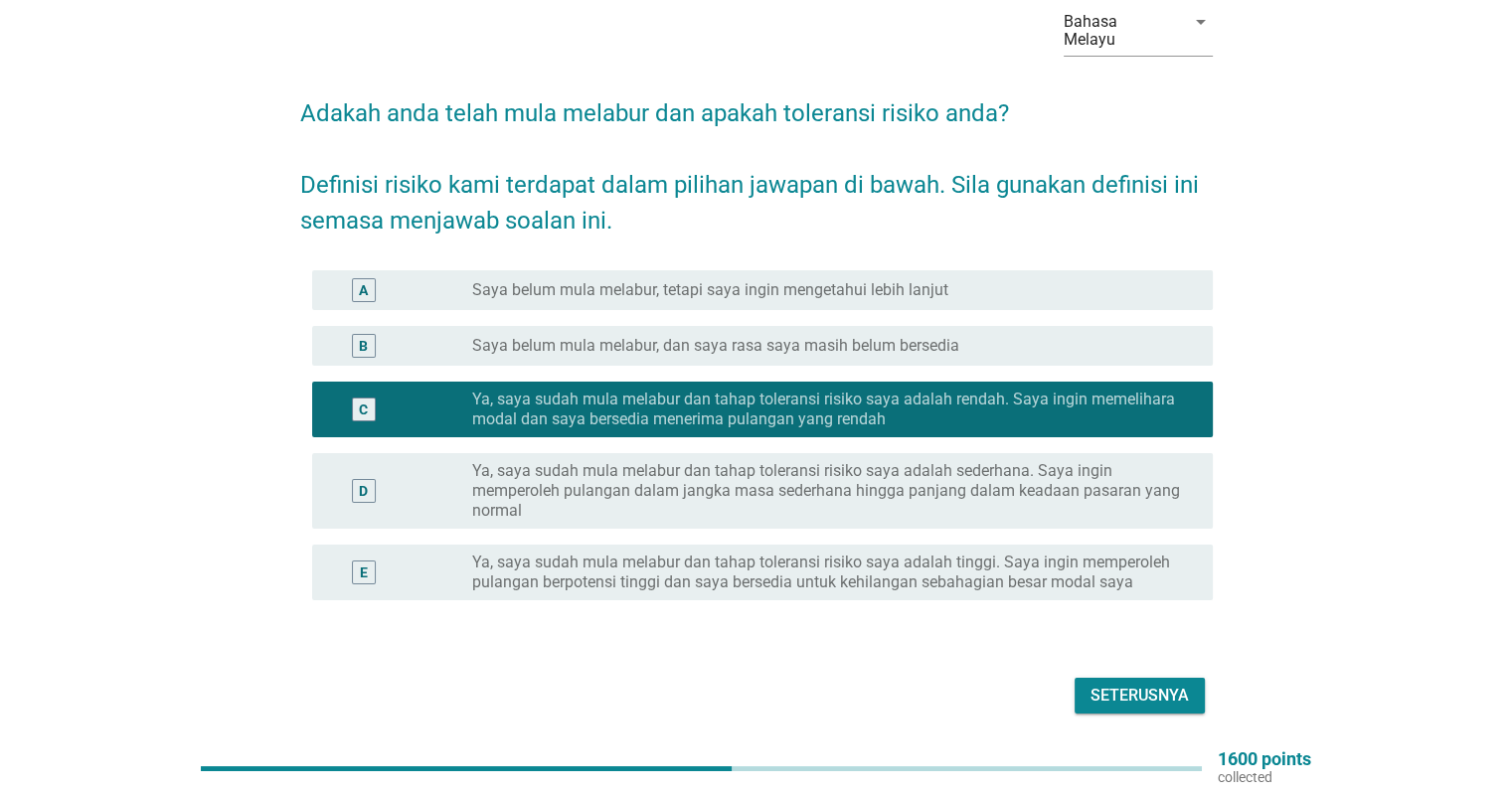 click on "Seterusnya" at bounding box center (1139, 696) 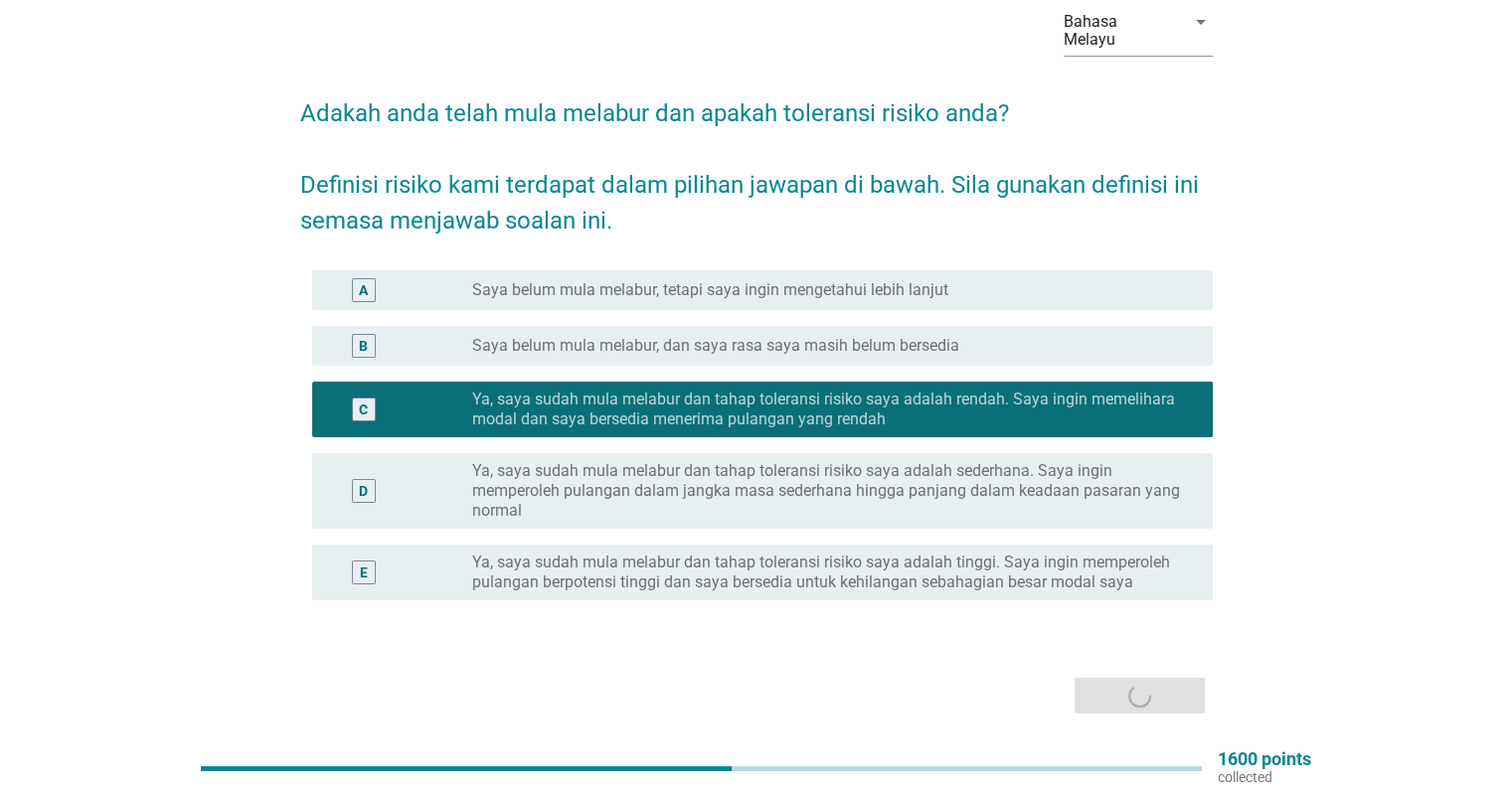 scroll, scrollTop: 0, scrollLeft: 0, axis: both 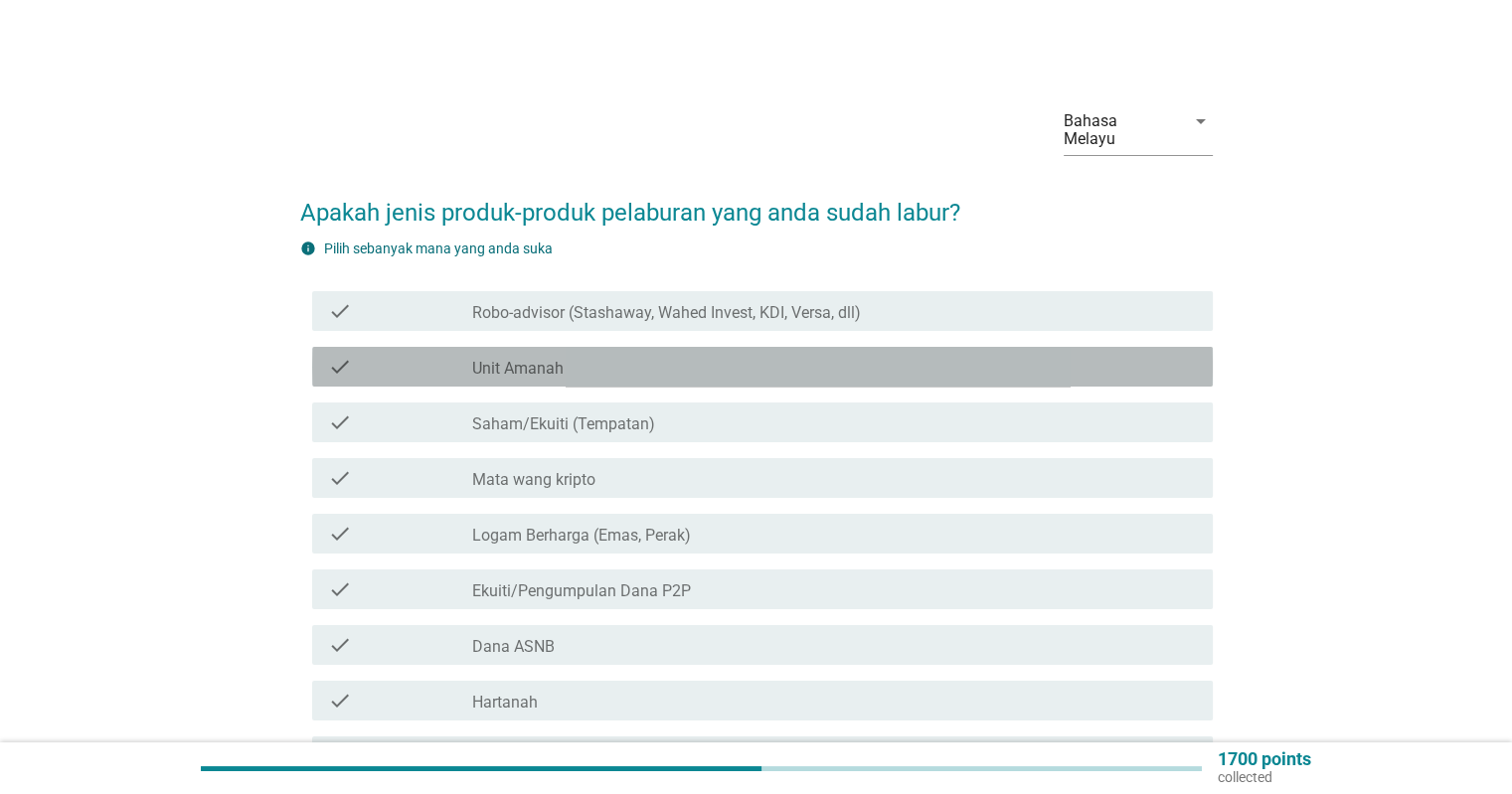 click on "check_box_outline_blank Unit Amanah" at bounding box center (834, 367) 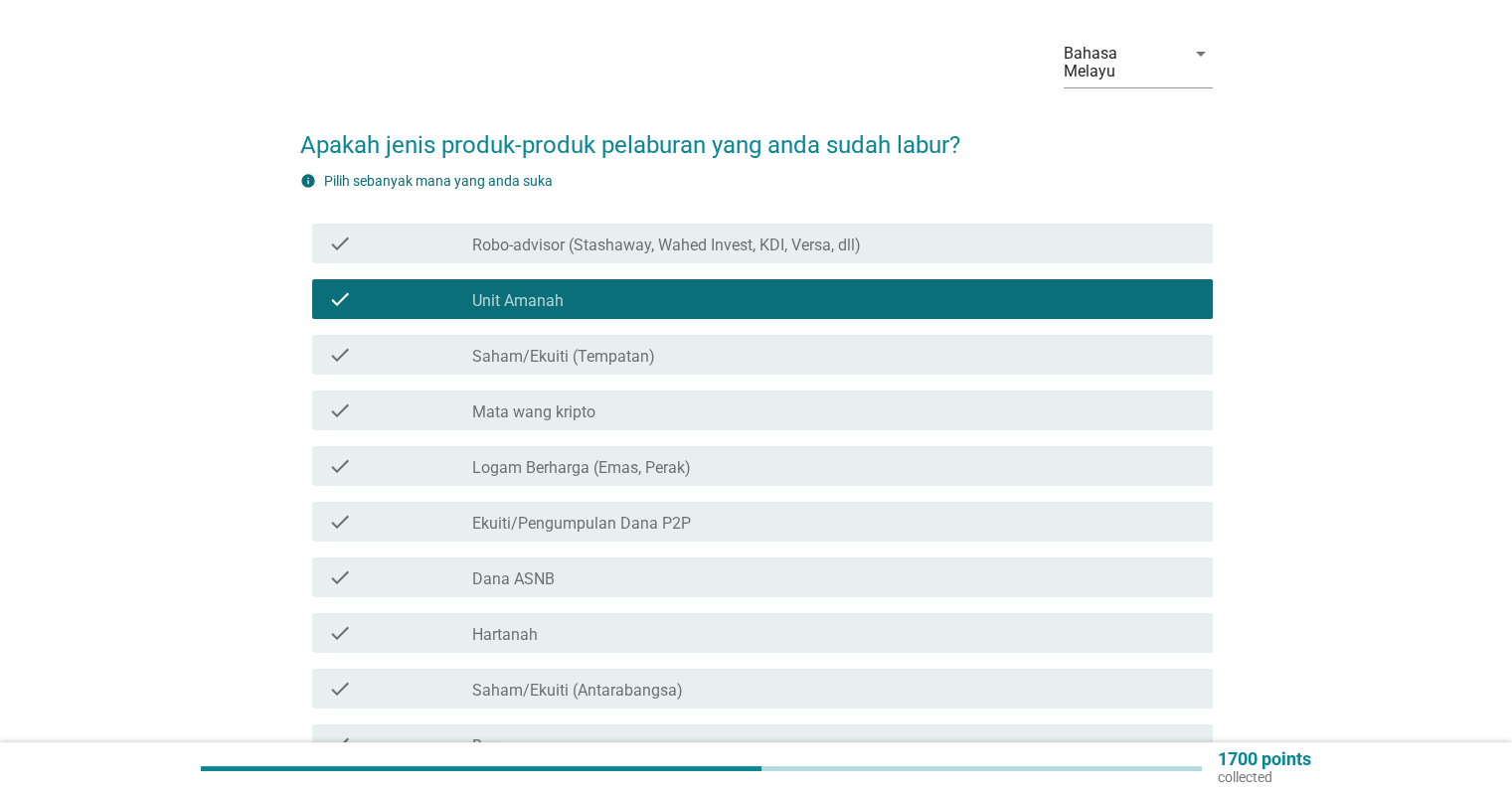 scroll, scrollTop: 99, scrollLeft: 0, axis: vertical 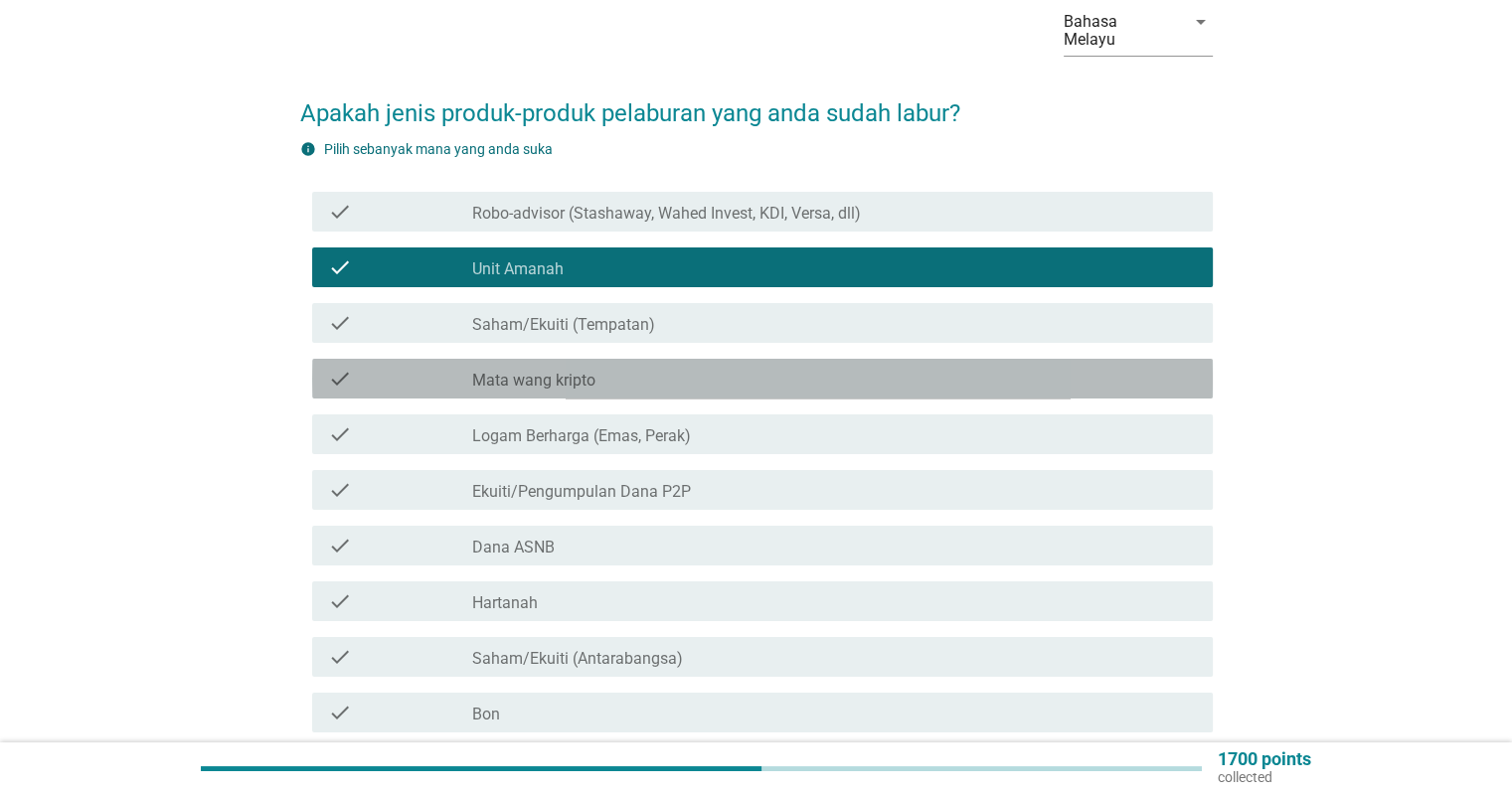 click on "check_box_outline_blank Mata wang kripto" at bounding box center [834, 379] 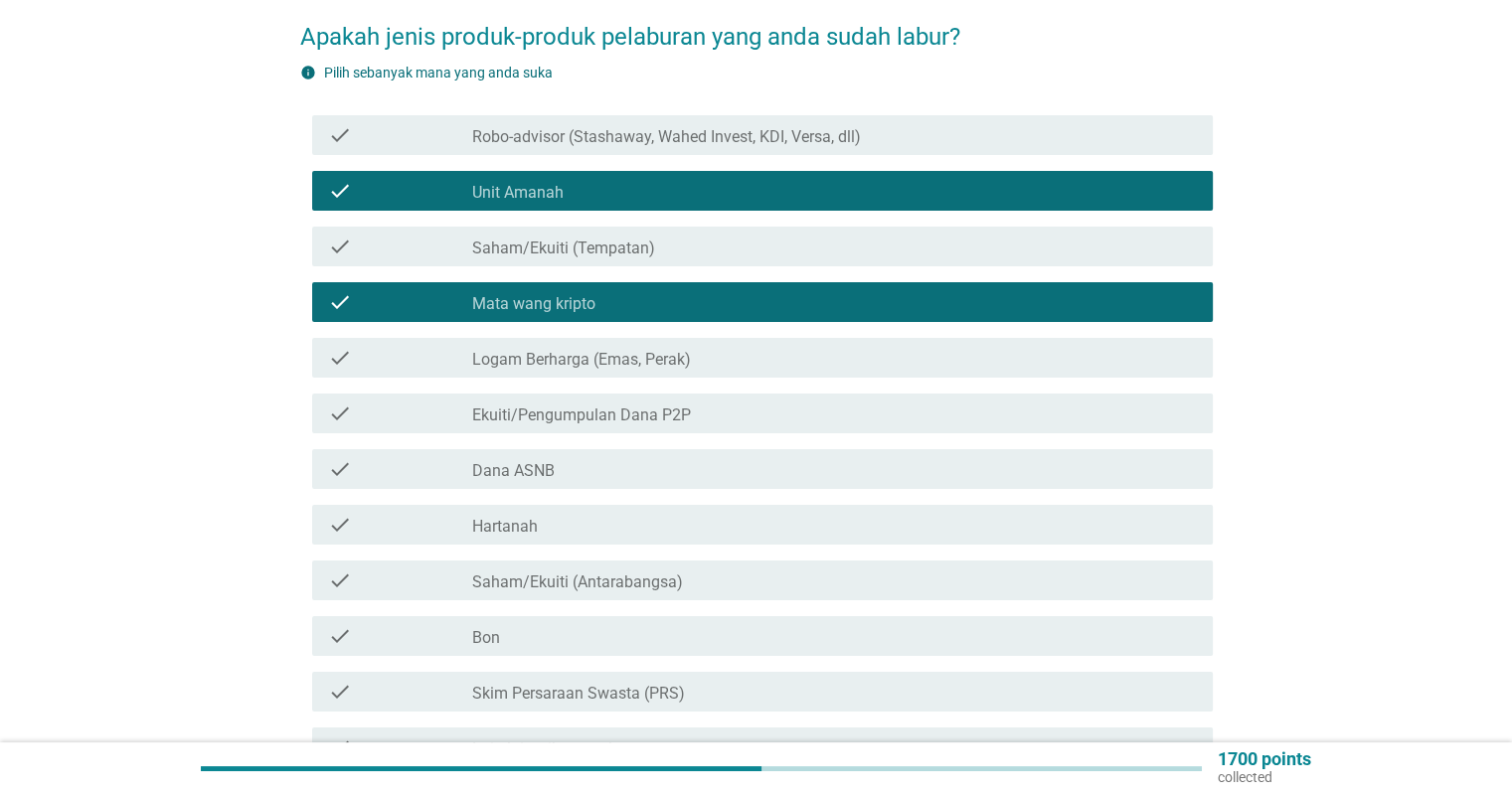 scroll, scrollTop: 298, scrollLeft: 0, axis: vertical 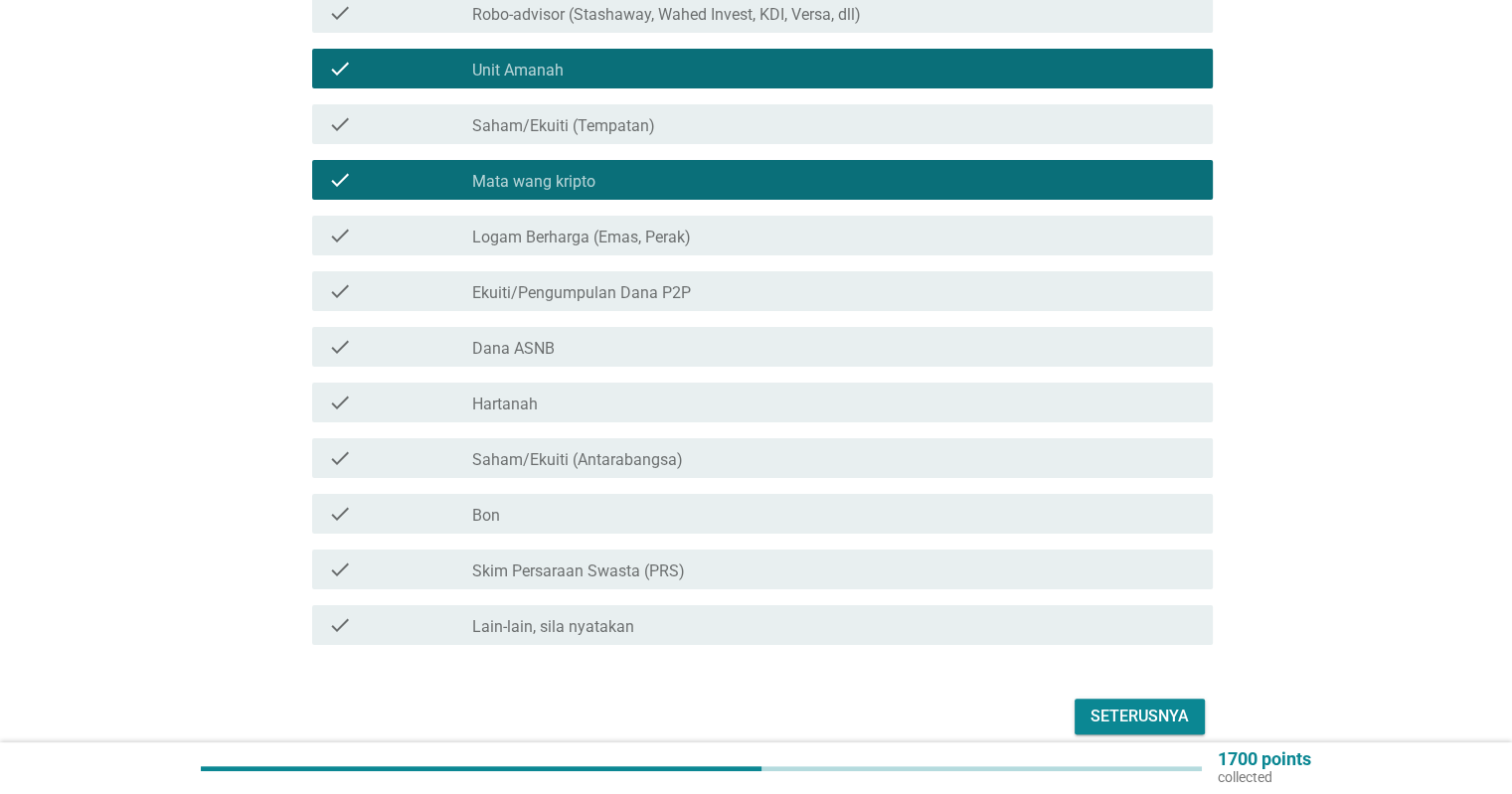 click on "check_box_outline_blank Dana ASNB" at bounding box center [834, 347] 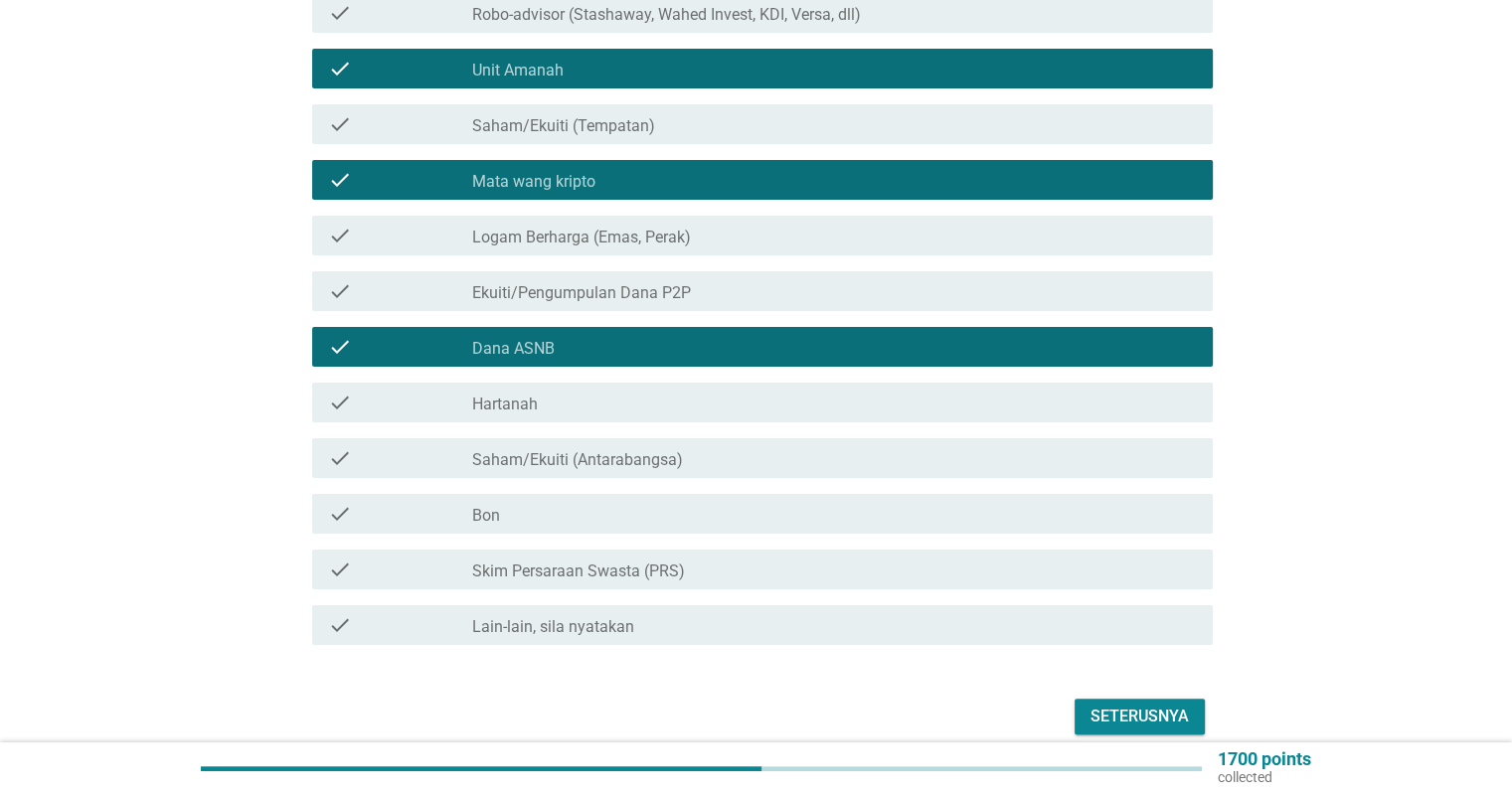 scroll, scrollTop: 367, scrollLeft: 0, axis: vertical 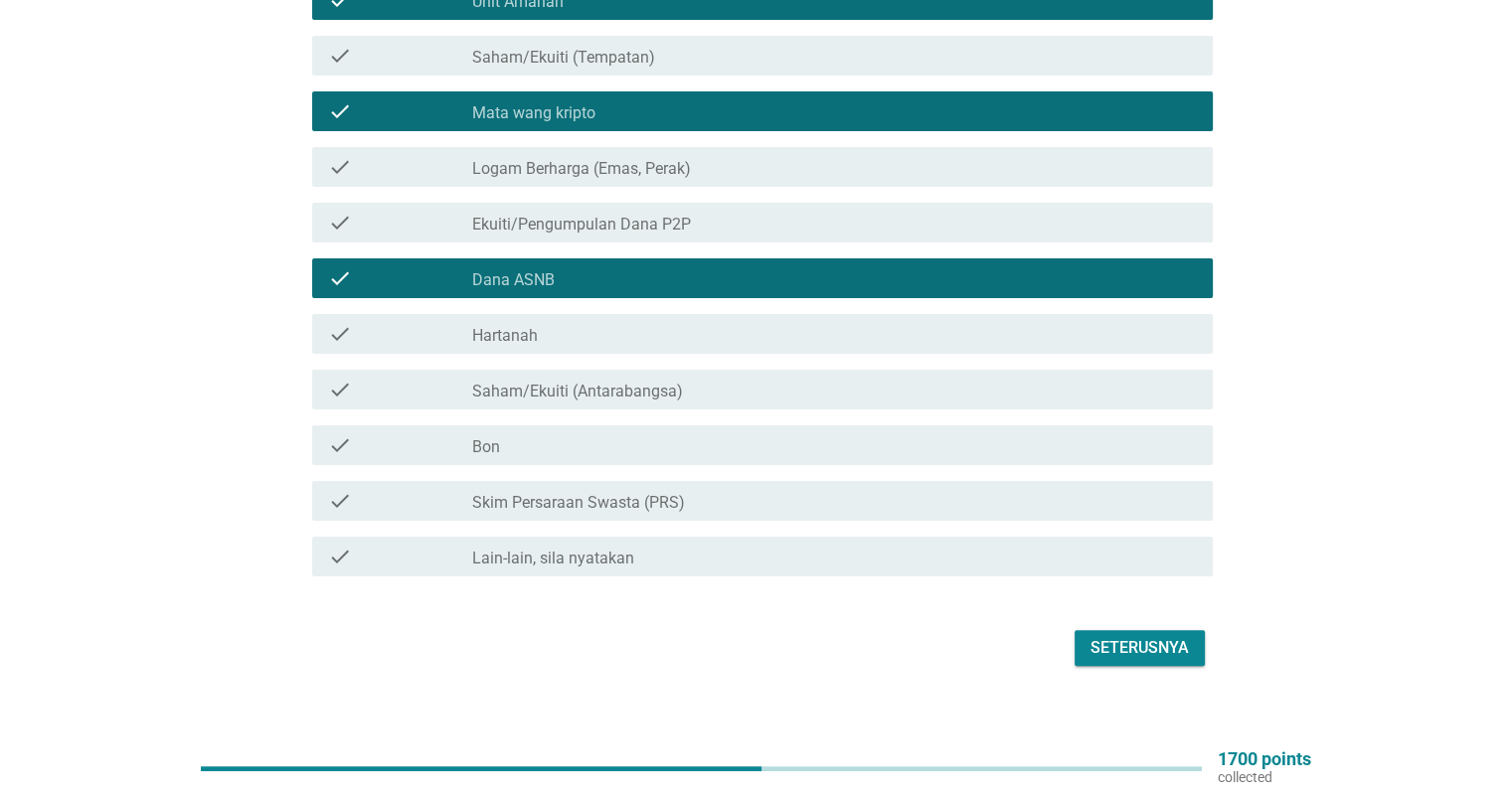 click on "Seterusnya" at bounding box center (1139, 648) 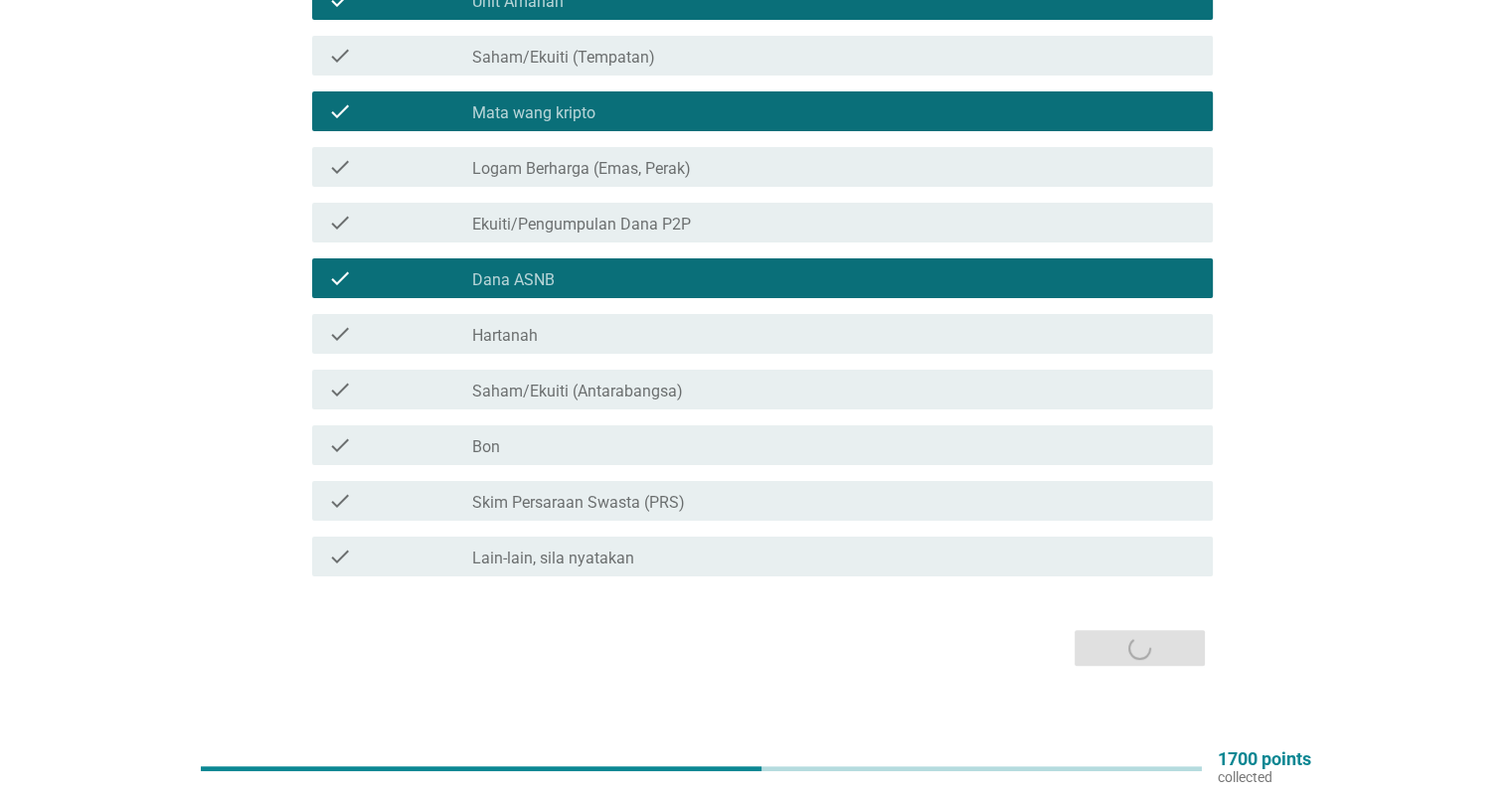 scroll, scrollTop: 0, scrollLeft: 0, axis: both 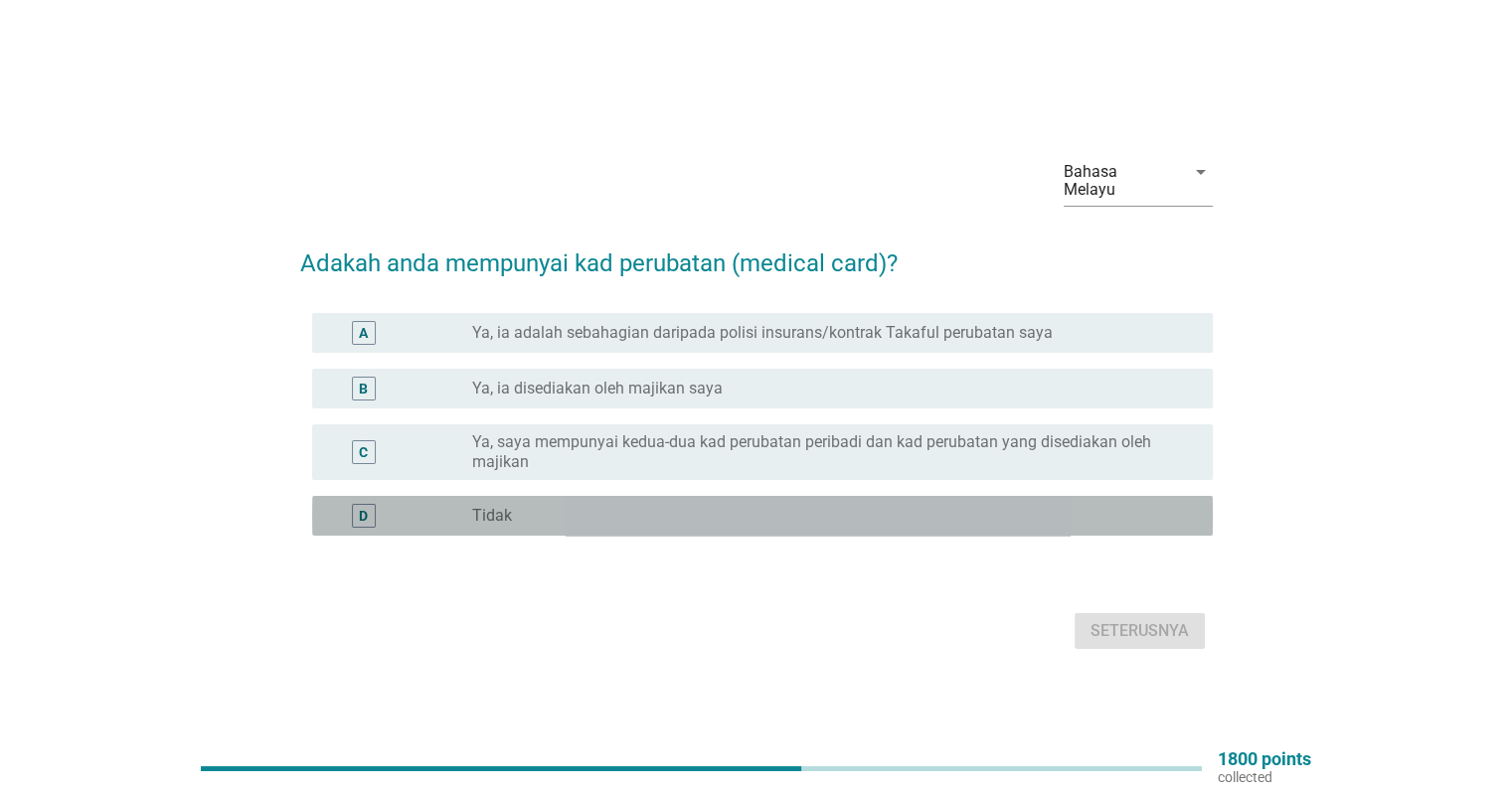 click on "radio_button_unchecked Tidak" at bounding box center (826, 516) 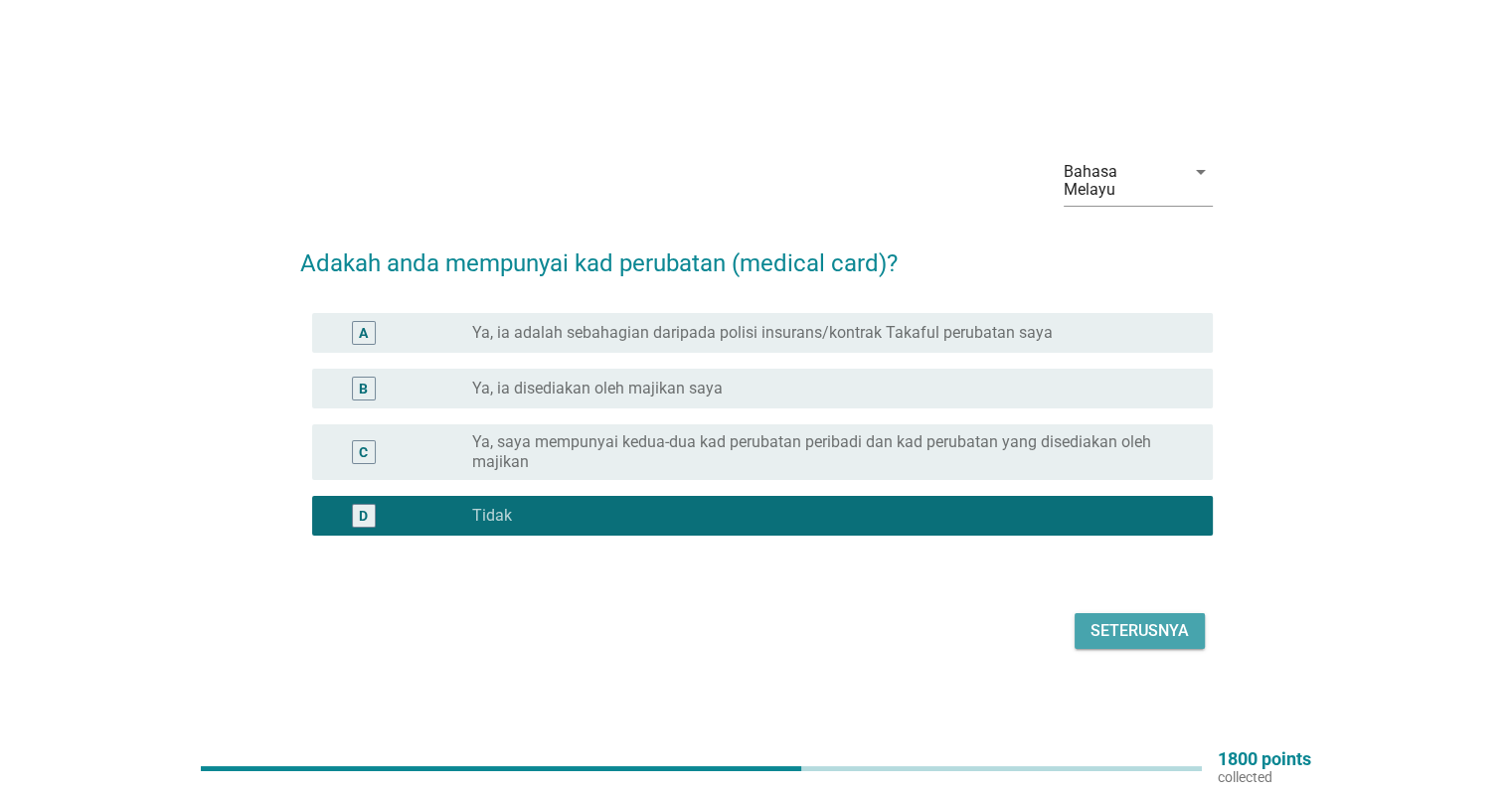 click on "Seterusnya" at bounding box center (1139, 631) 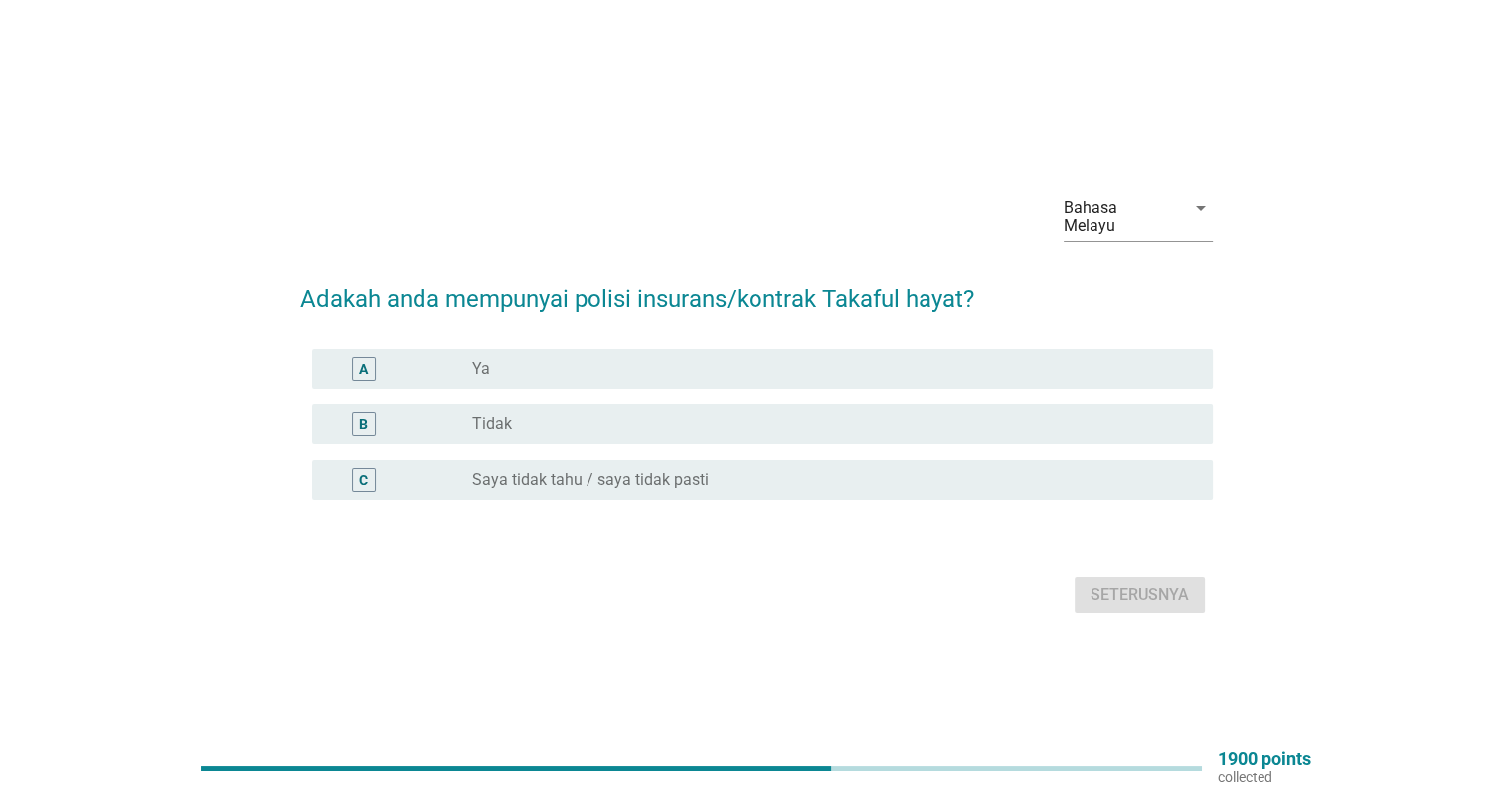 click on "radio_button_unchecked Tidak" at bounding box center [826, 424] 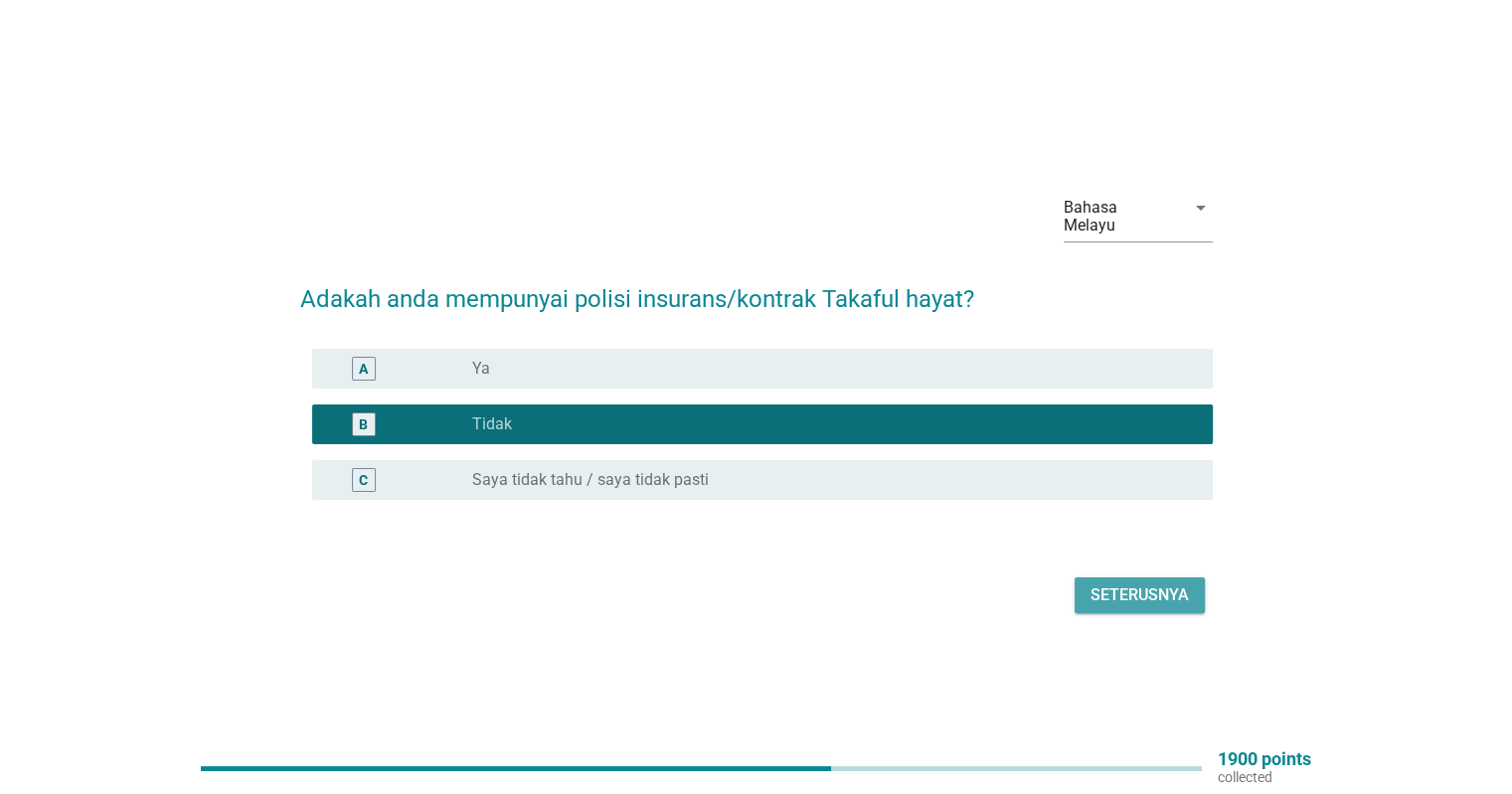 click on "Seterusnya" at bounding box center (1139, 595) 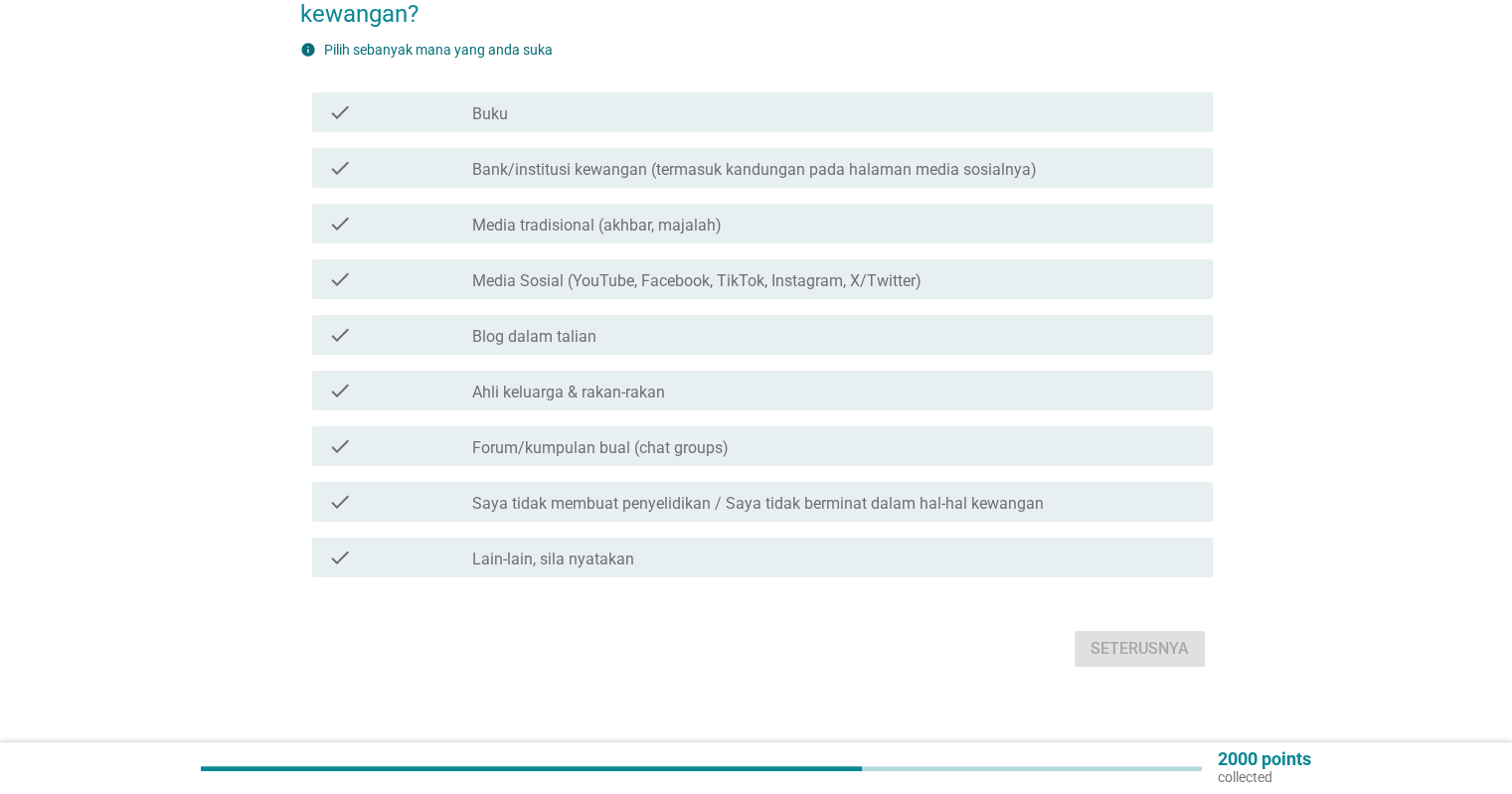 scroll, scrollTop: 236, scrollLeft: 0, axis: vertical 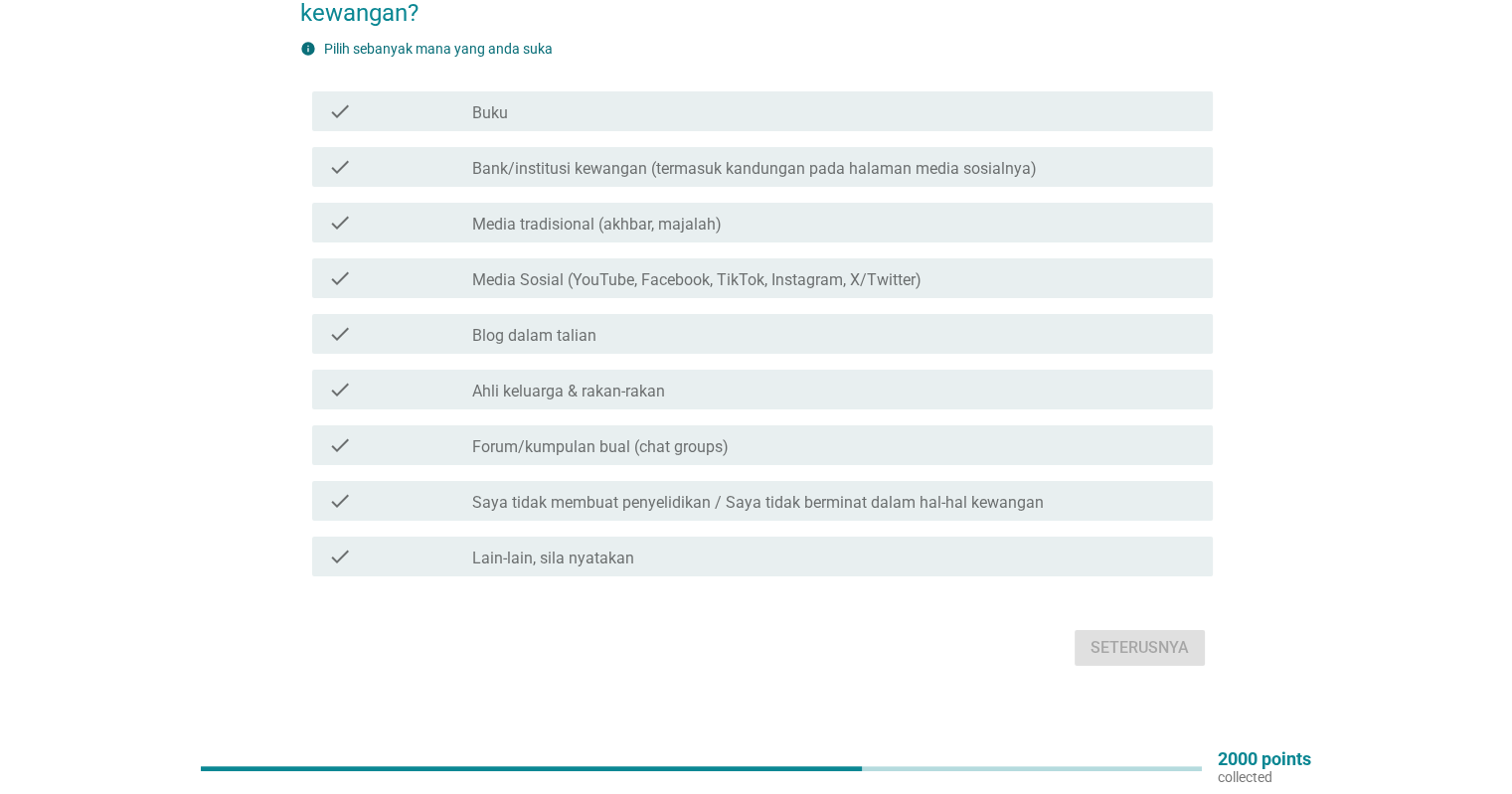 click on "Saya tidak membuat penyelidikan / Saya tidak berminat dalam hal-hal kewangan" at bounding box center (757, 503) 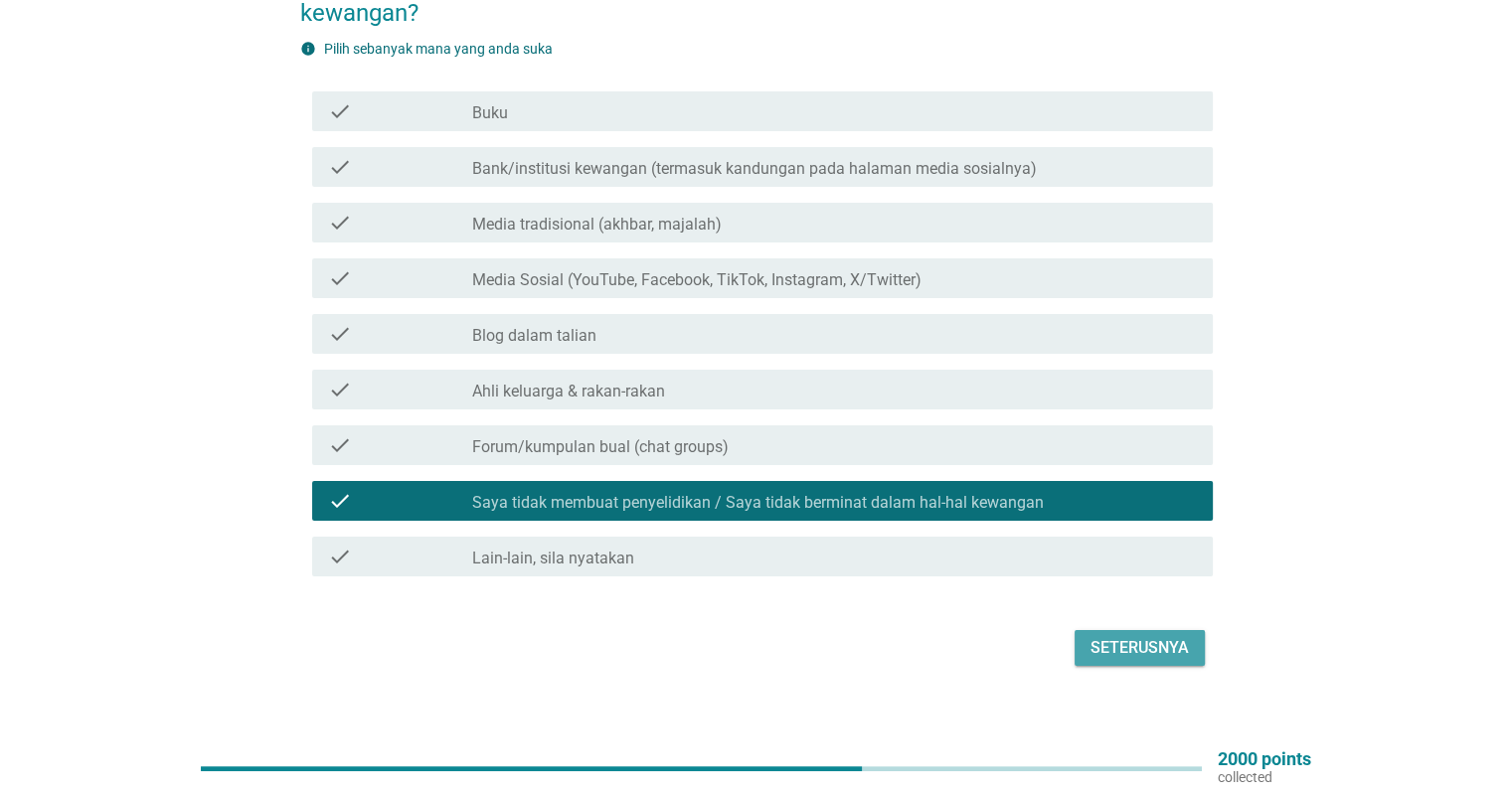 click on "Seterusnya" at bounding box center (1139, 648) 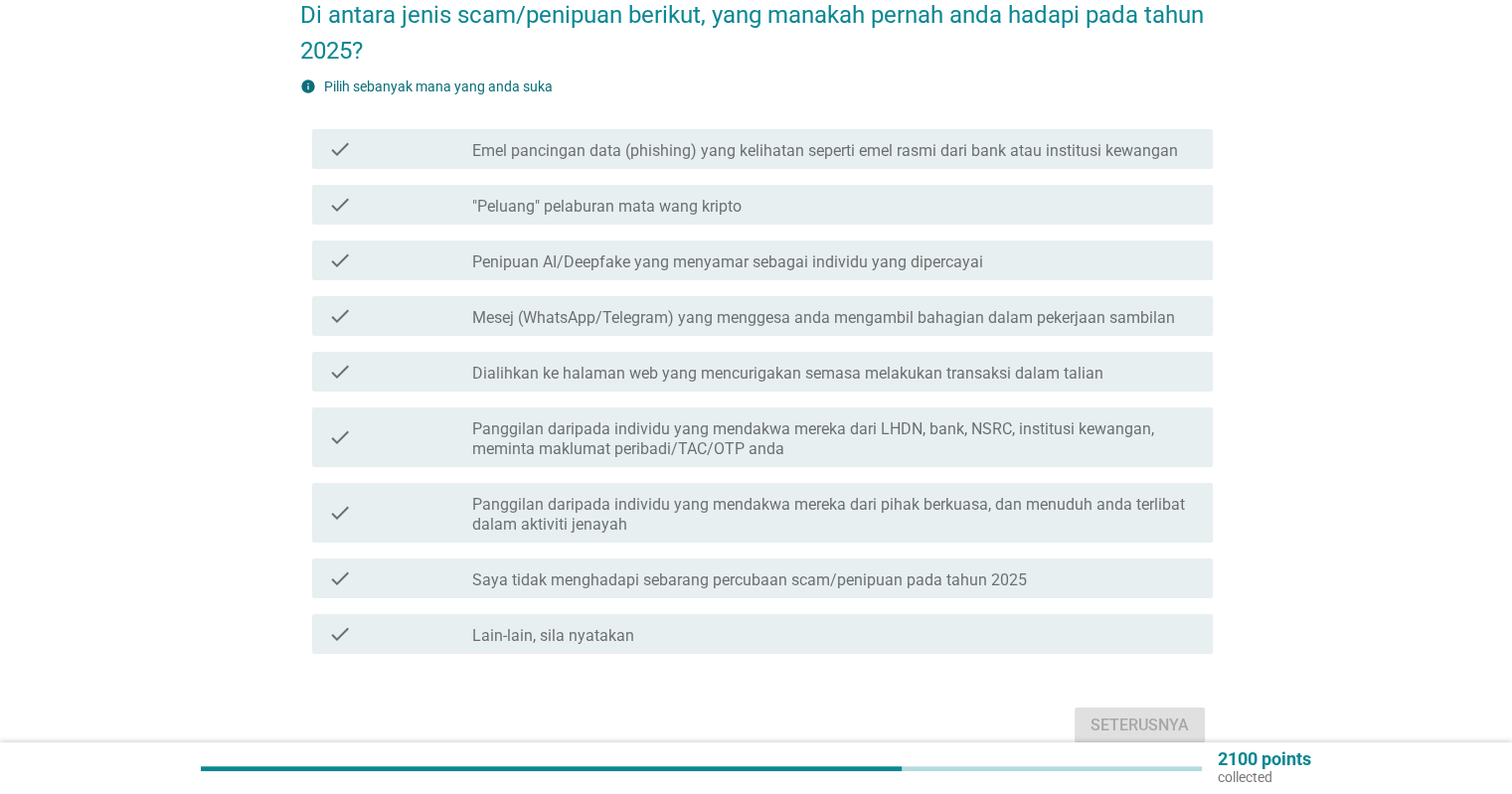 scroll, scrollTop: 199, scrollLeft: 0, axis: vertical 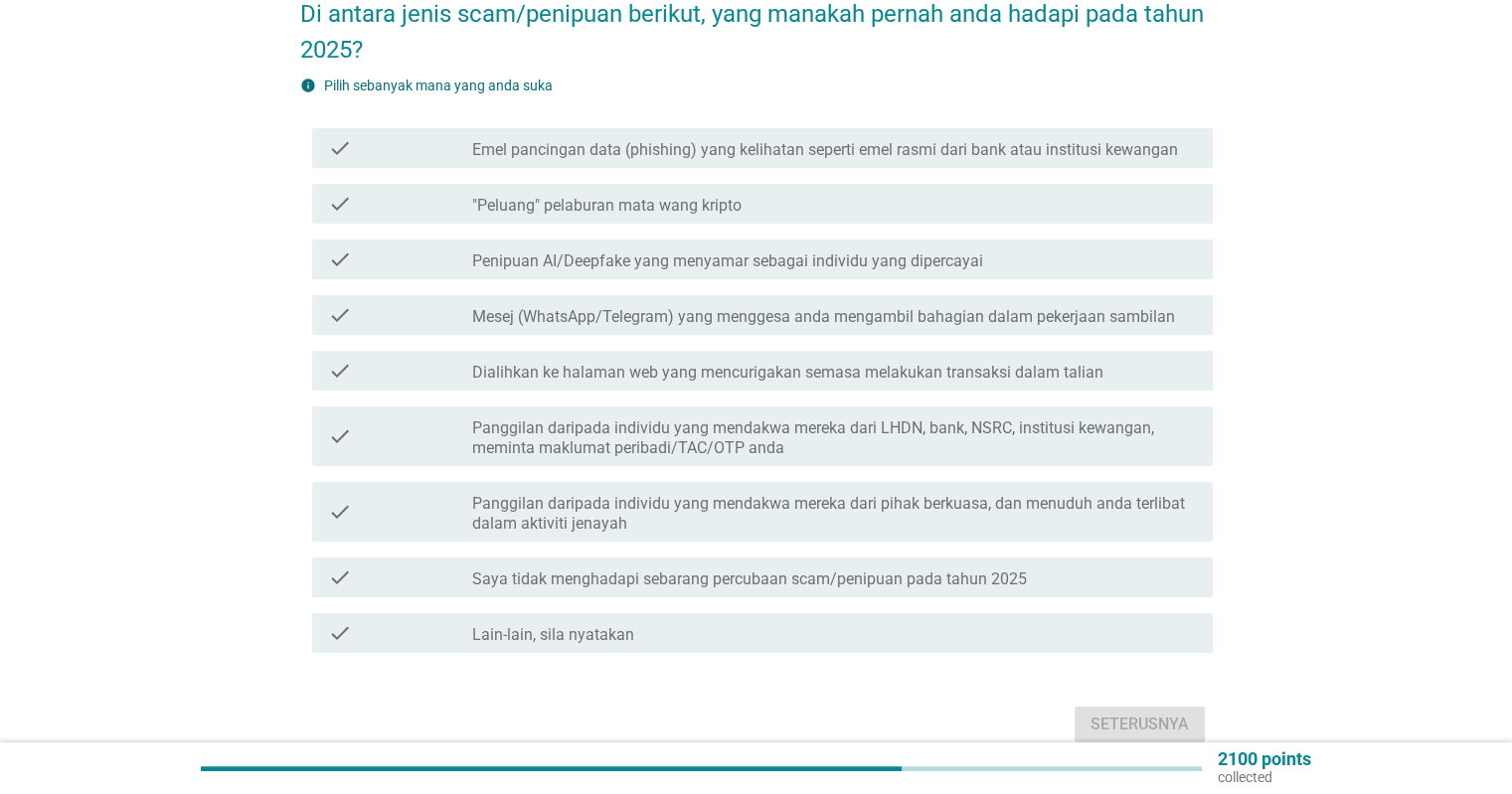 click on "Panggilan daripada individu yang mendakwa mereka dari pihak berkuasa, dan menuduh anda terlibat dalam aktiviti jenayah" at bounding box center [834, 514] 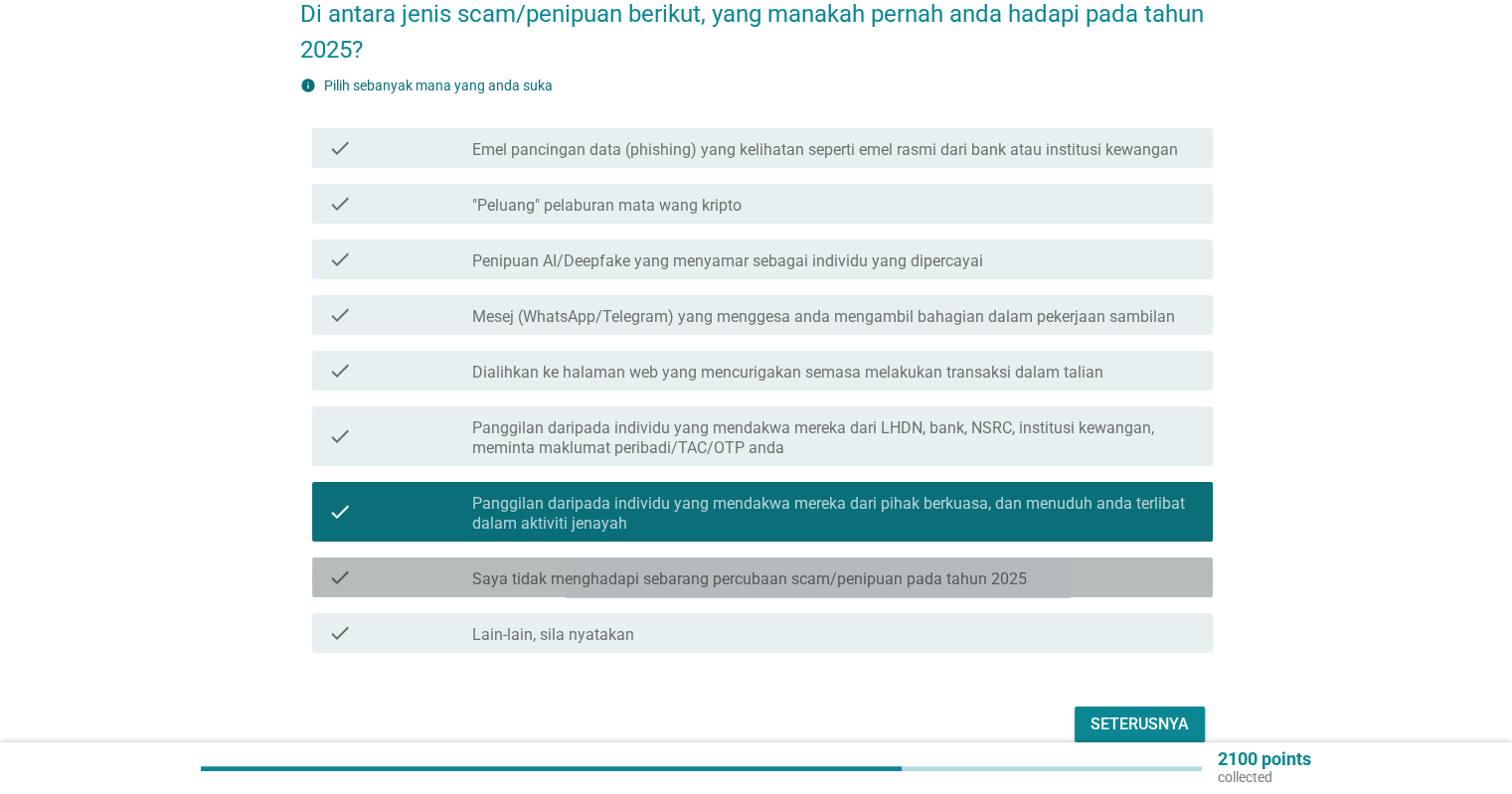 click on "Saya tidak menghadapi sebarang percubaan scam/penipuan pada tahun 2025" at bounding box center (750, 579) 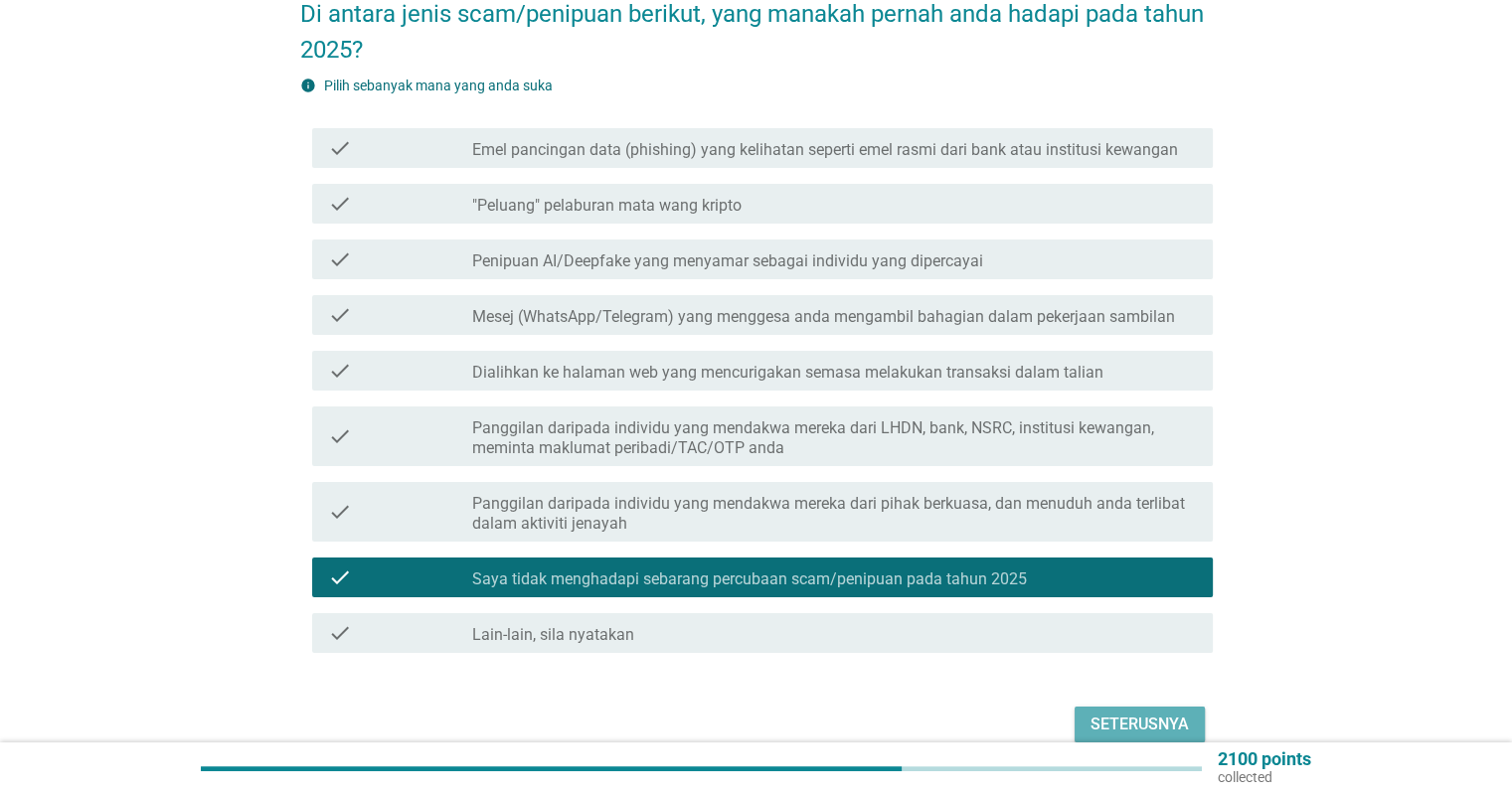 click on "Seterusnya" at bounding box center [1139, 724] 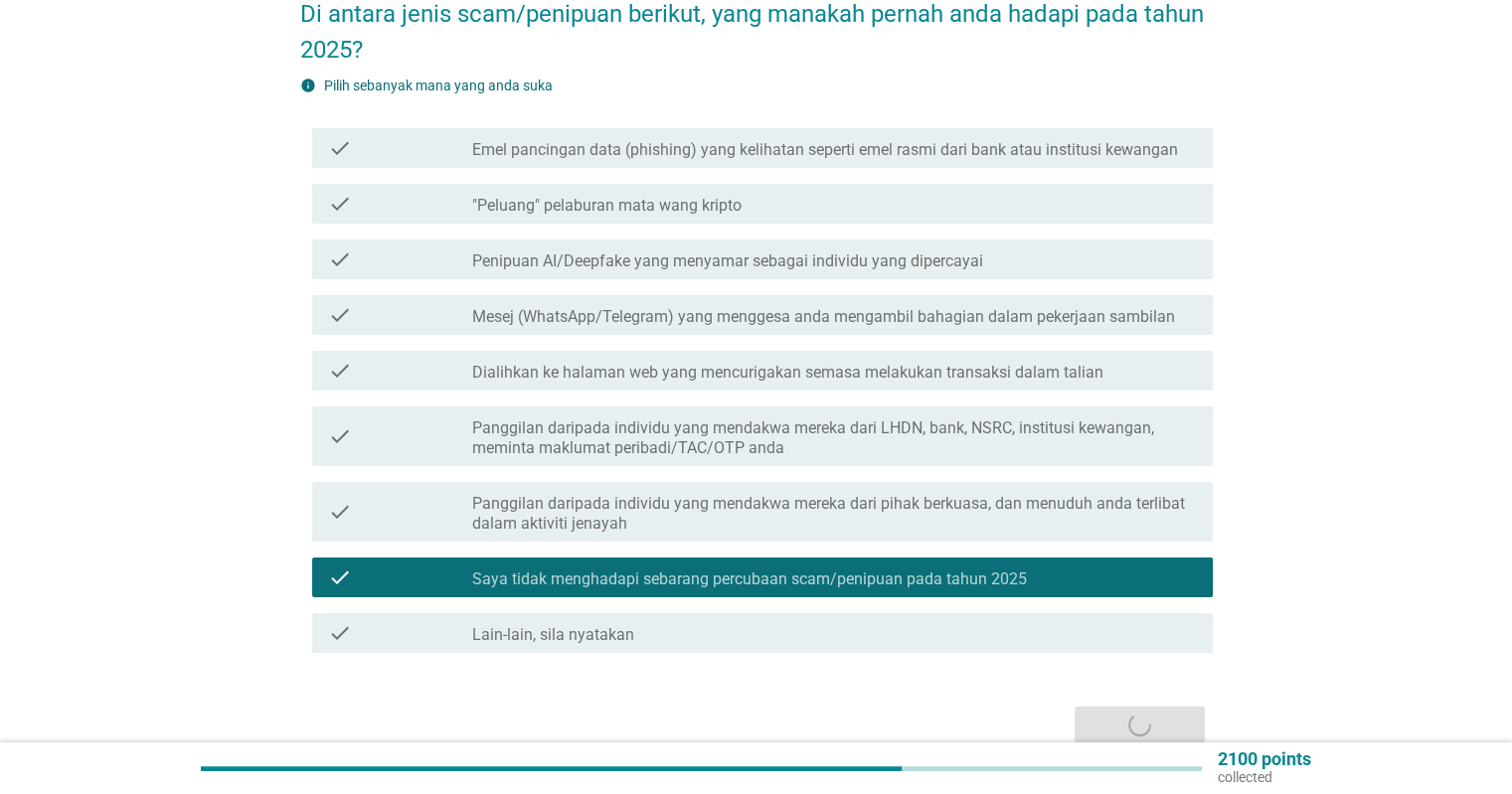 scroll, scrollTop: 0, scrollLeft: 0, axis: both 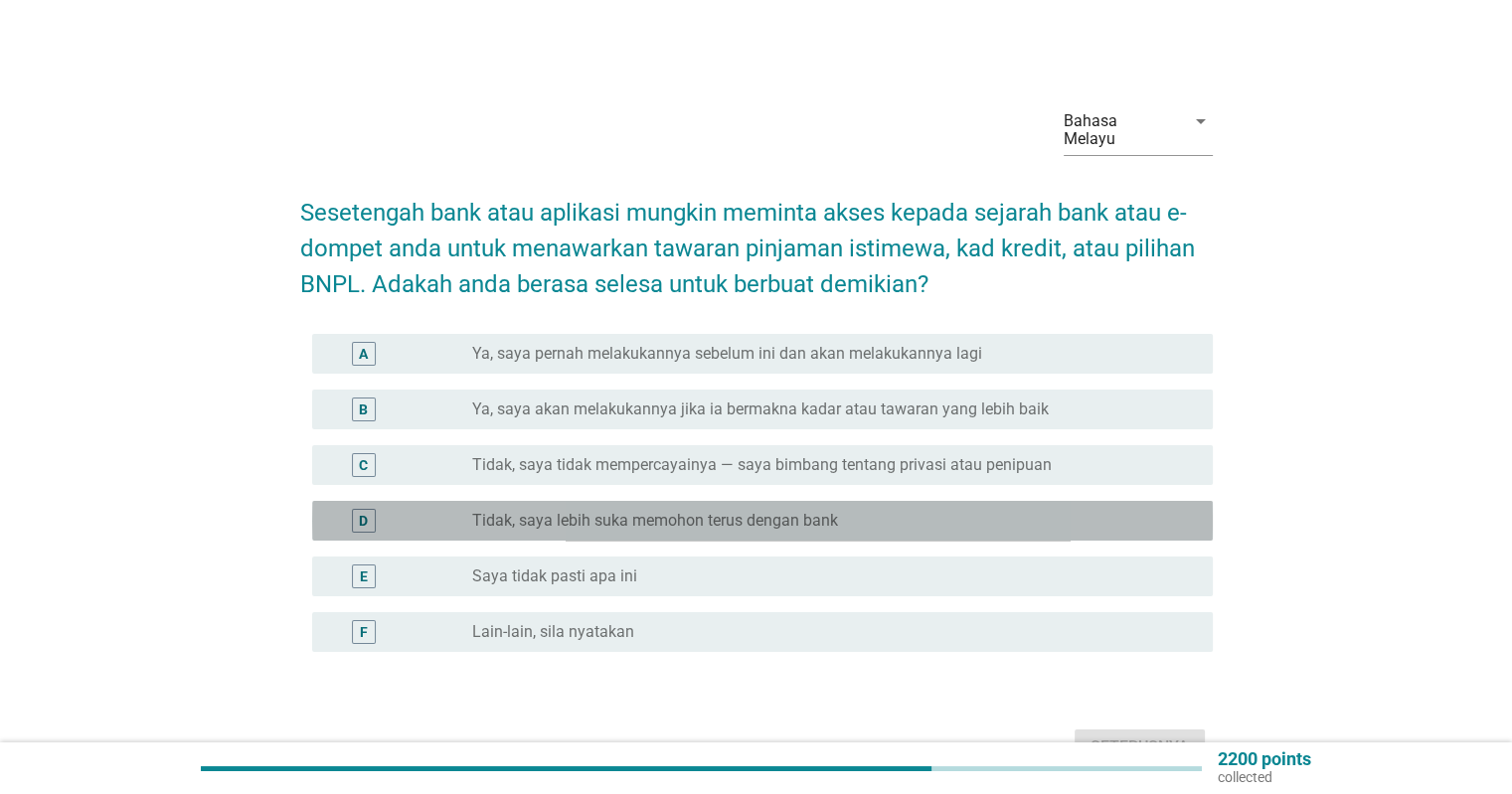 click on "Tidak, saya lebih suka memohon terus dengan bank" at bounding box center [655, 521] 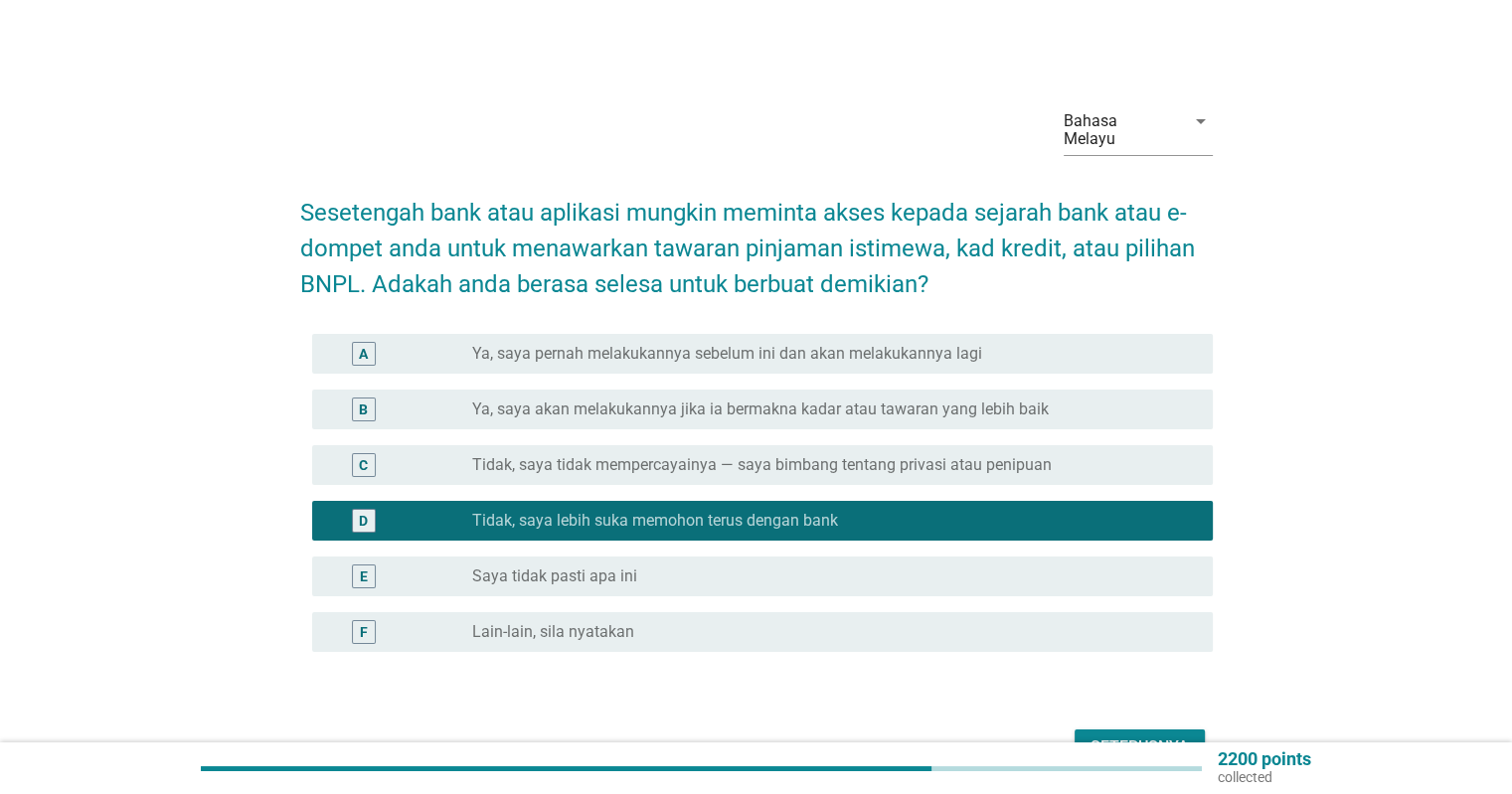 click on "Seterusnya" at bounding box center (1139, 747) 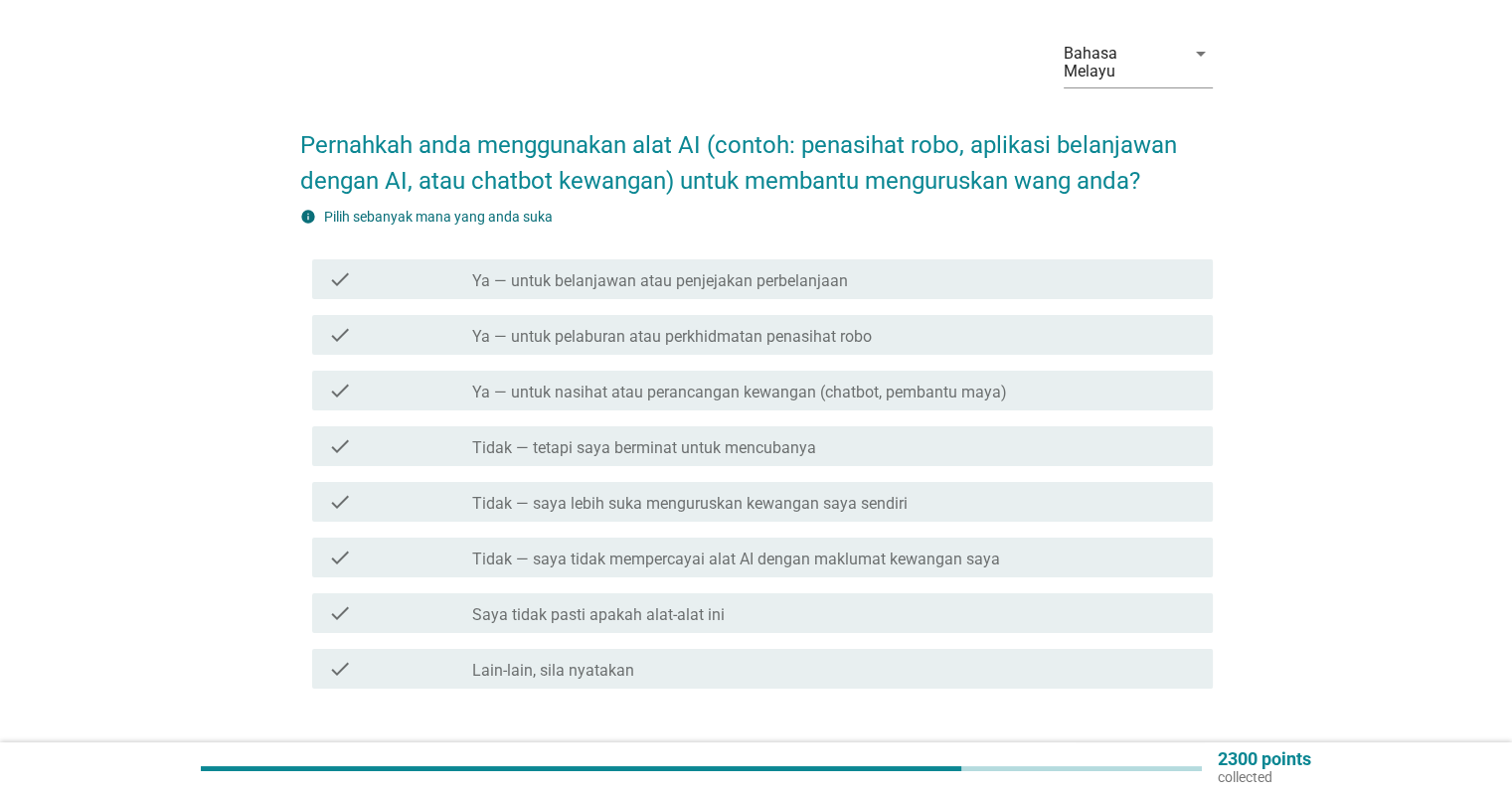 scroll, scrollTop: 99, scrollLeft: 0, axis: vertical 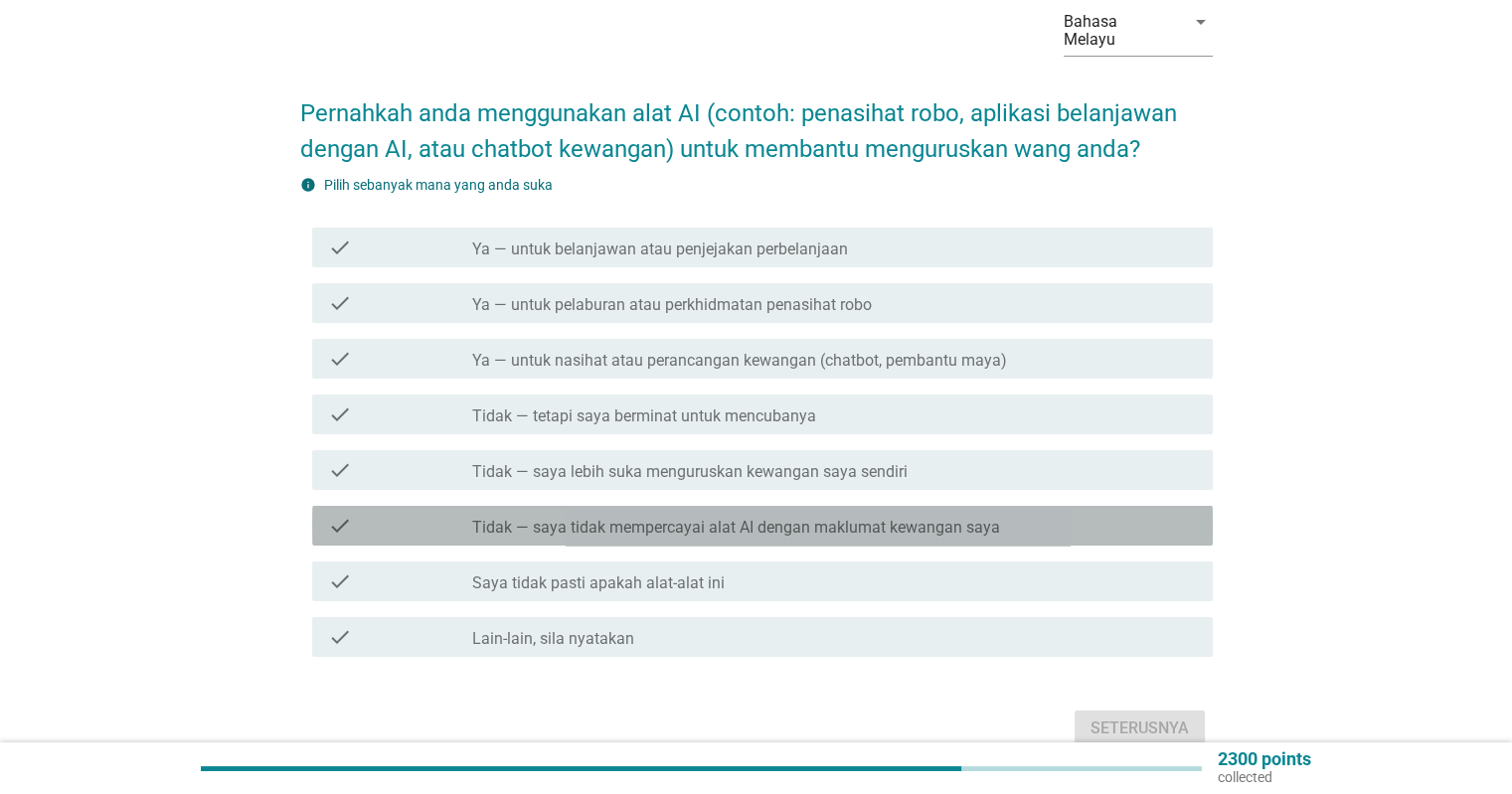 click on "Tidak — saya tidak mempercayai alat AI dengan maklumat kewangan saya" at bounding box center [736, 528] 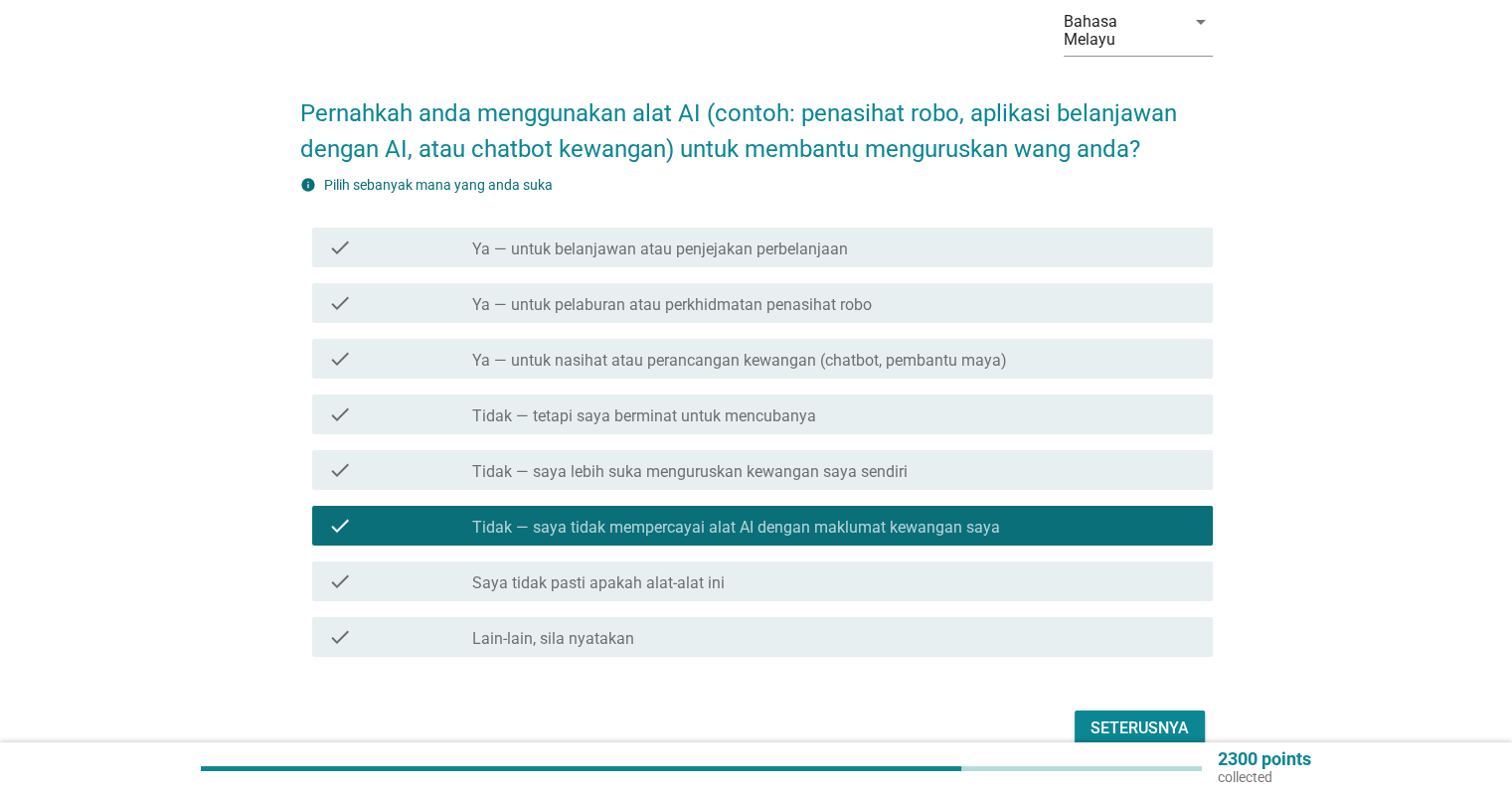 click on "Seterusnya" at bounding box center [1139, 728] 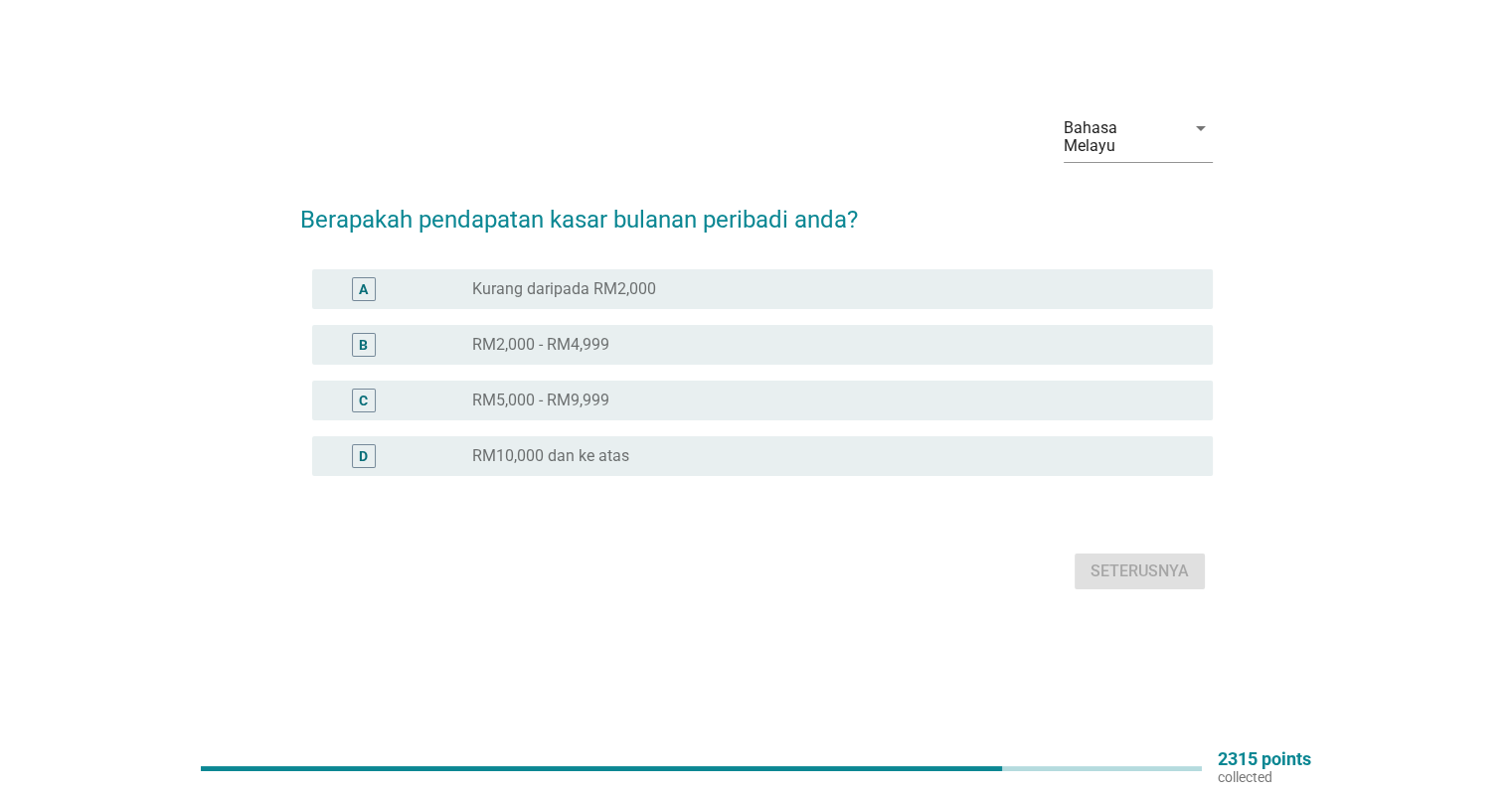 scroll, scrollTop: 0, scrollLeft: 0, axis: both 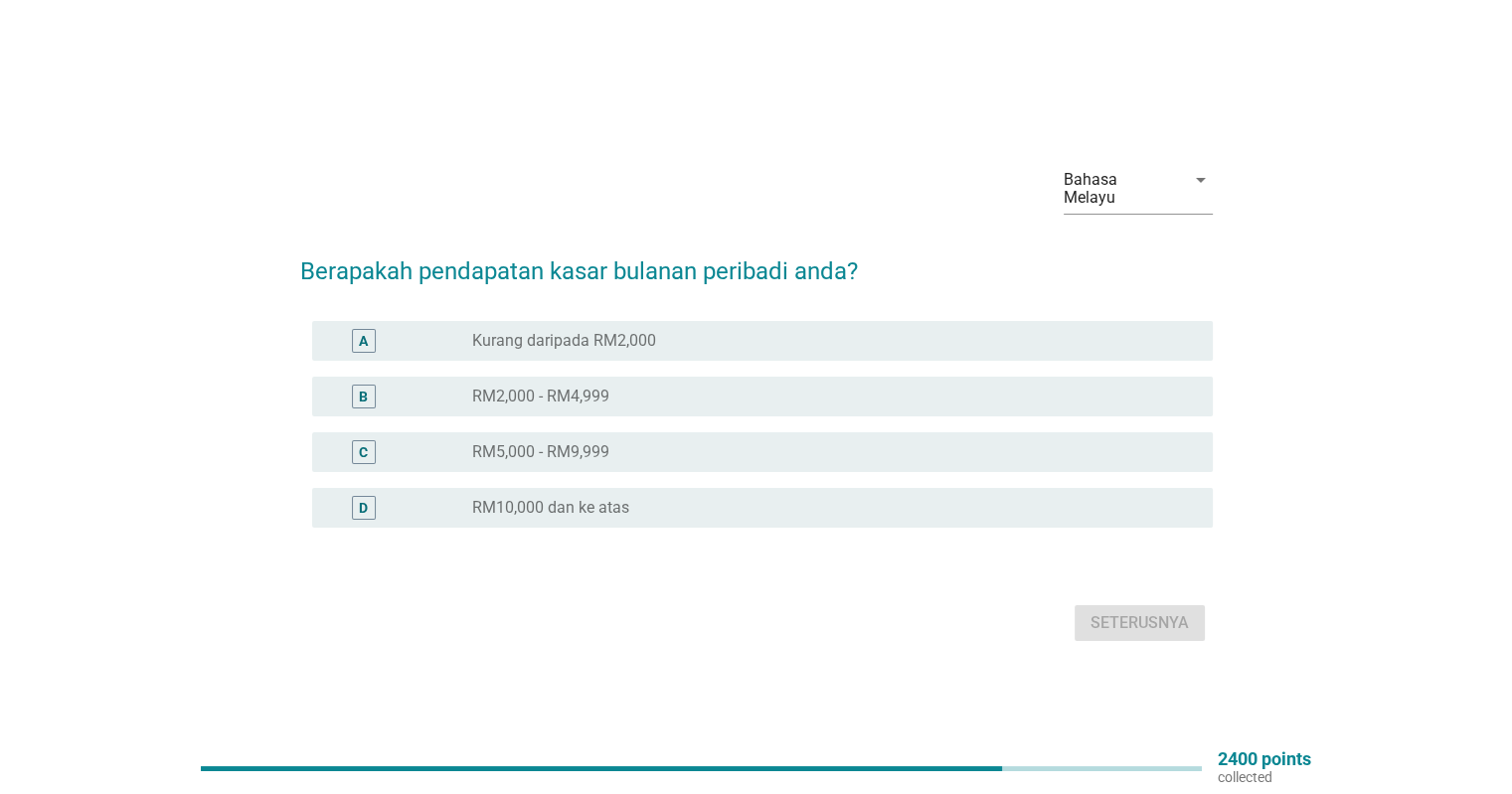 click on "Kurang daripada RM2,000" at bounding box center [564, 341] 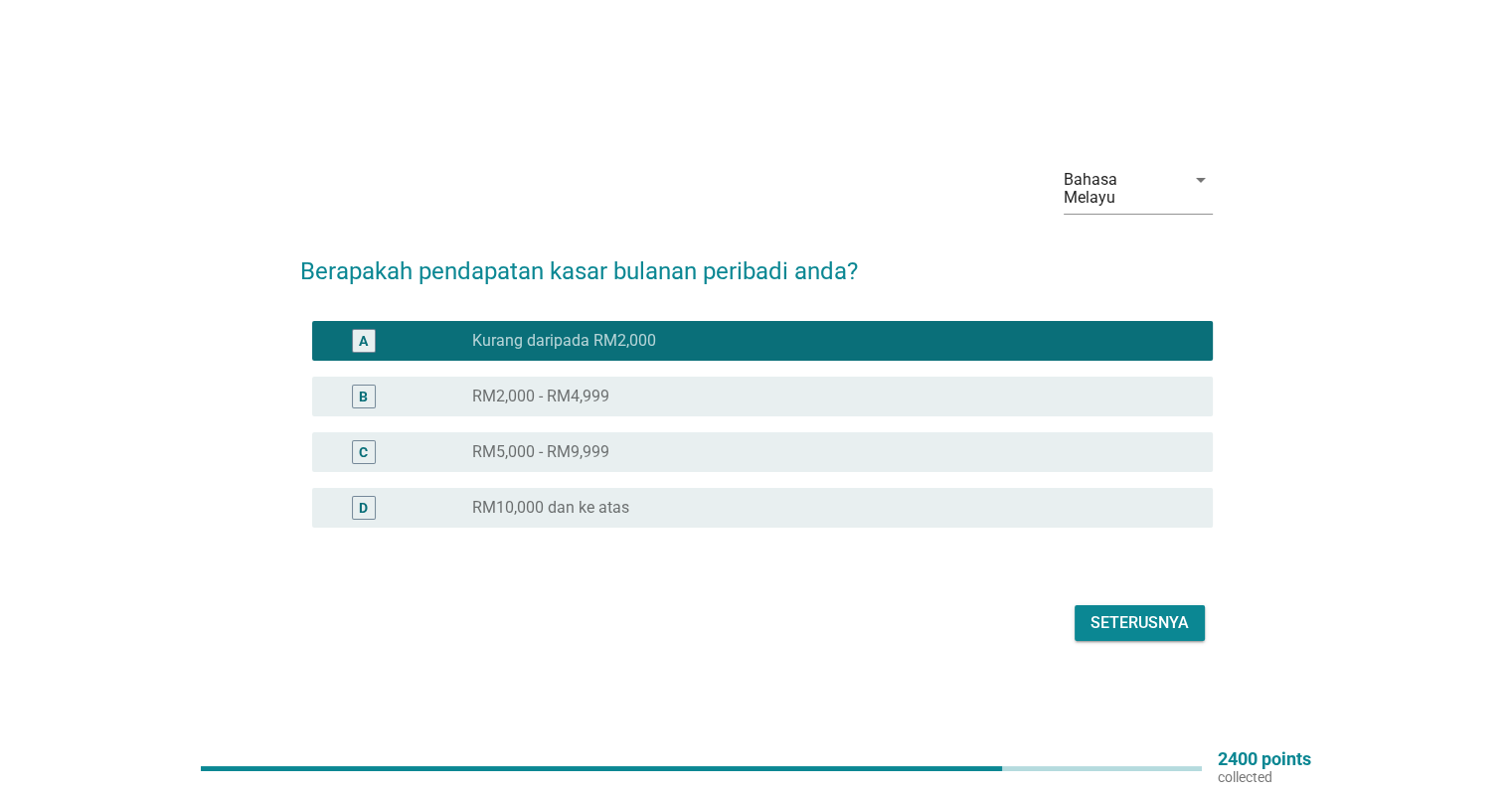 click on "RM2,000 - RM4,999" at bounding box center (541, 397) 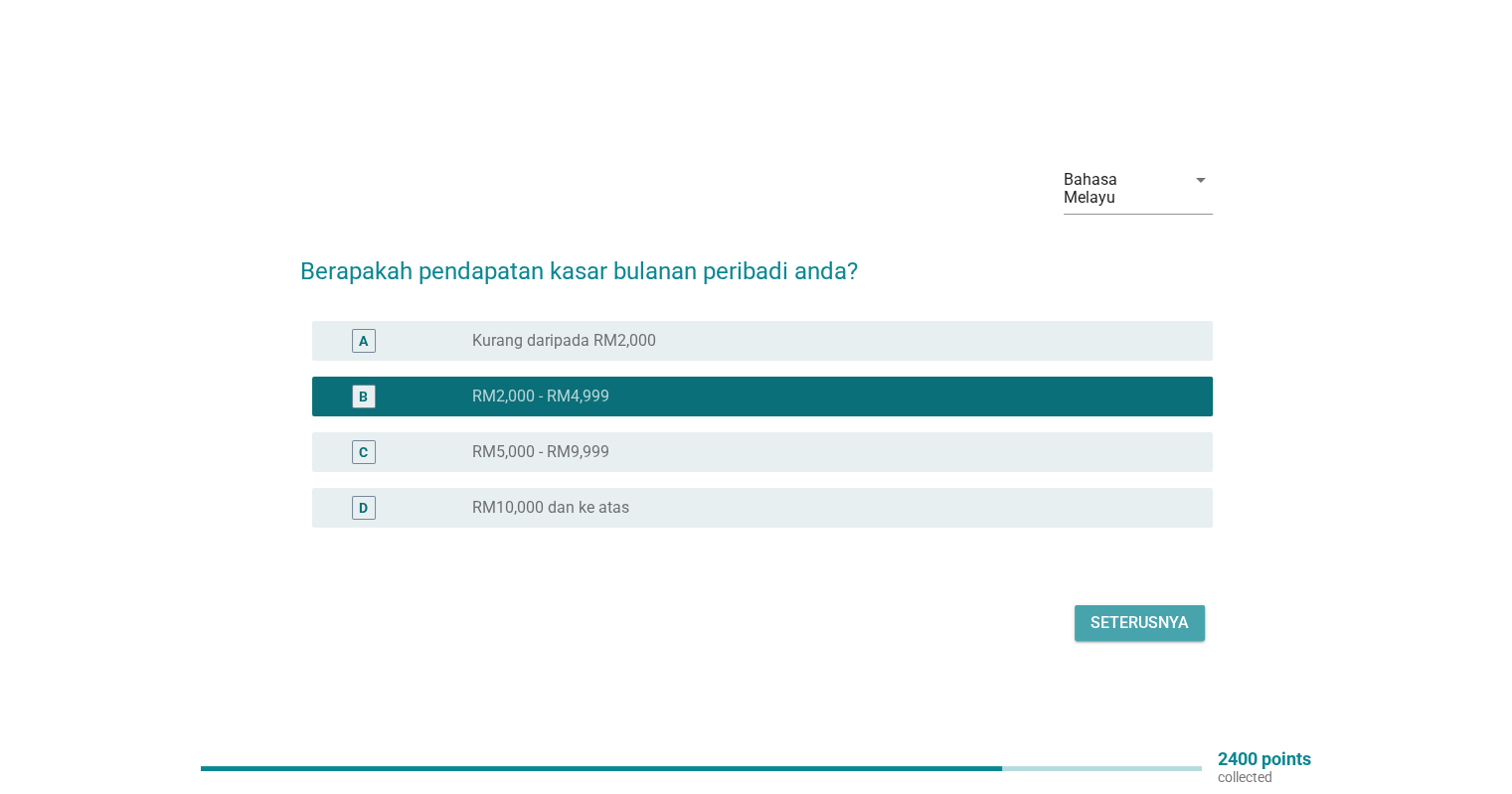 click on "Seterusnya" at bounding box center (1139, 623) 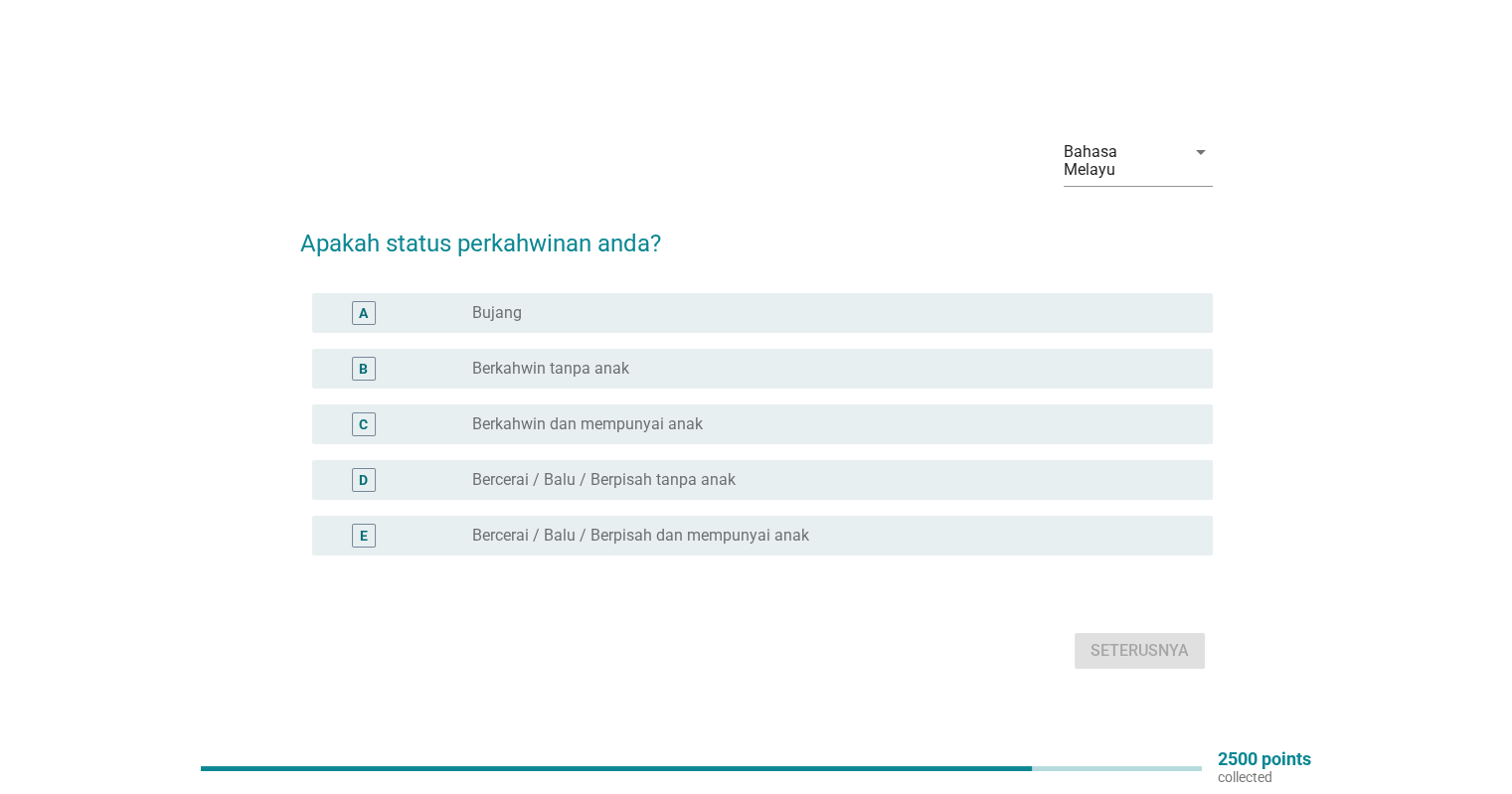 click on "Berkahwin dan mempunyai anak" at bounding box center [588, 424] 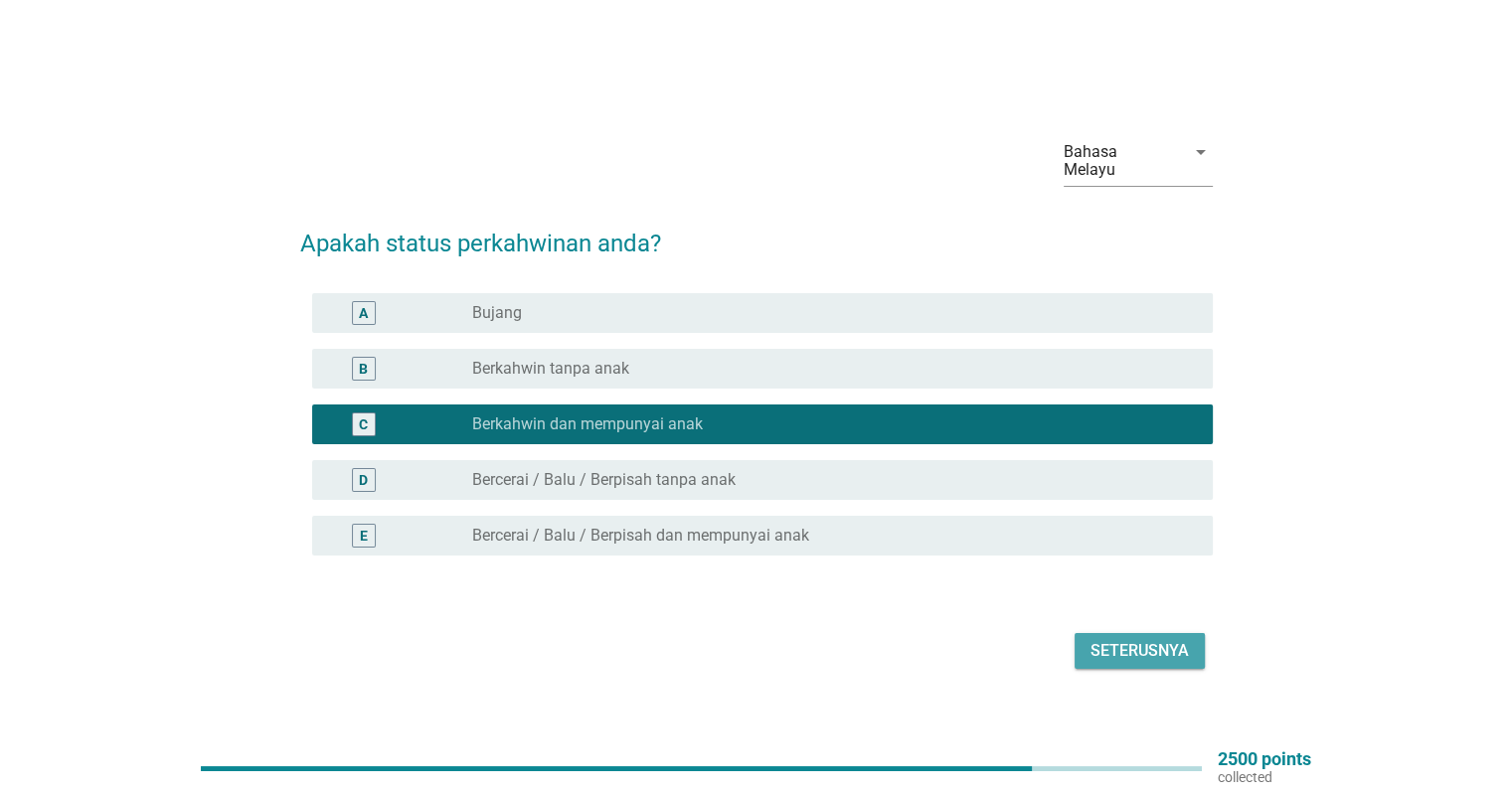 click on "Seterusnya" at bounding box center [1139, 651] 